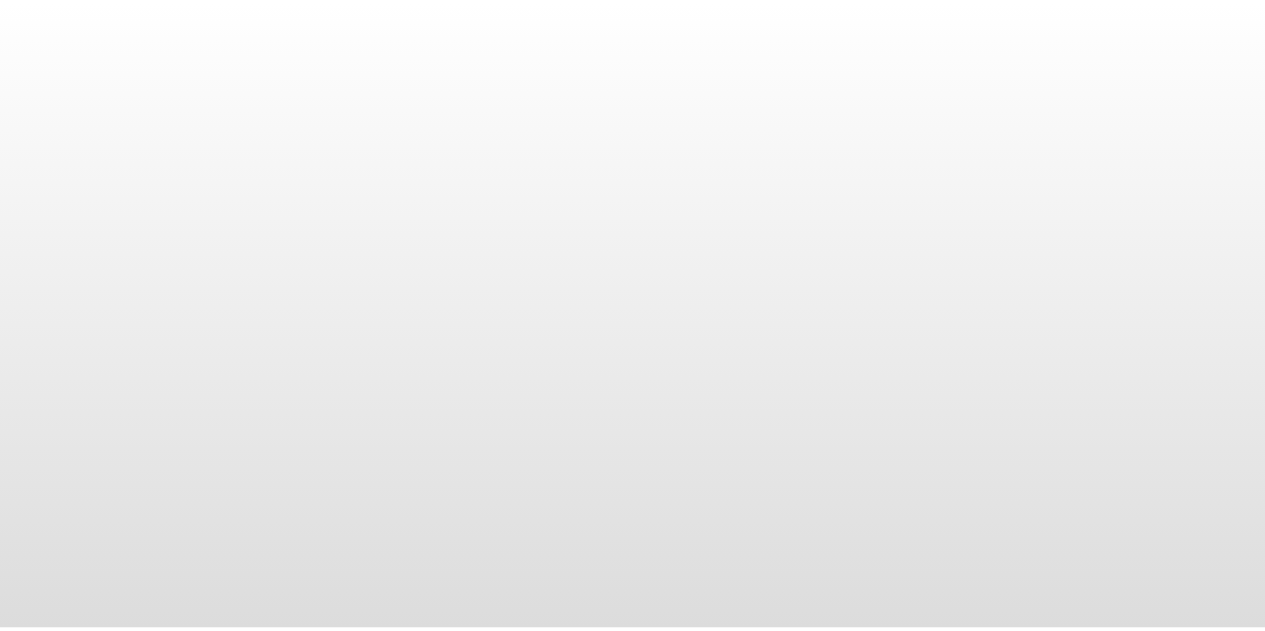 scroll, scrollTop: 0, scrollLeft: 0, axis: both 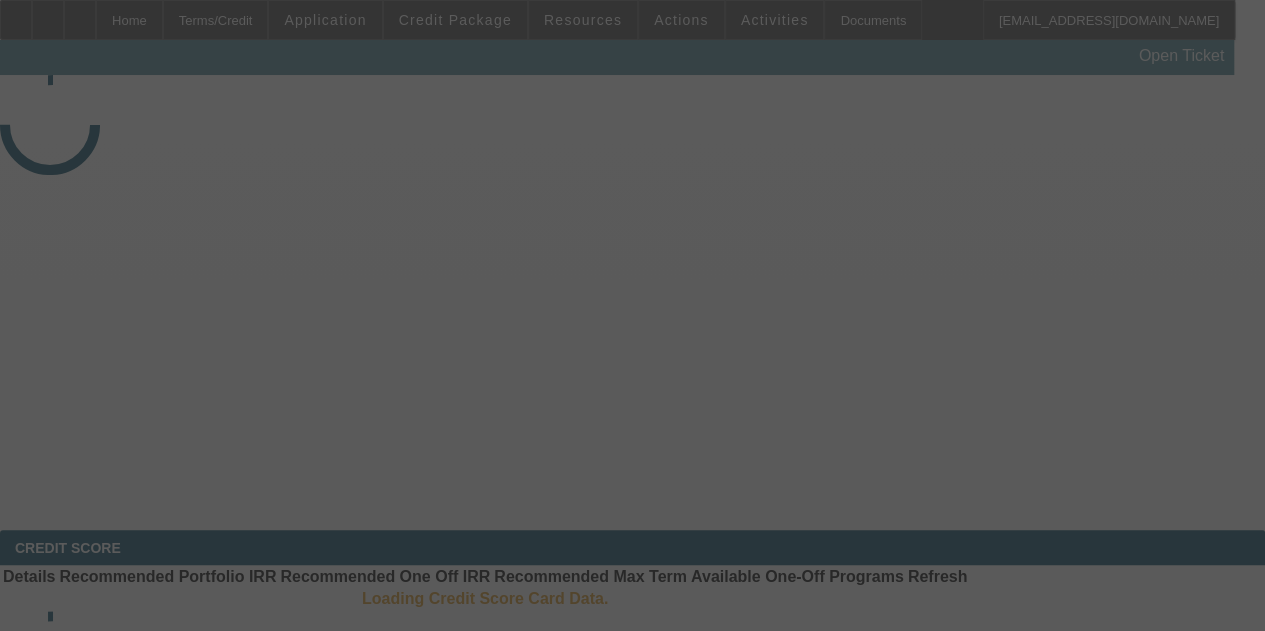 select on "3" 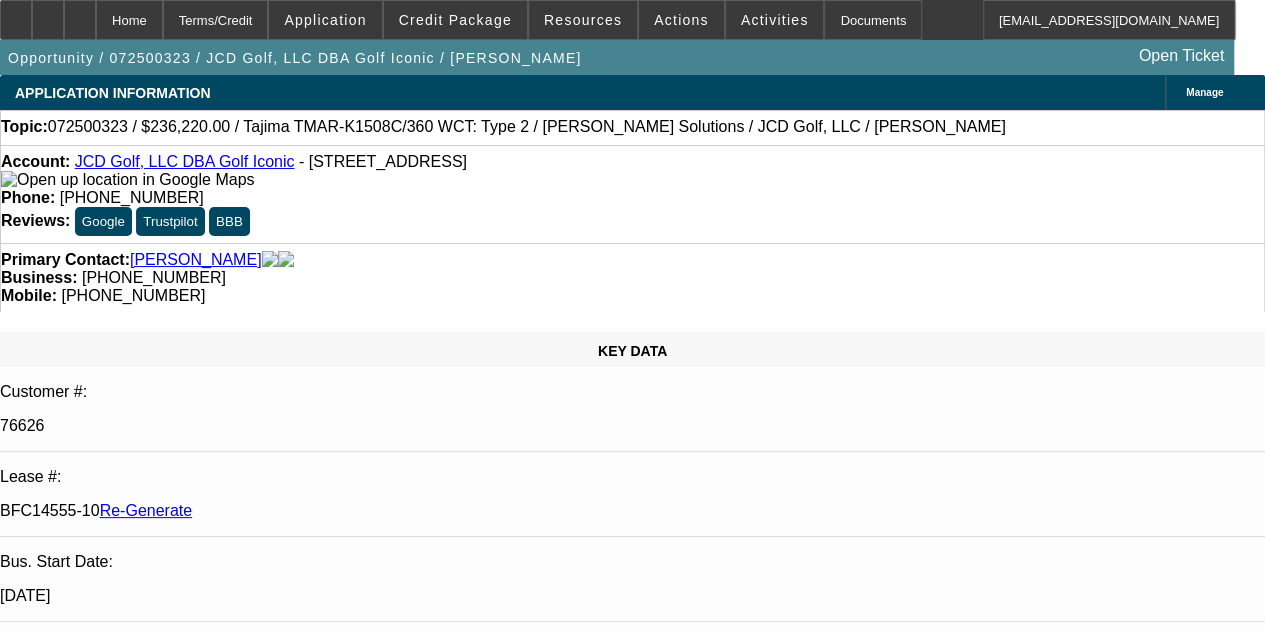 select on "0" 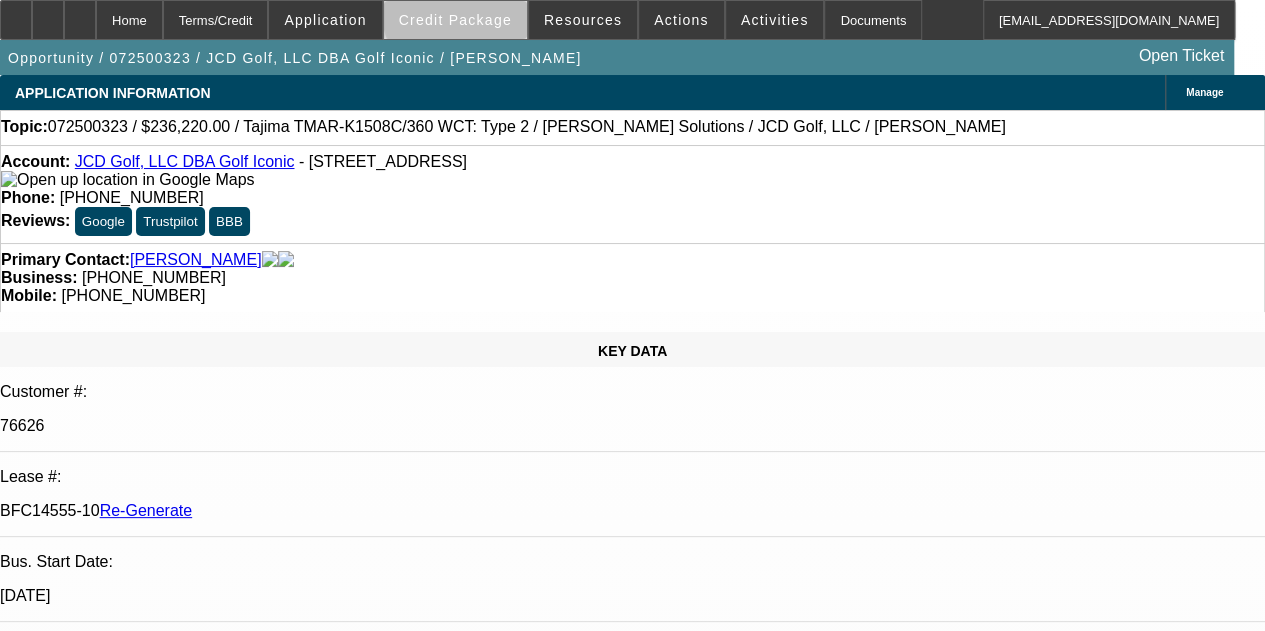 click on "Credit Package" at bounding box center [455, 20] 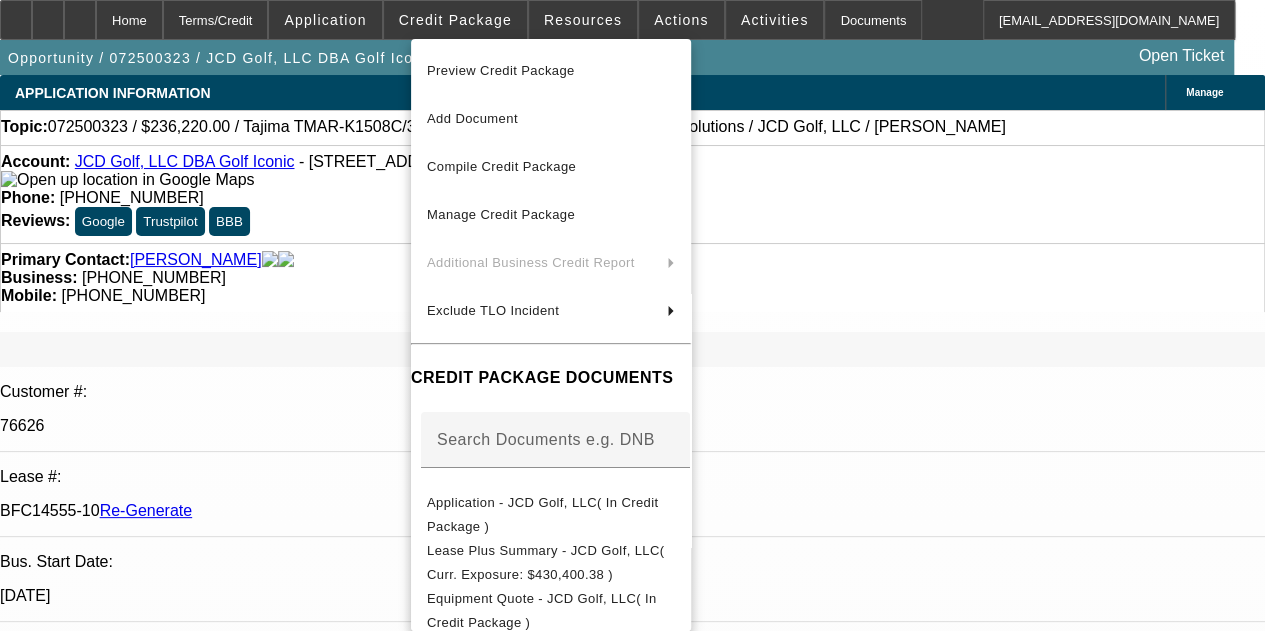click at bounding box center (632, 315) 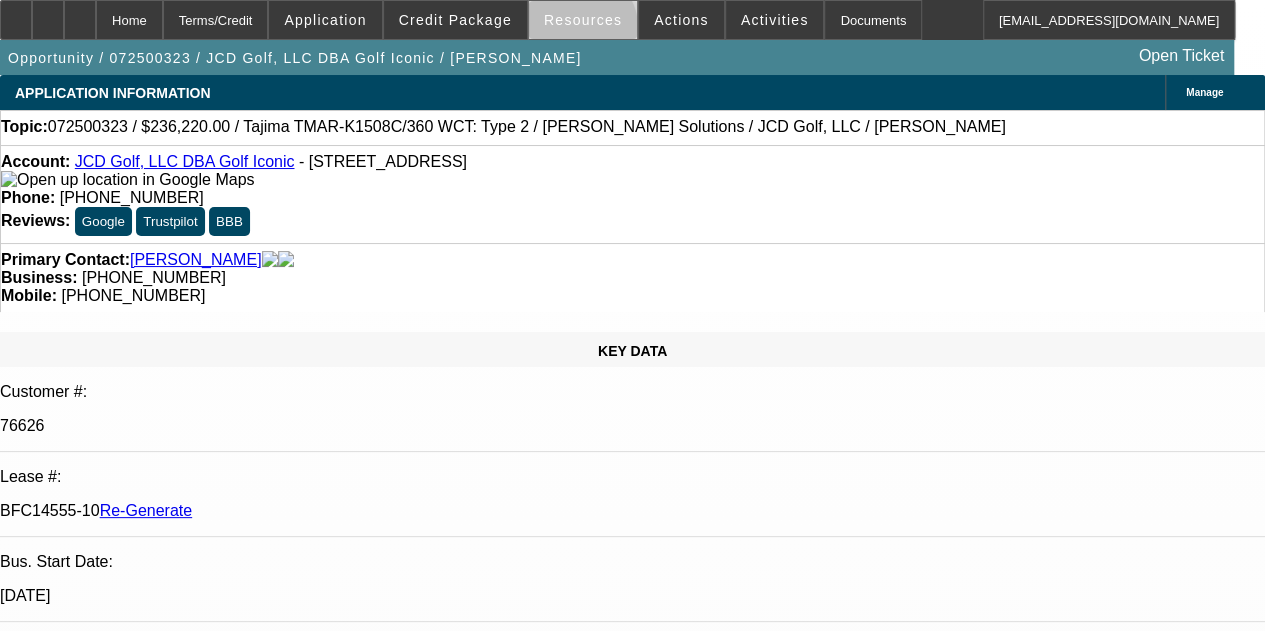 click at bounding box center [583, 20] 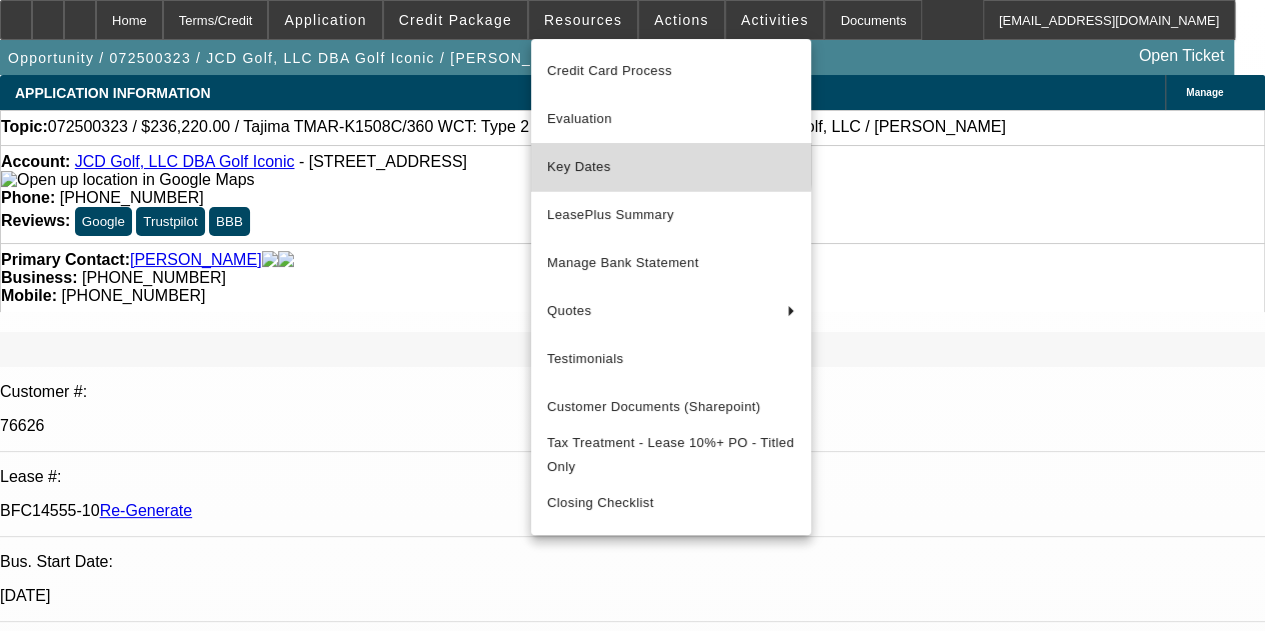 click on "Key Dates" at bounding box center [671, 167] 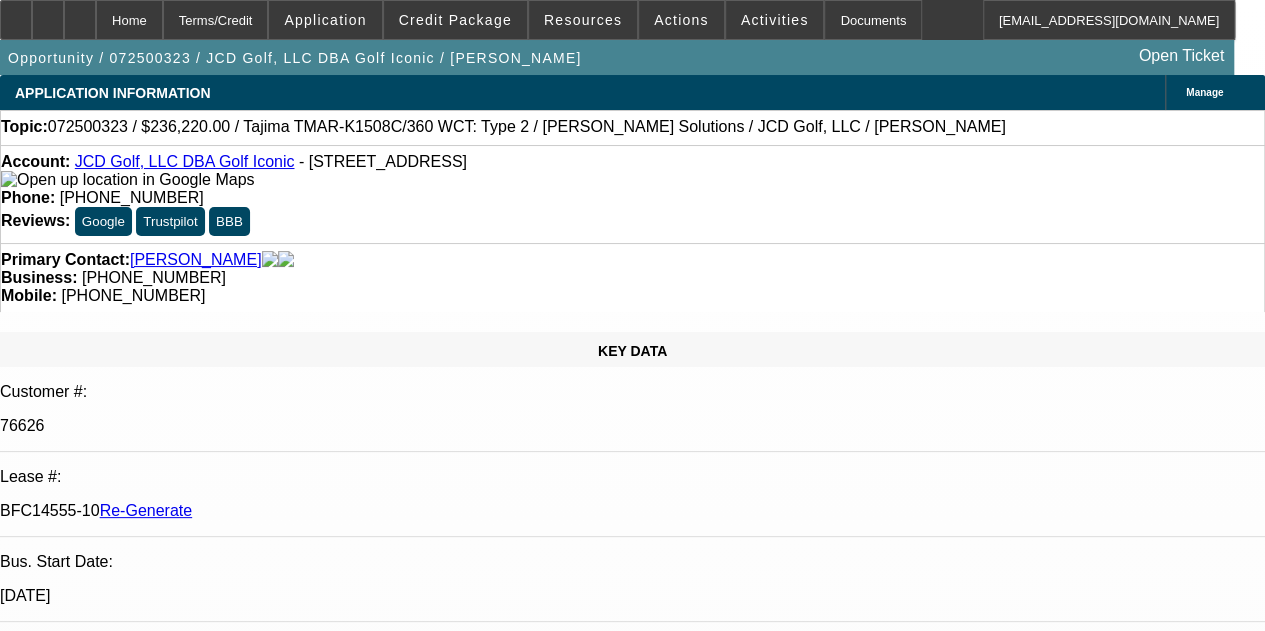 click on "Phone:
(505) 934-3492" 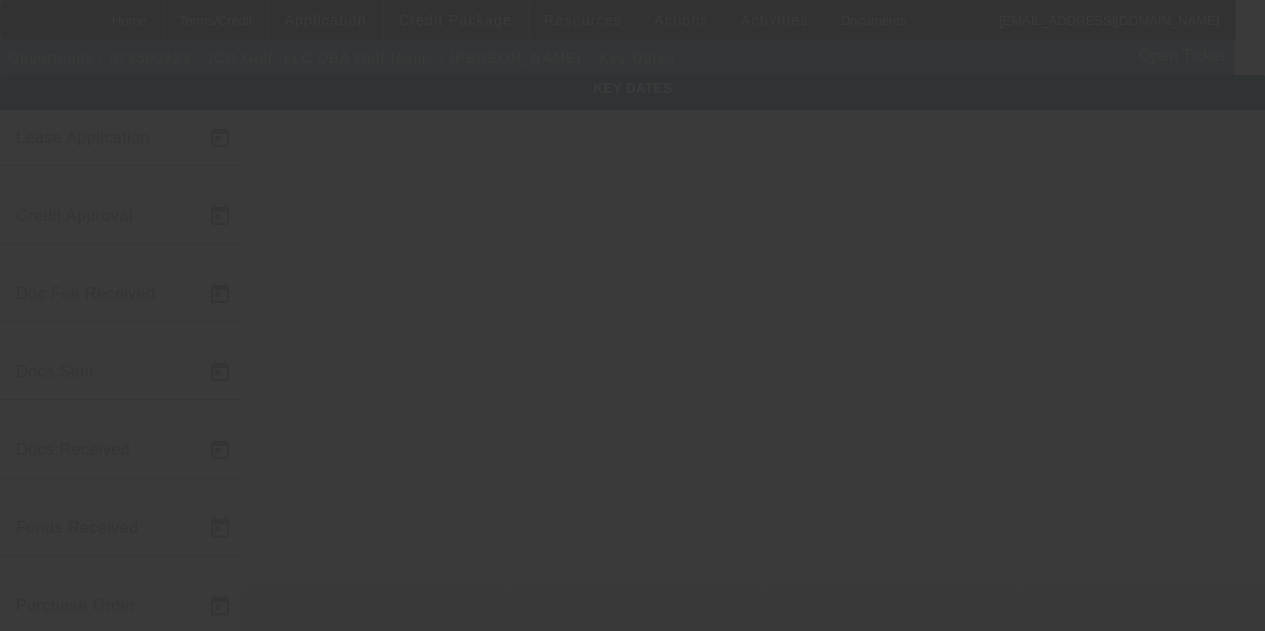 type on "7/15/2025" 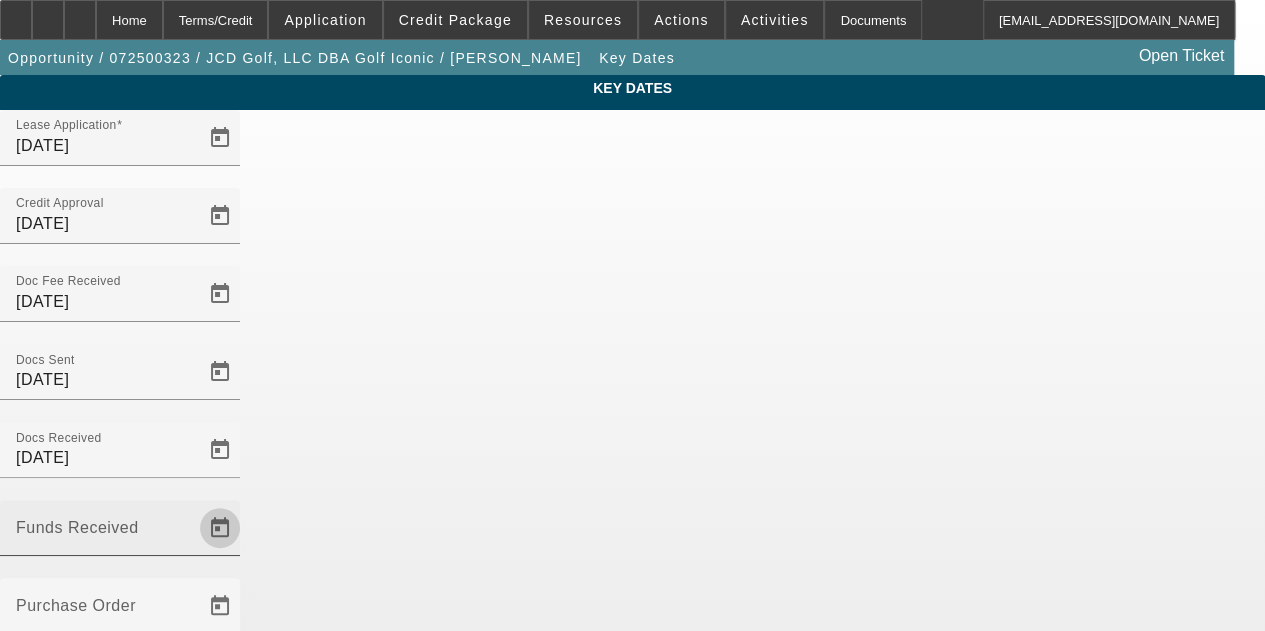 click 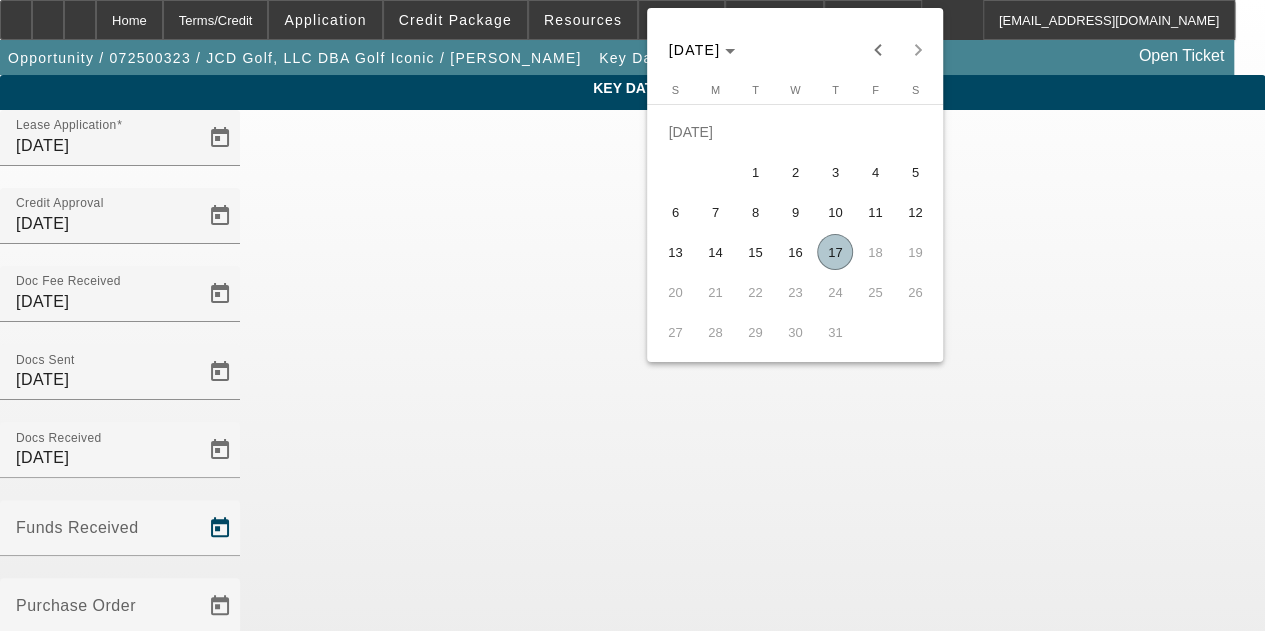 click on "17" at bounding box center (835, 252) 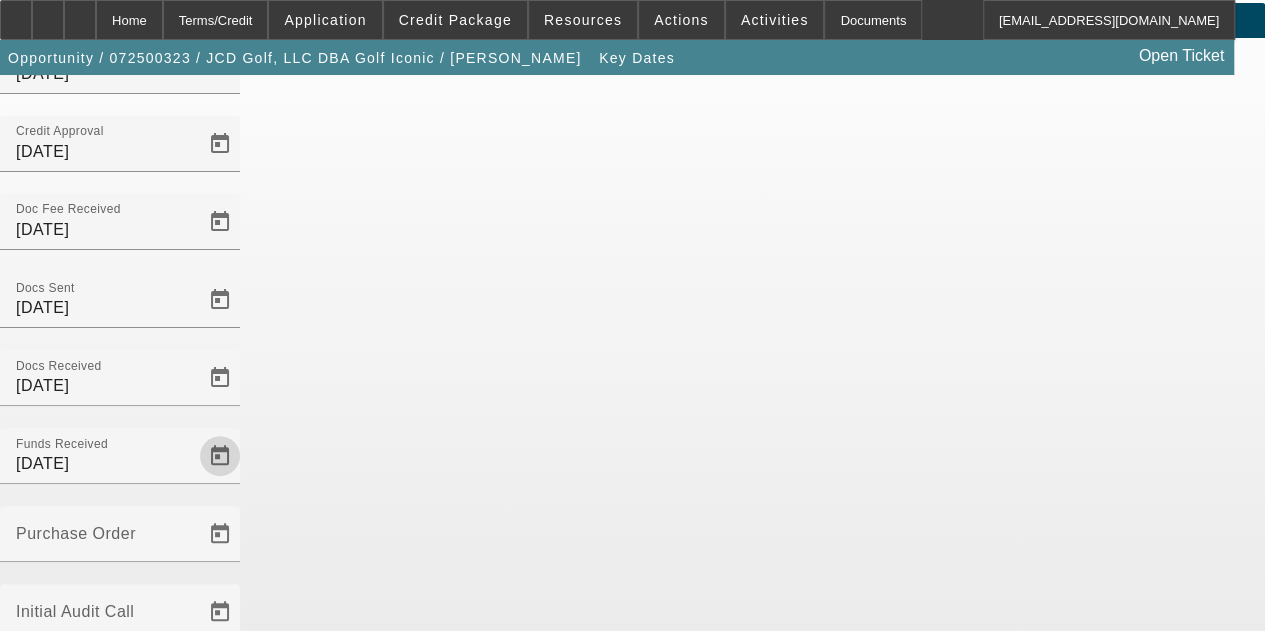 scroll, scrollTop: 130, scrollLeft: 0, axis: vertical 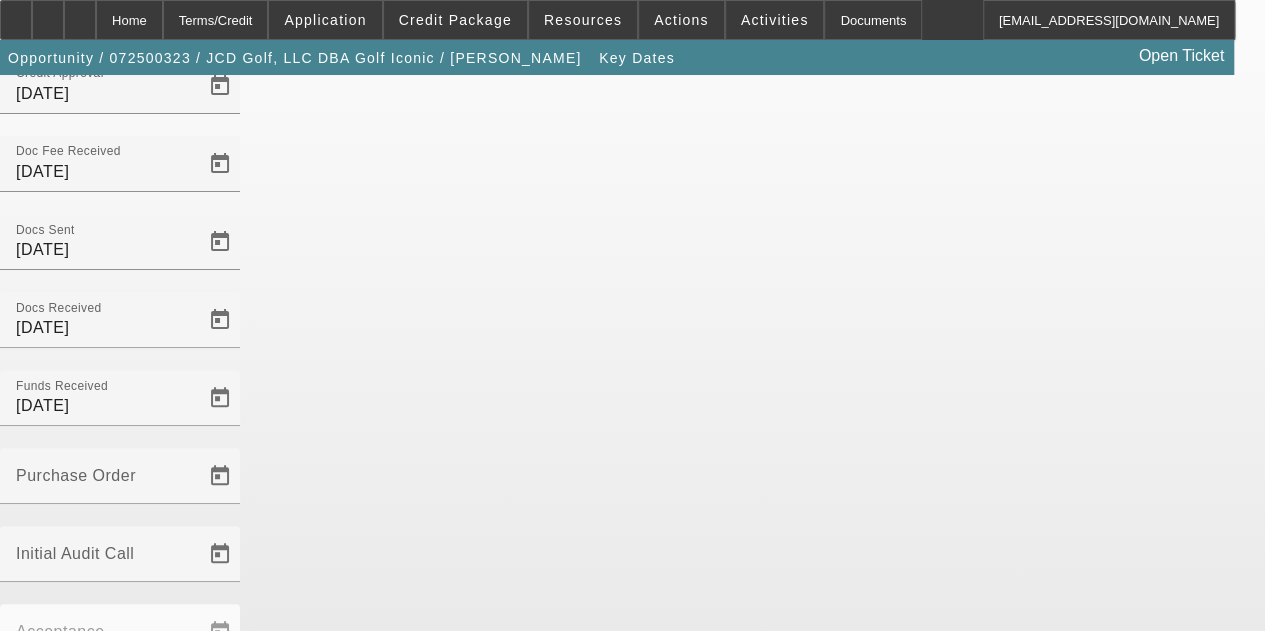 click on "Save" 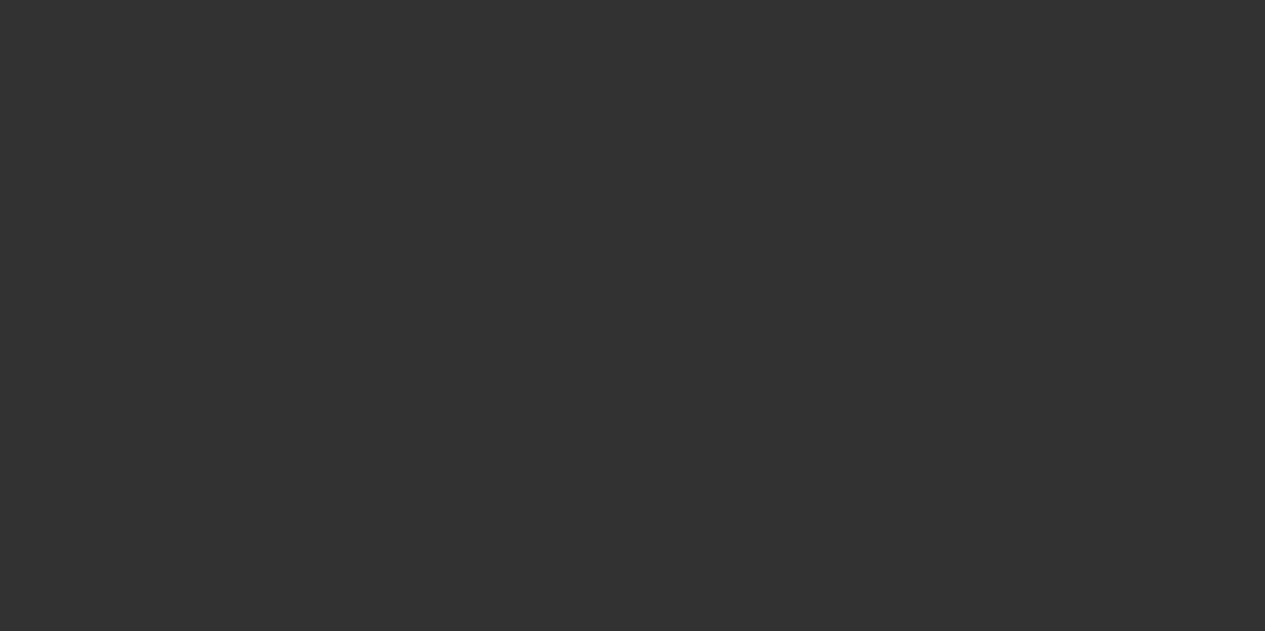 scroll, scrollTop: 0, scrollLeft: 0, axis: both 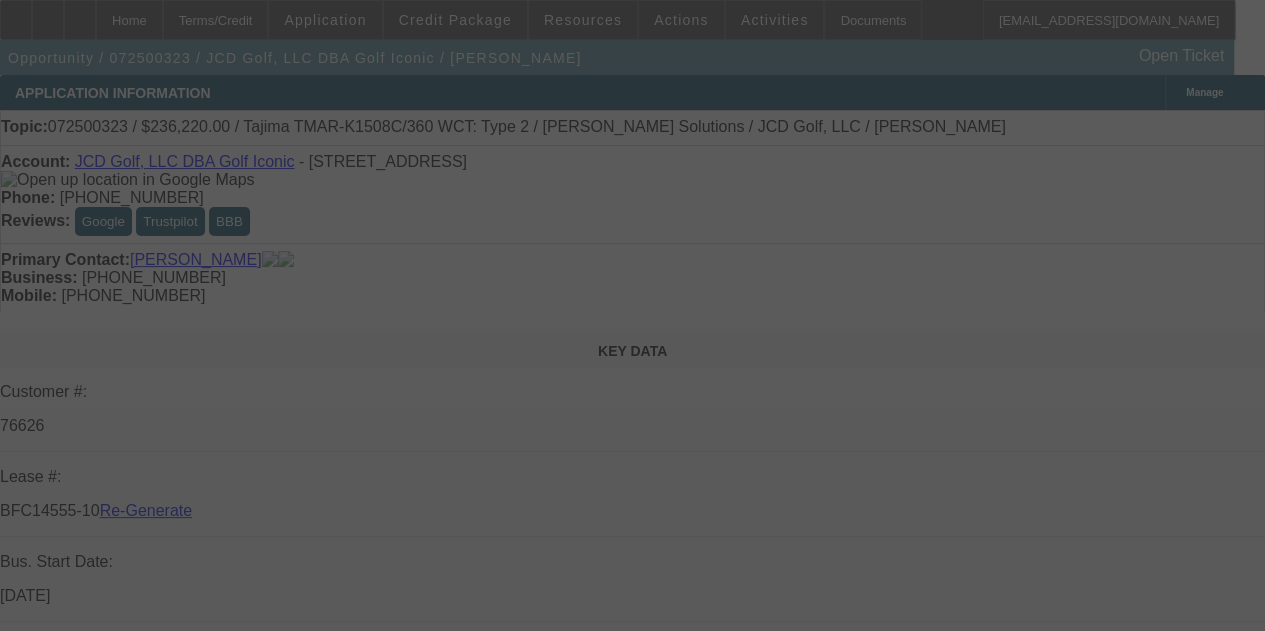 select on "3" 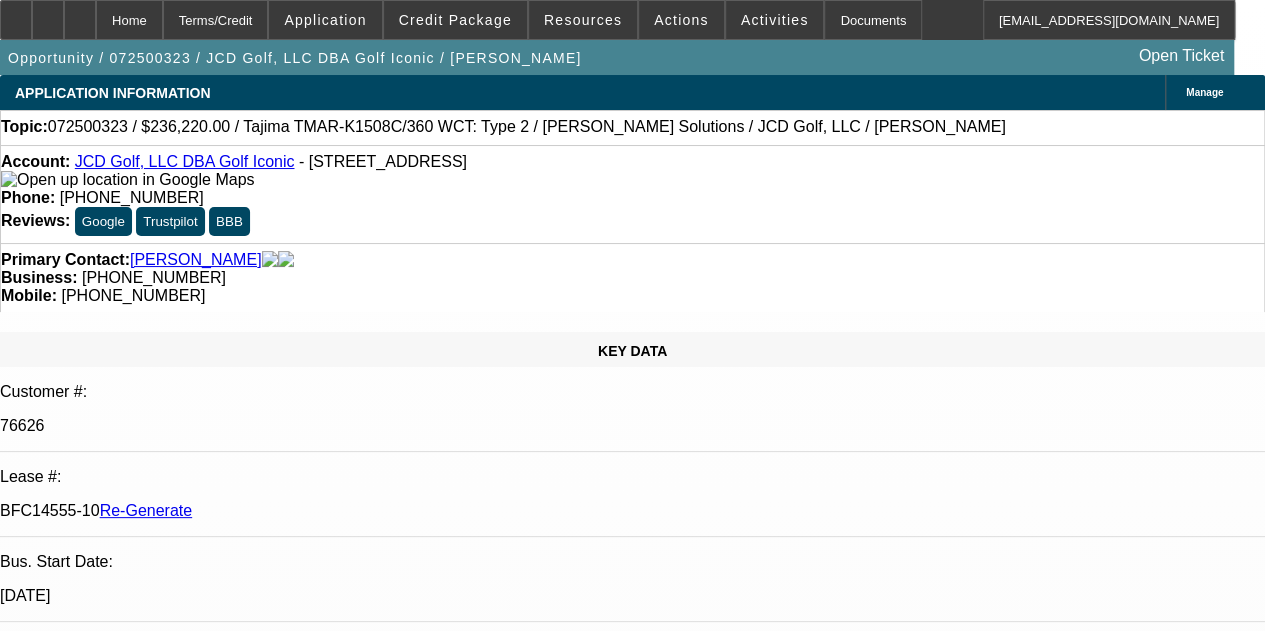 select on "0" 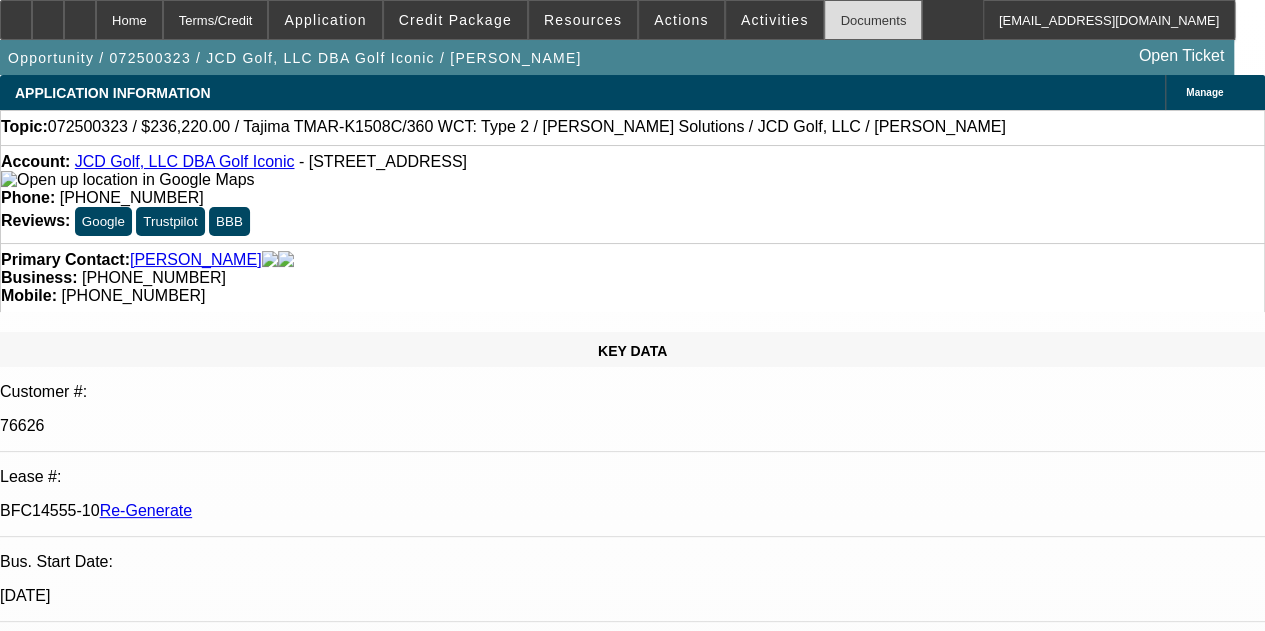 click on "Documents" at bounding box center (873, 20) 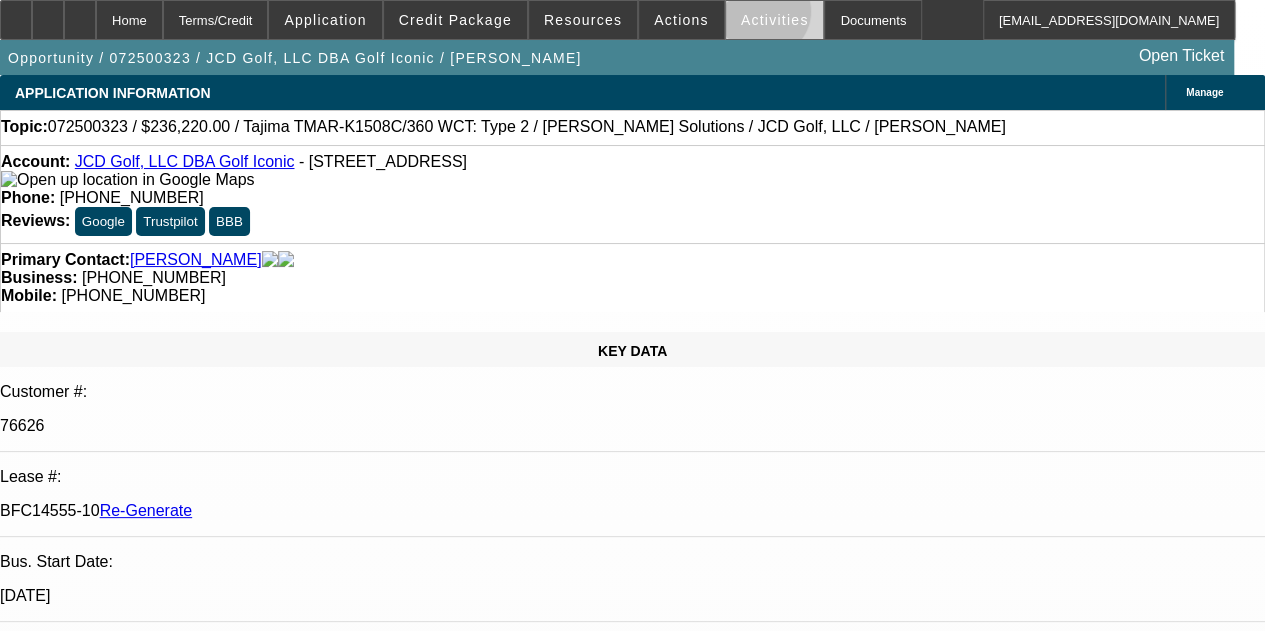 click on "Activities" at bounding box center (775, 20) 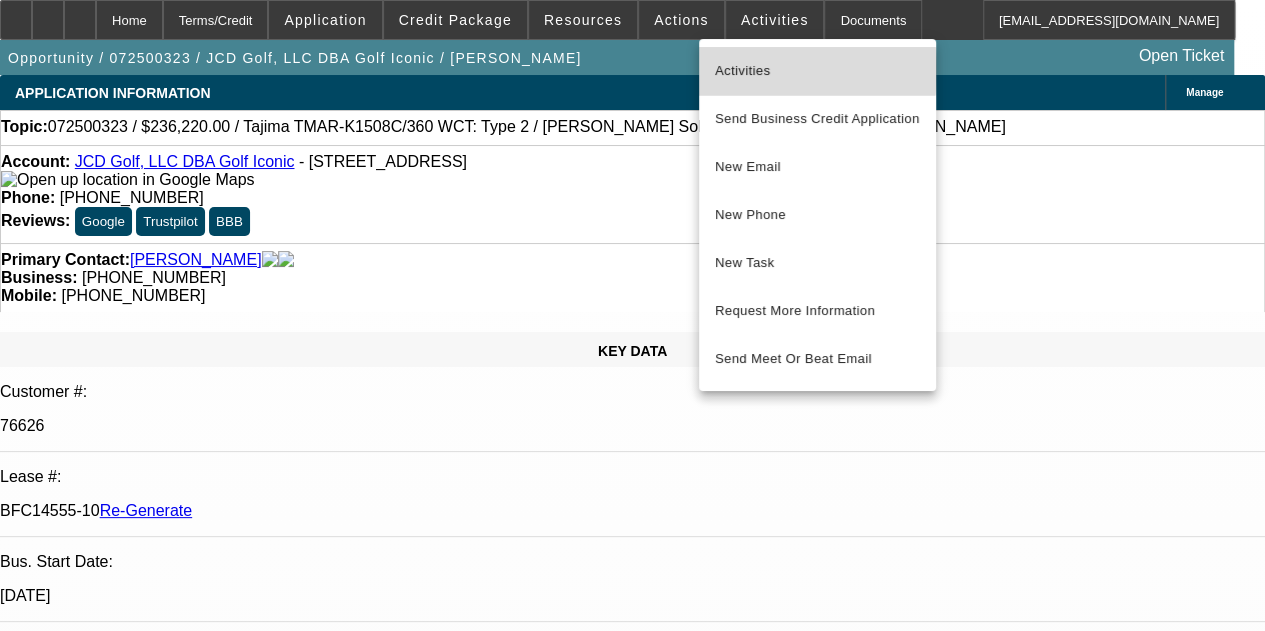 click on "Activities" at bounding box center (817, 71) 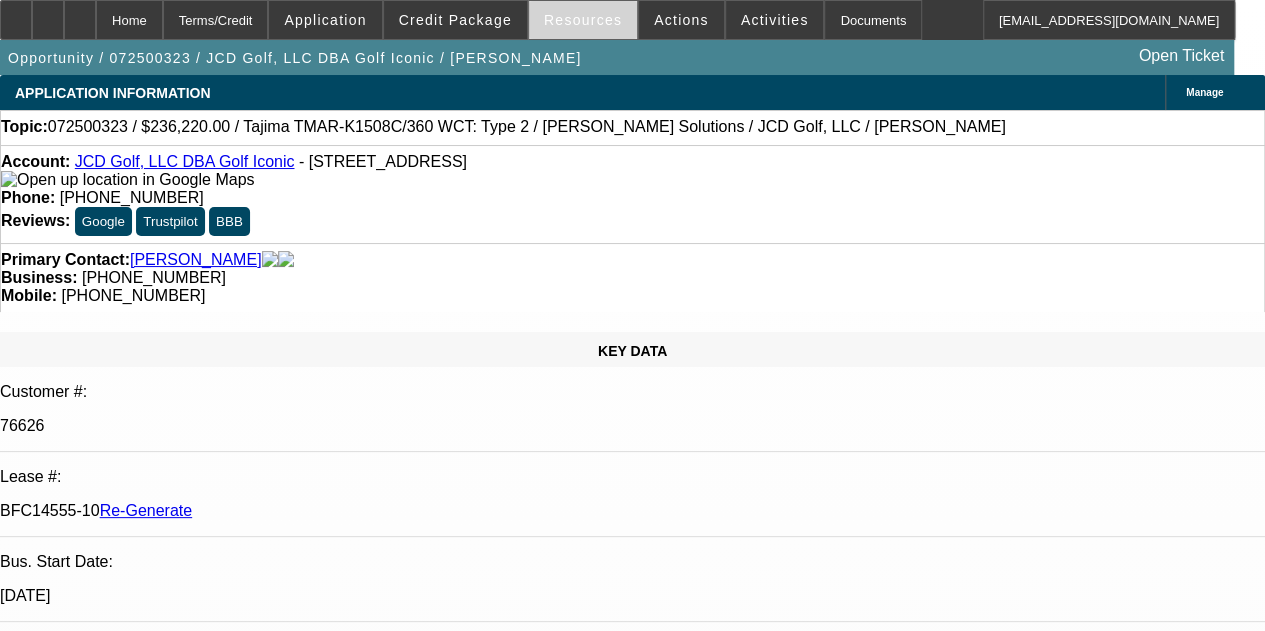 click on "Resources" at bounding box center [583, 20] 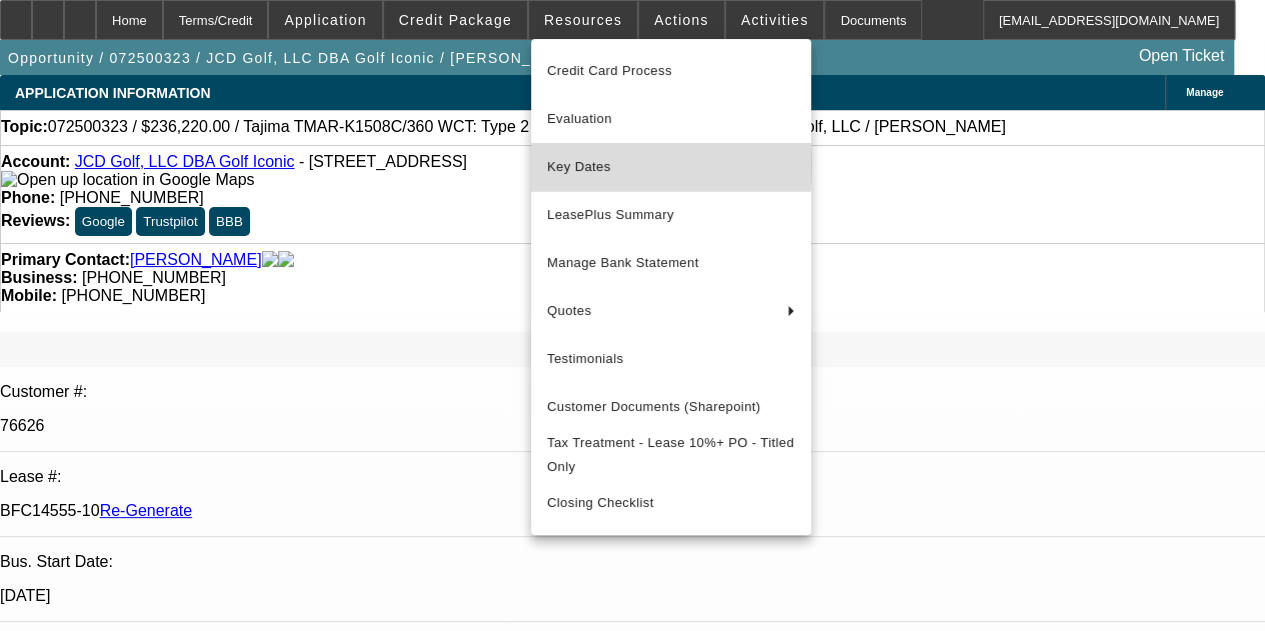 click on "Key Dates" at bounding box center (671, 167) 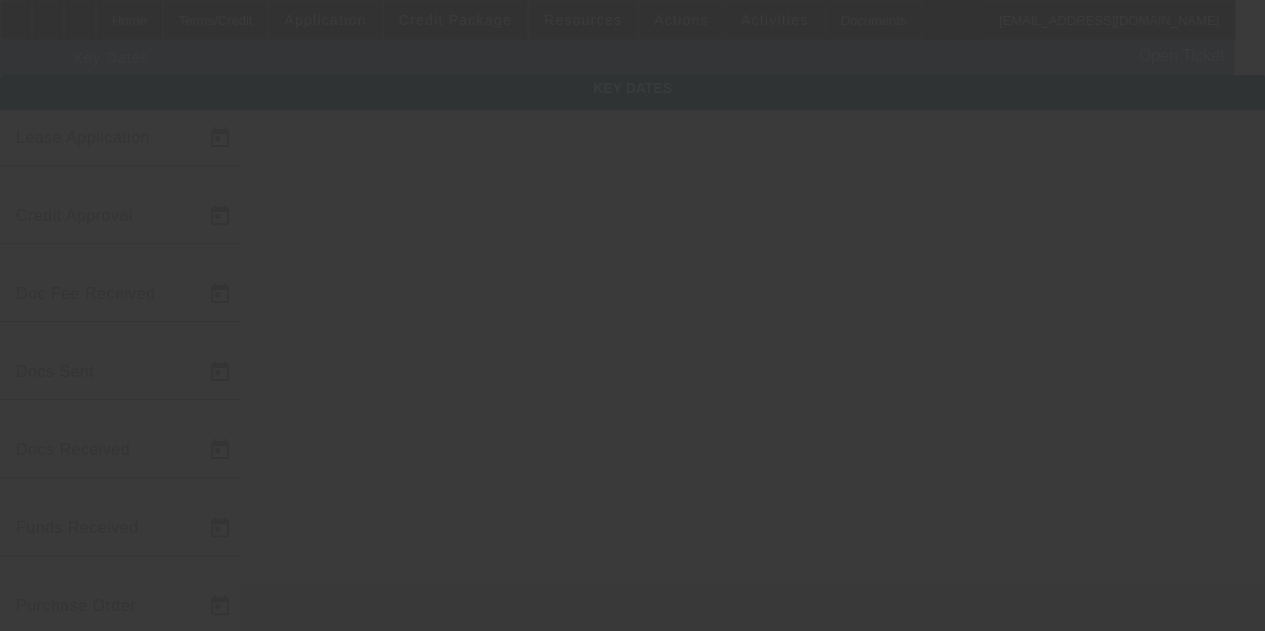 type on "7/15/2025" 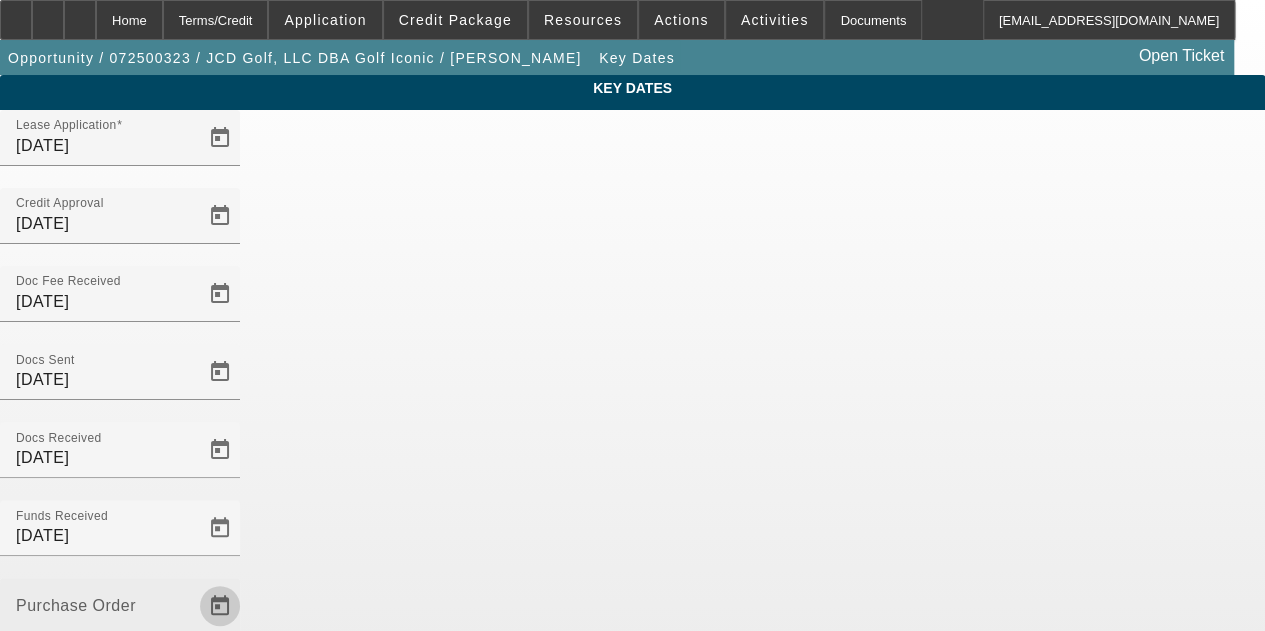 click 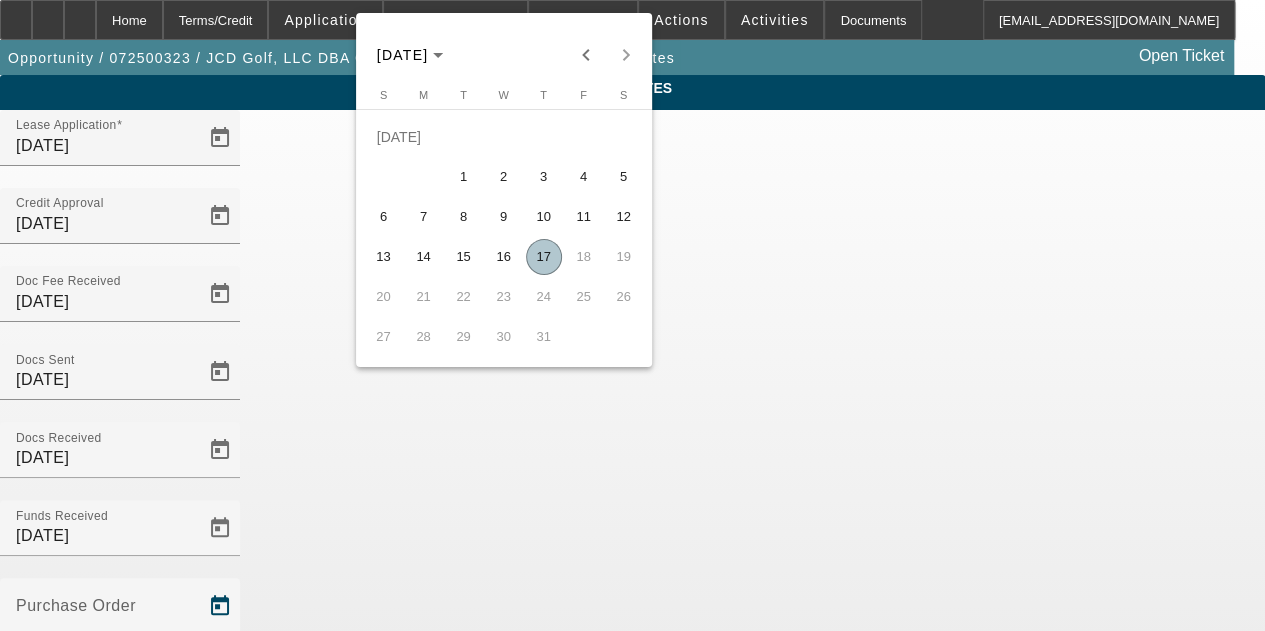 click on "17" at bounding box center (544, 257) 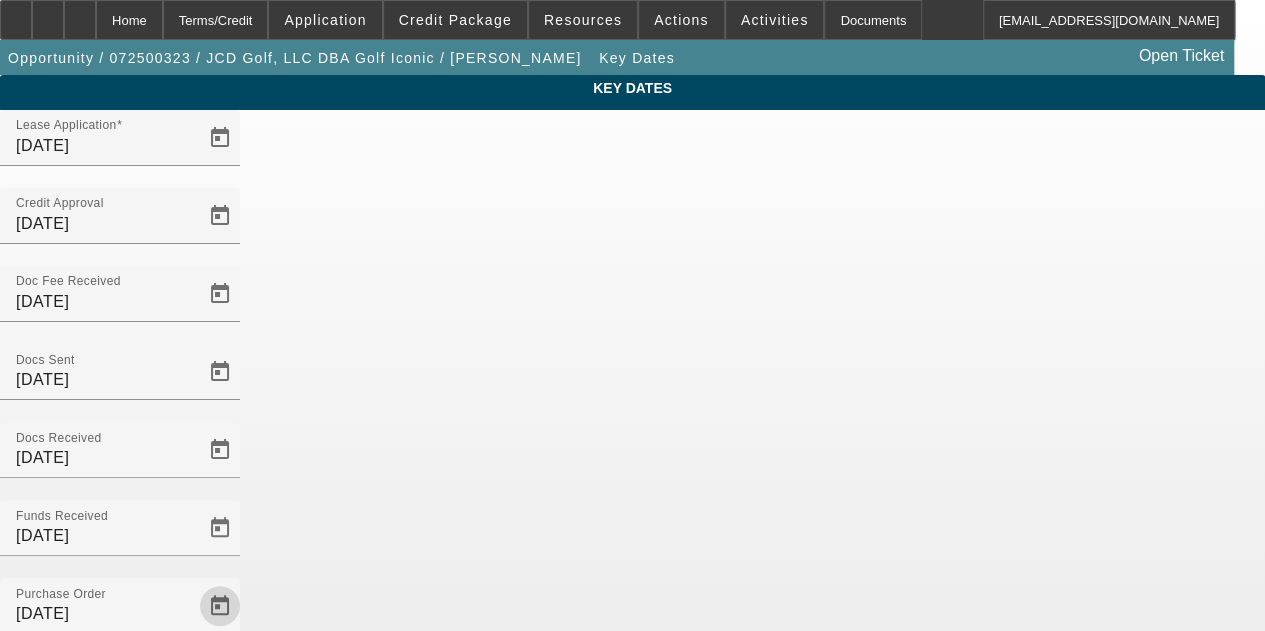 scroll, scrollTop: 130, scrollLeft: 0, axis: vertical 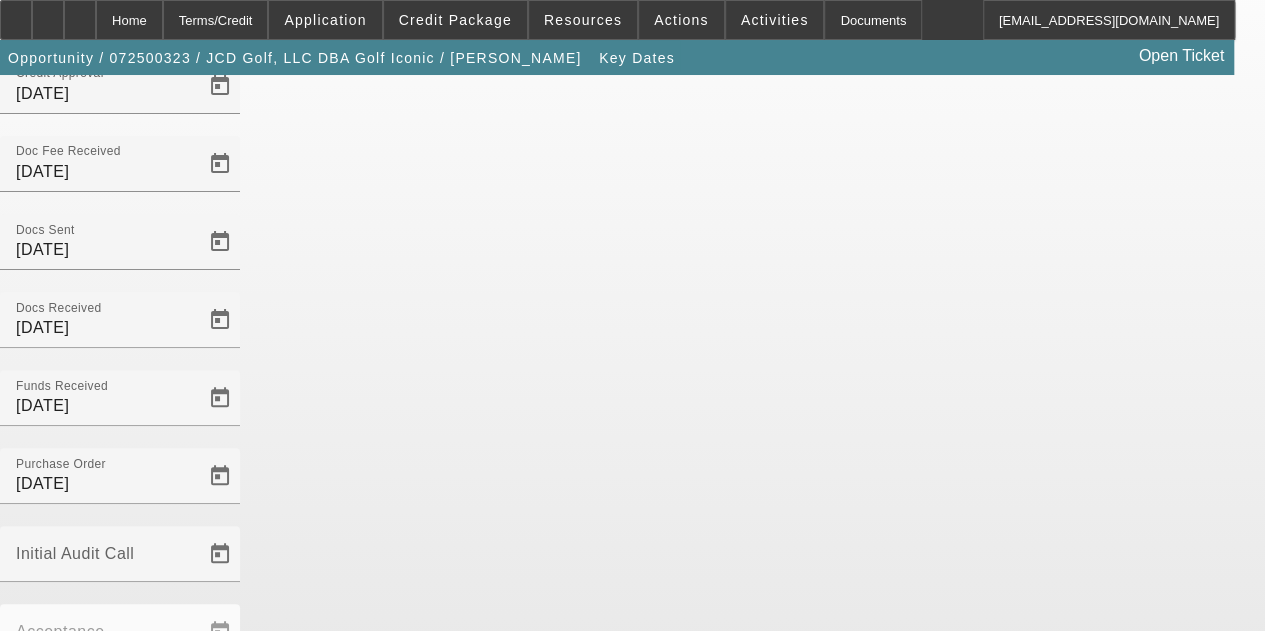 click on "Save" 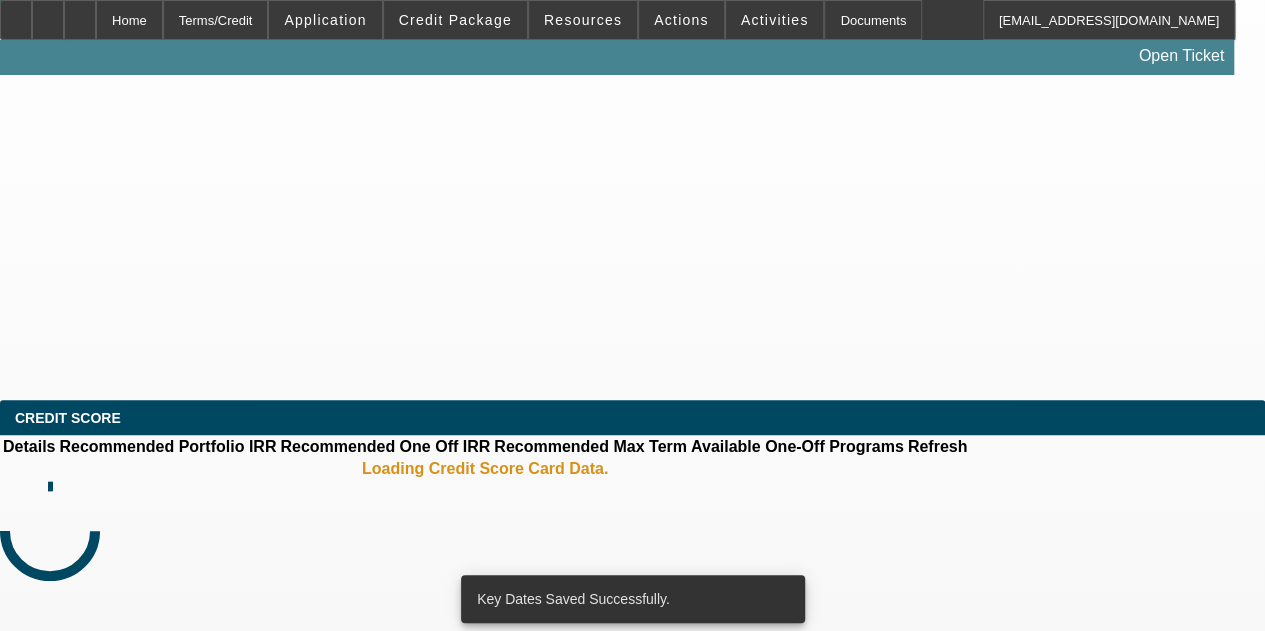 scroll, scrollTop: 0, scrollLeft: 0, axis: both 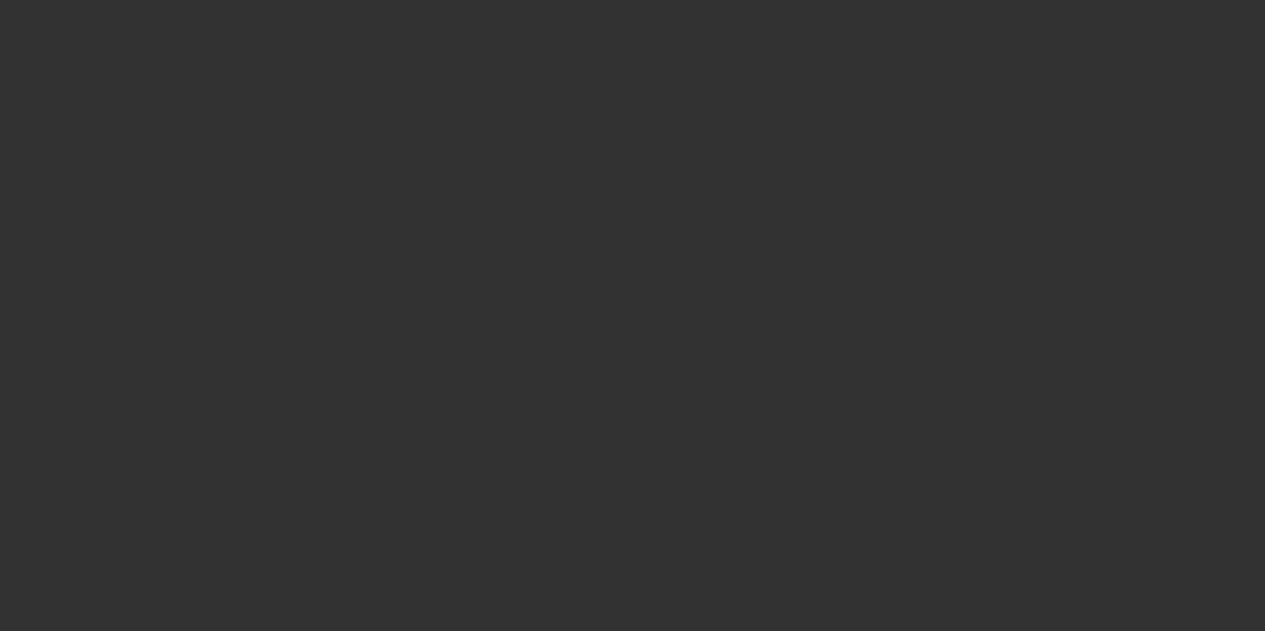 click 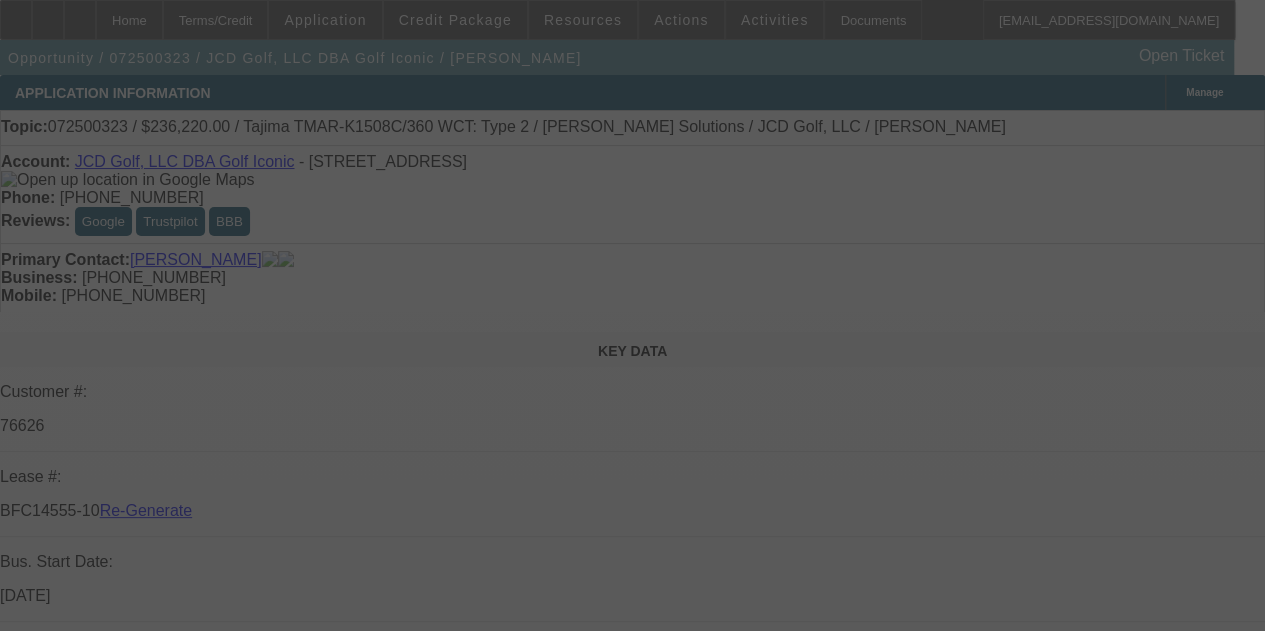 select on "3" 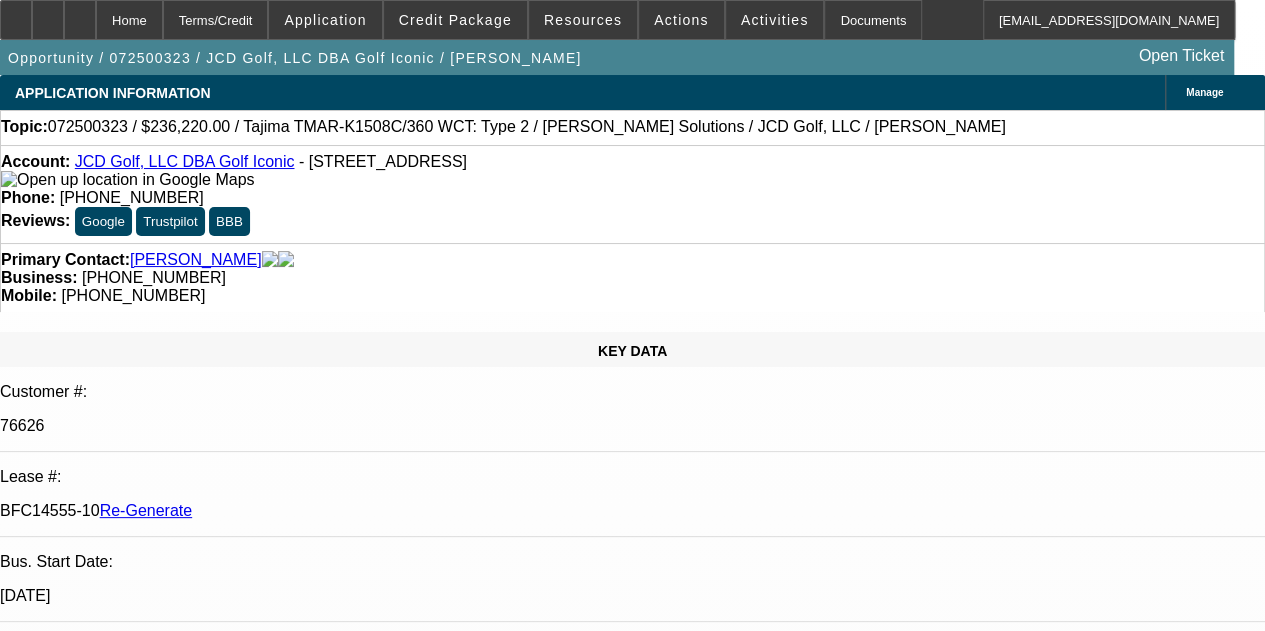 select on "0" 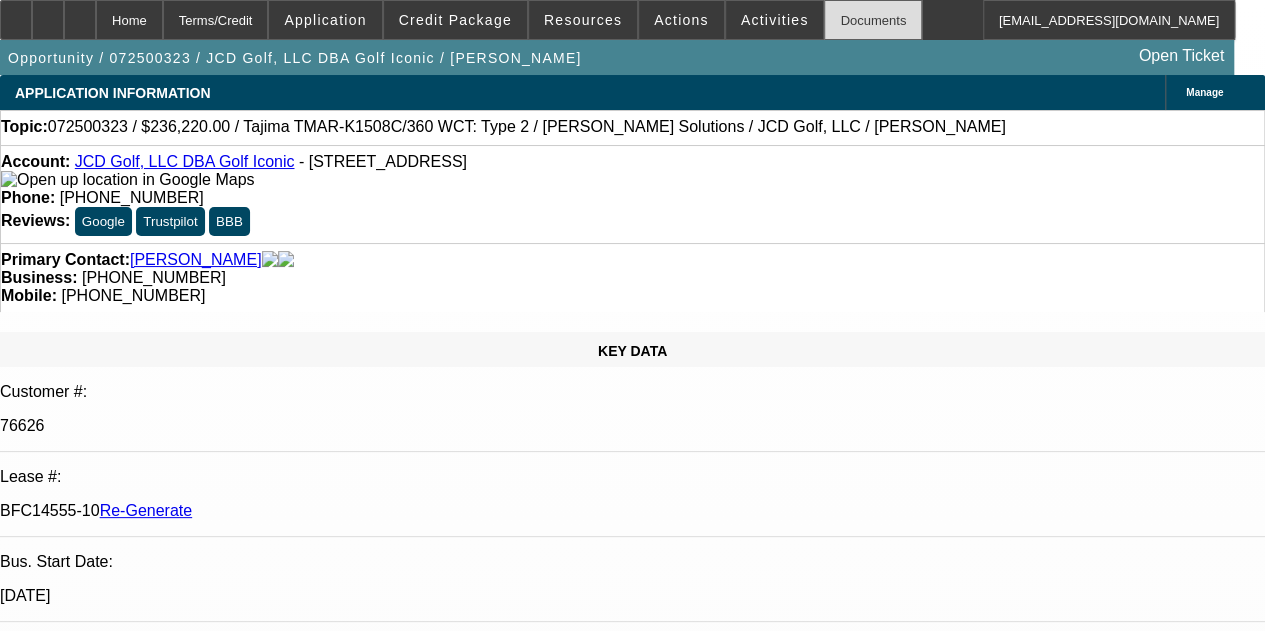 click on "Documents" at bounding box center [873, 20] 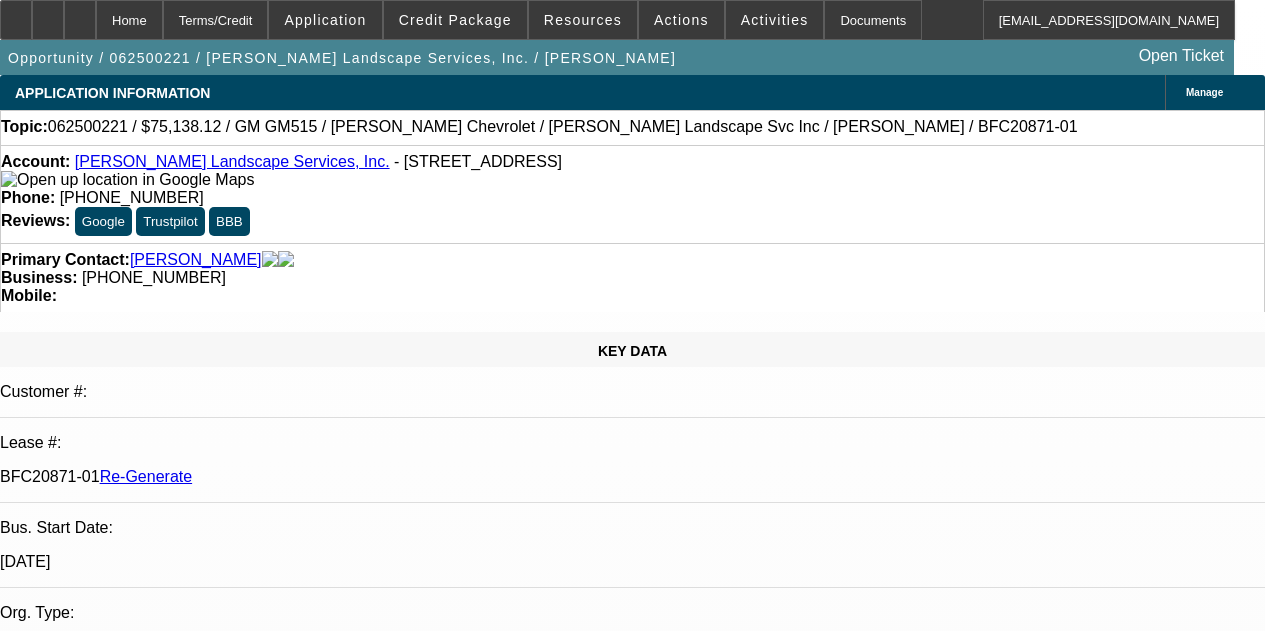 select on "3" 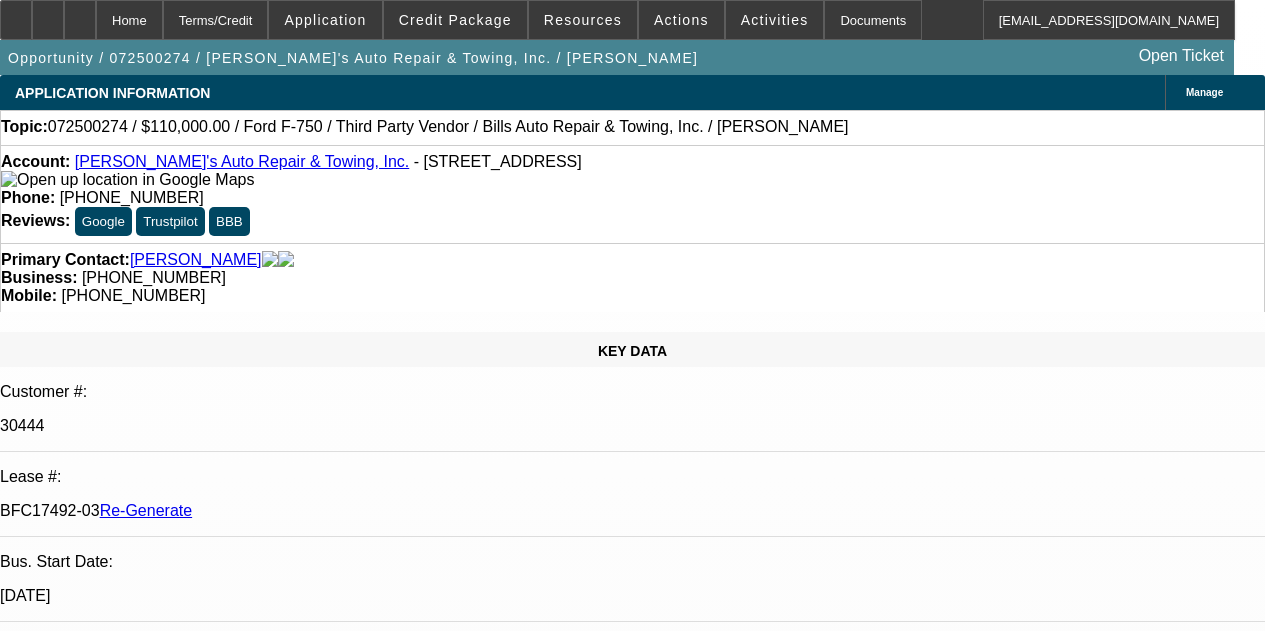 select on "4" 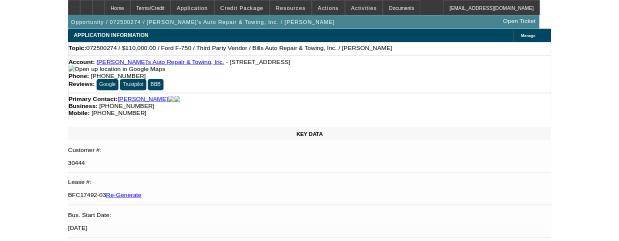 scroll, scrollTop: 145, scrollLeft: 0, axis: vertical 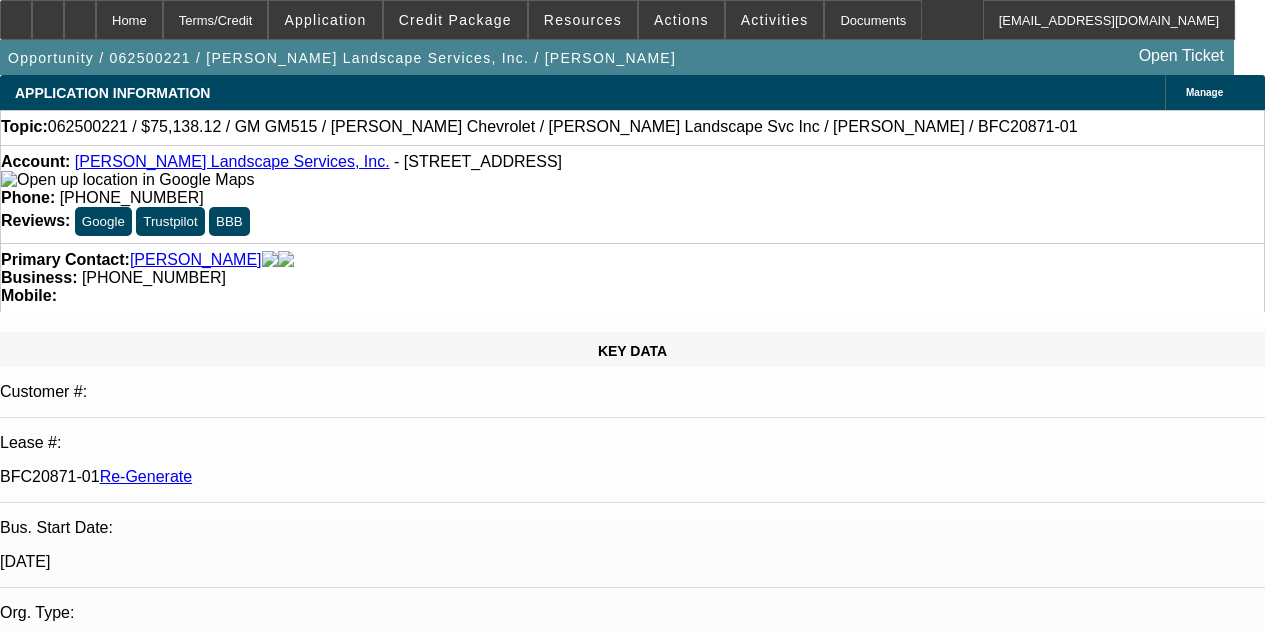 select on "3" 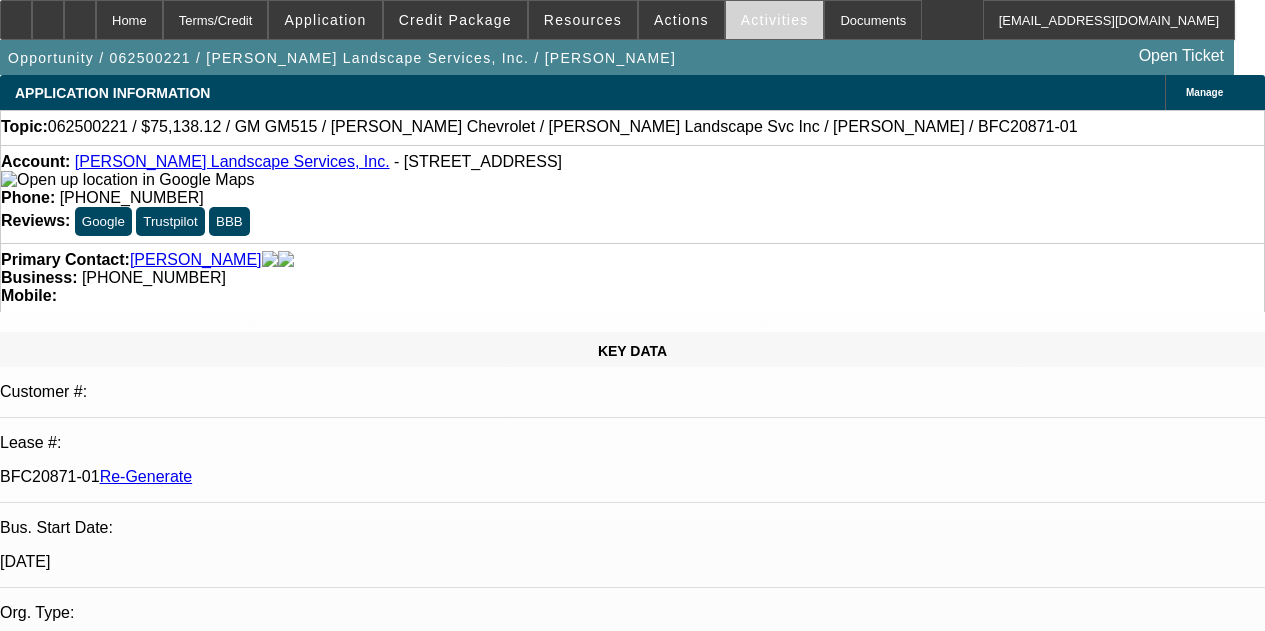 scroll, scrollTop: 0, scrollLeft: 0, axis: both 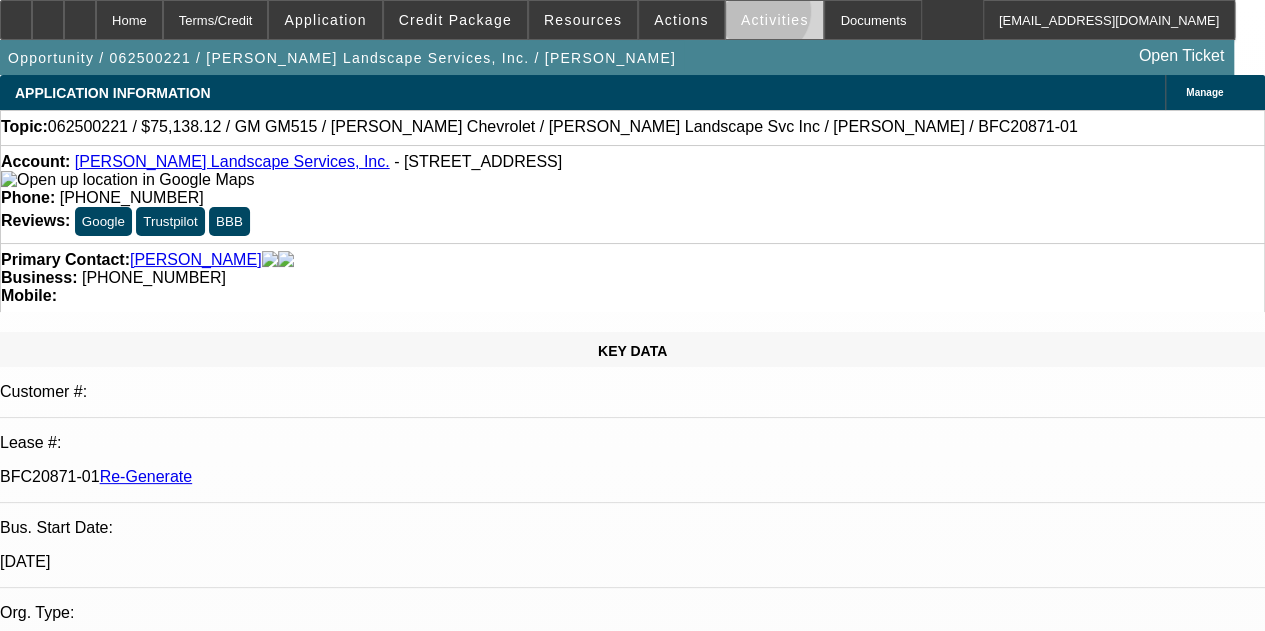 click on "Activities" at bounding box center (775, 20) 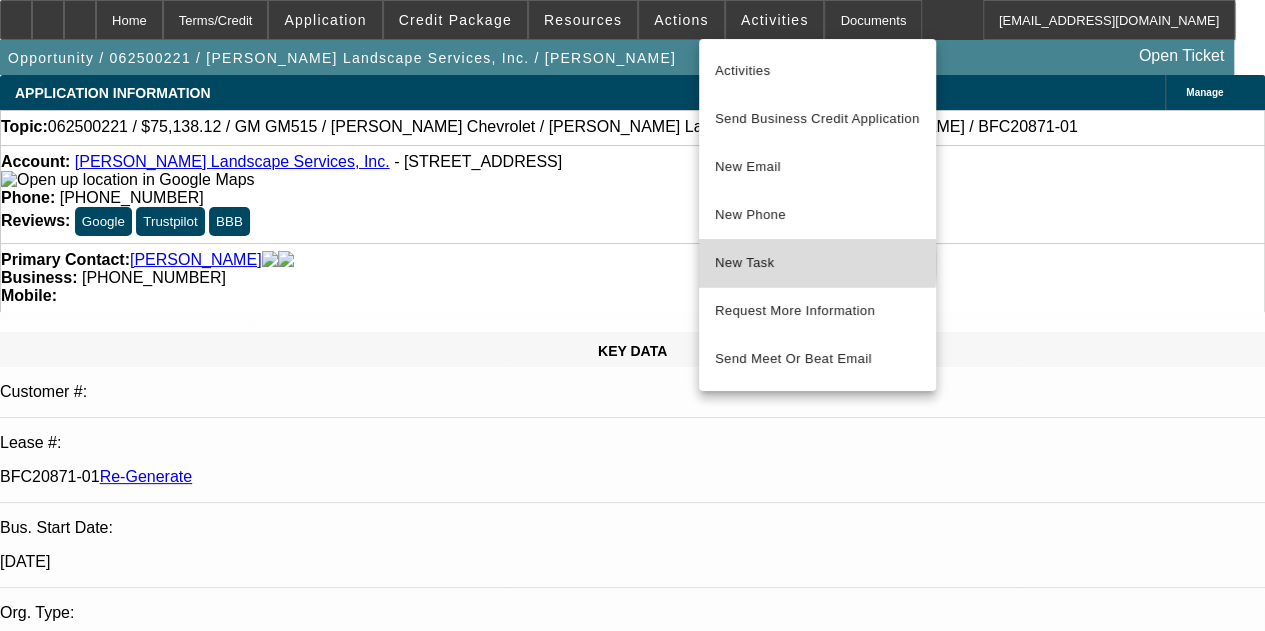 click on "New Task" at bounding box center [817, 263] 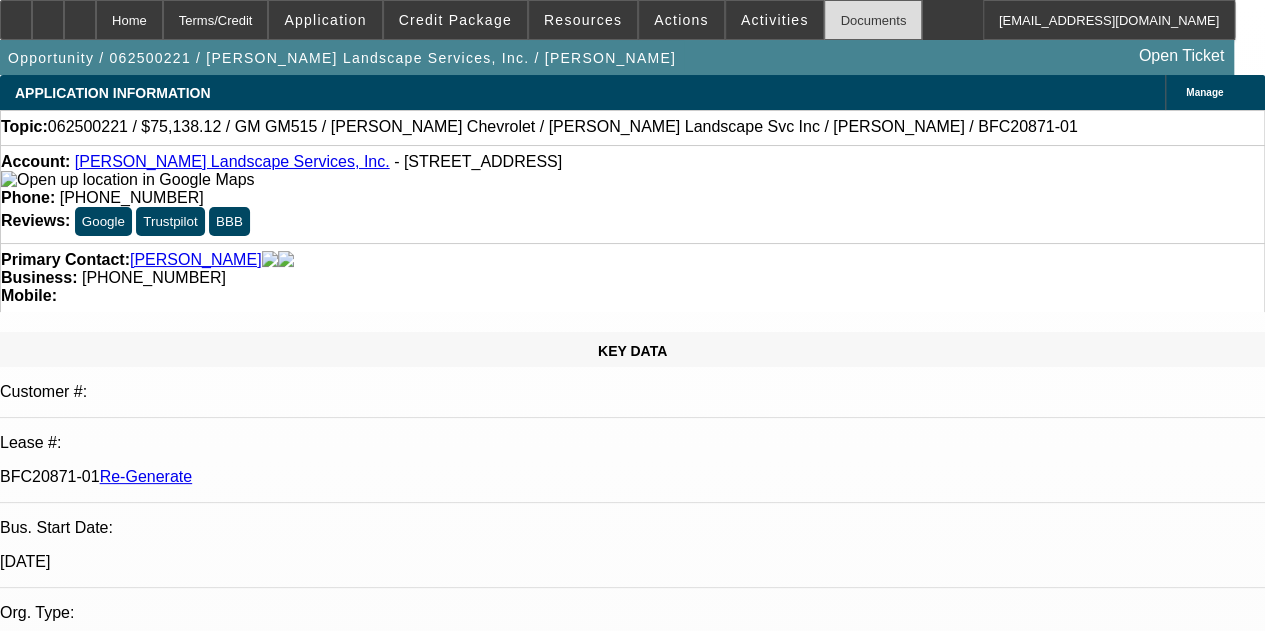 click on "Documents" at bounding box center [873, 20] 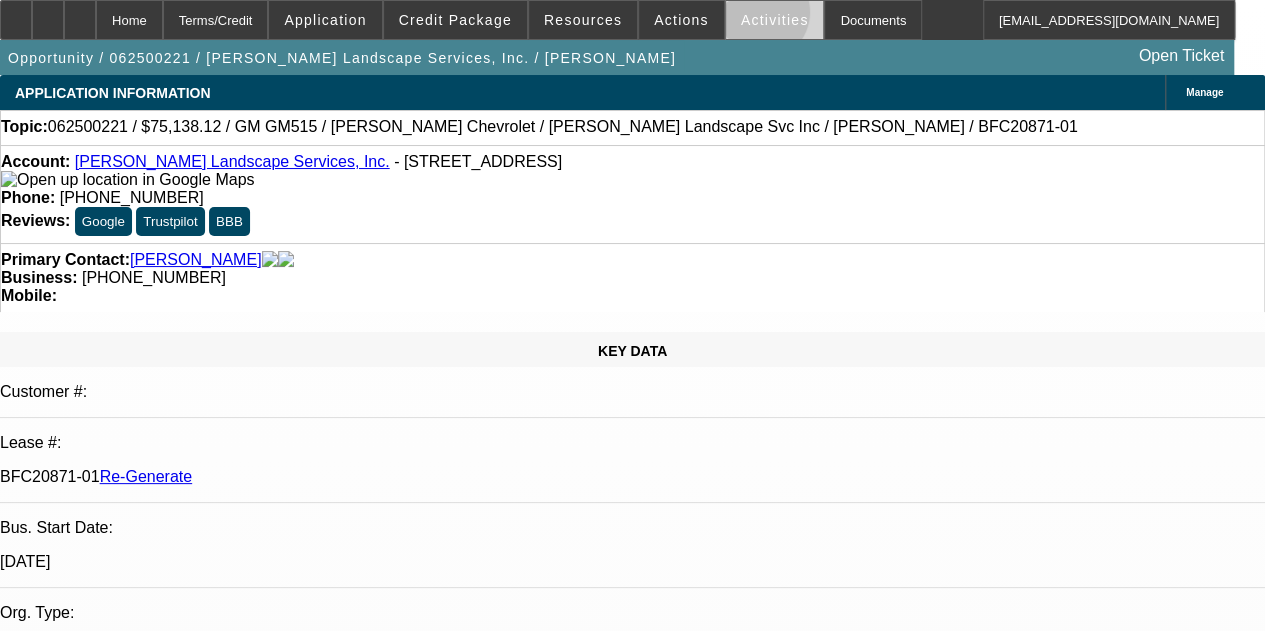 click on "Activities" at bounding box center [775, 20] 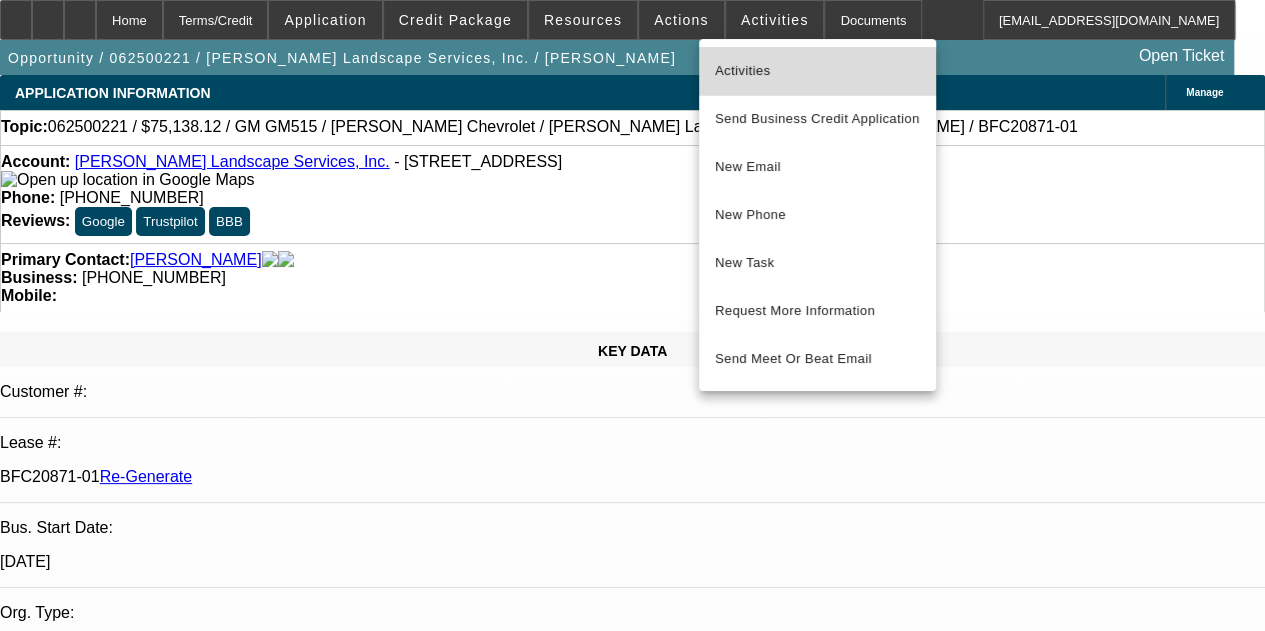 click on "Activities" at bounding box center [817, 71] 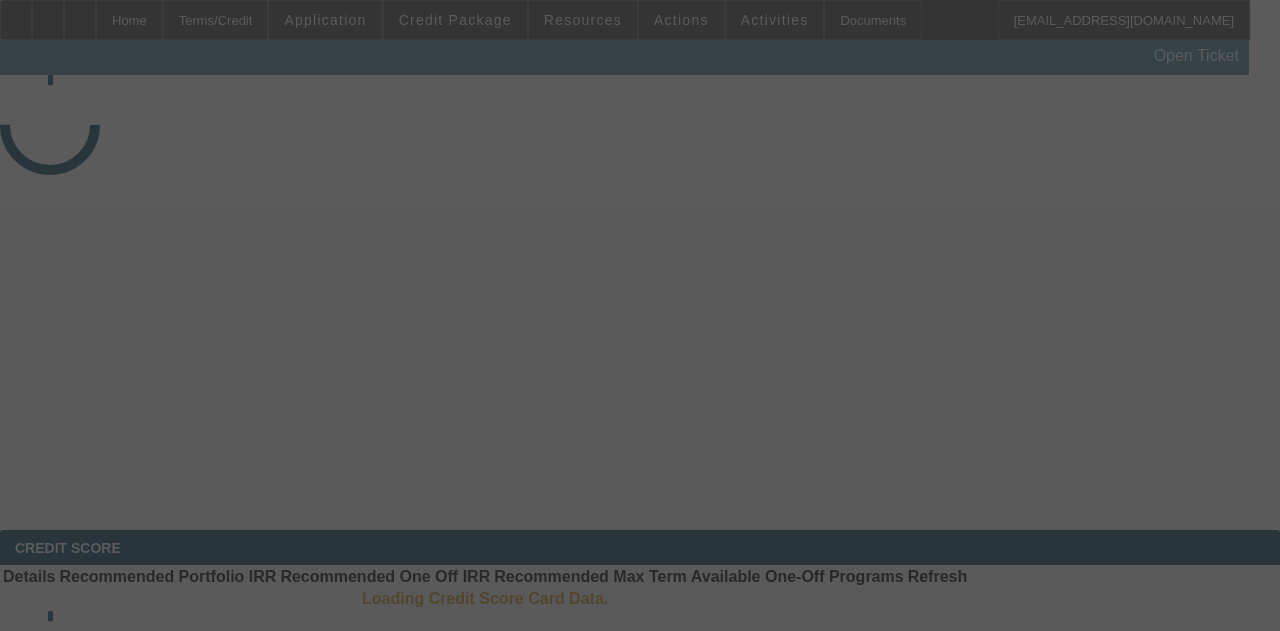 select on "3" 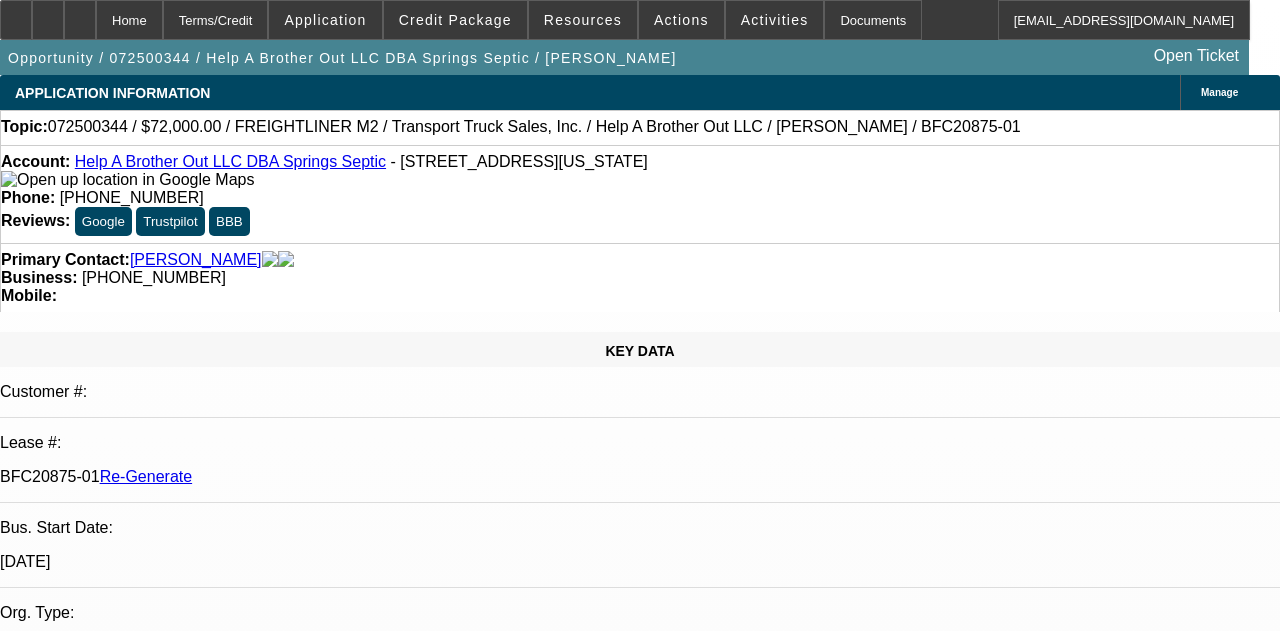 select on "0" 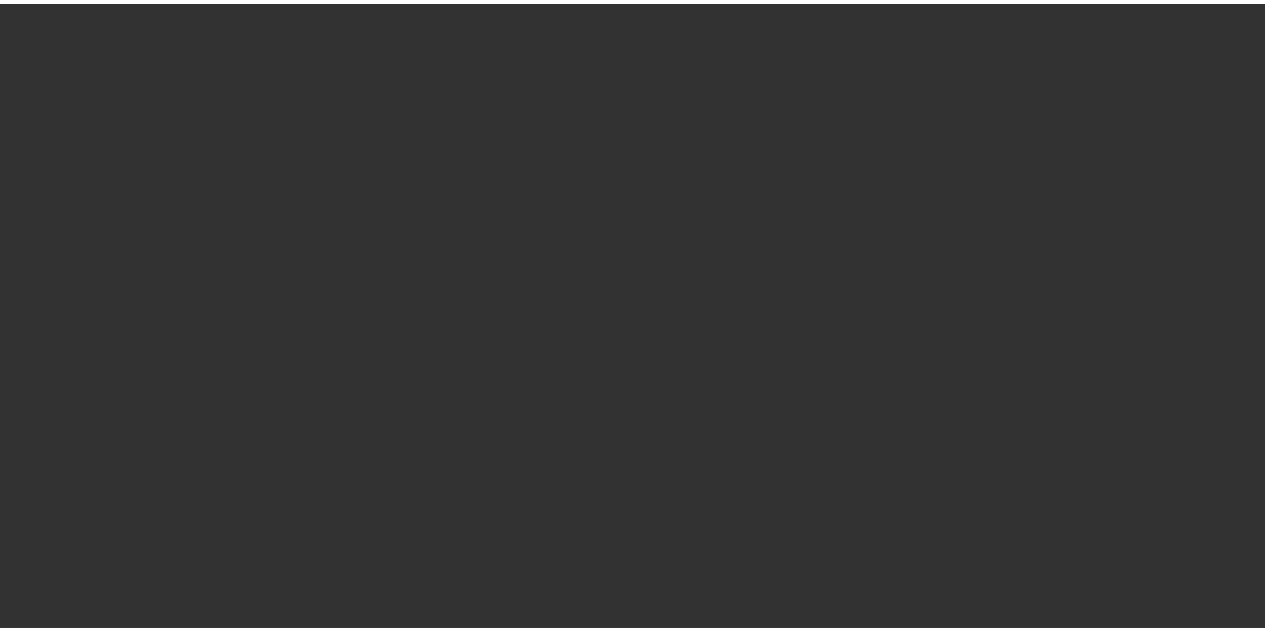 scroll, scrollTop: 0, scrollLeft: 0, axis: both 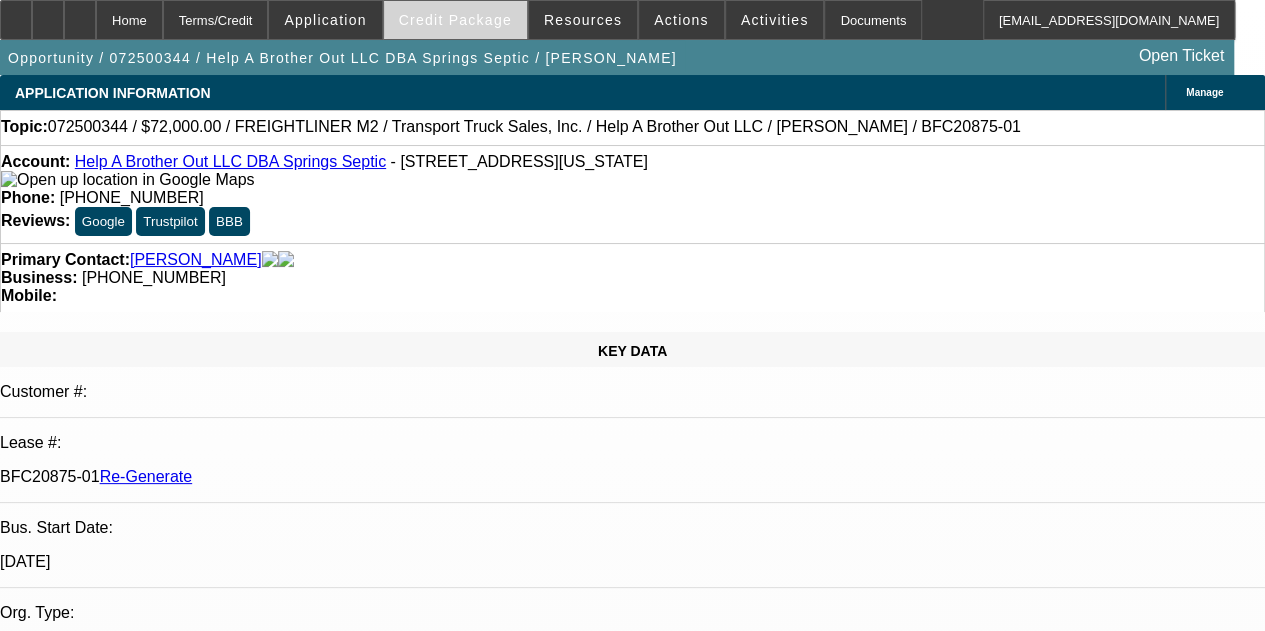 click on "Credit Package" at bounding box center [455, 20] 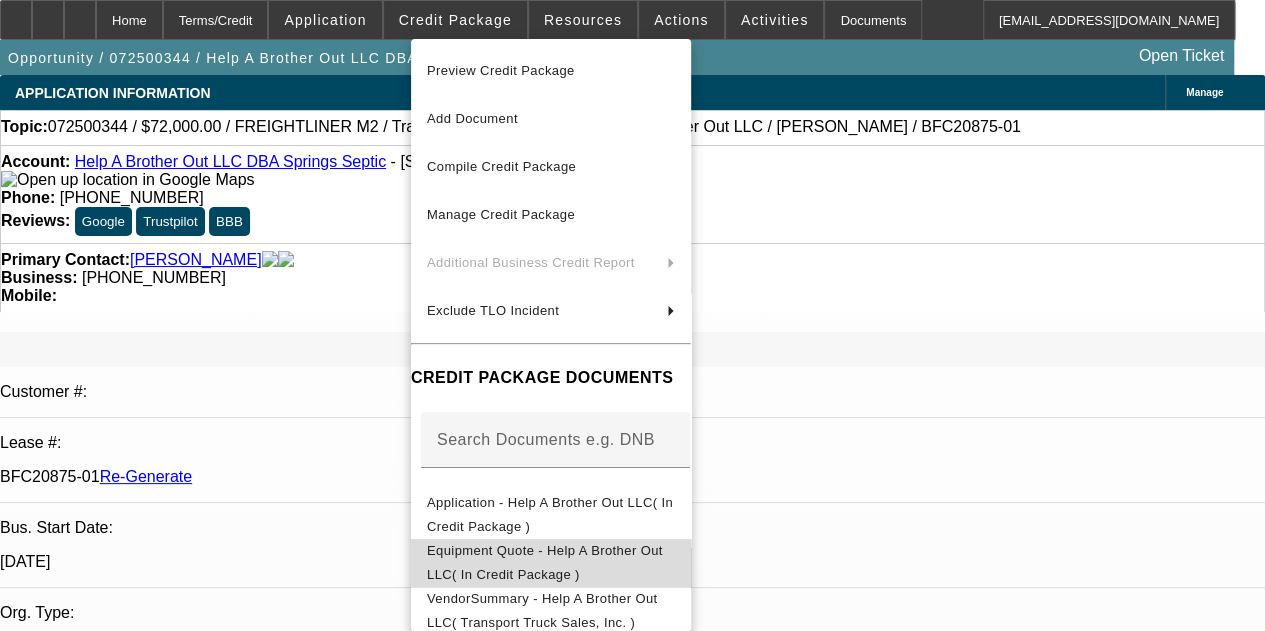 click on "Equipment Quote - Help A Brother Out LLC( In Credit Package )" at bounding box center [545, 562] 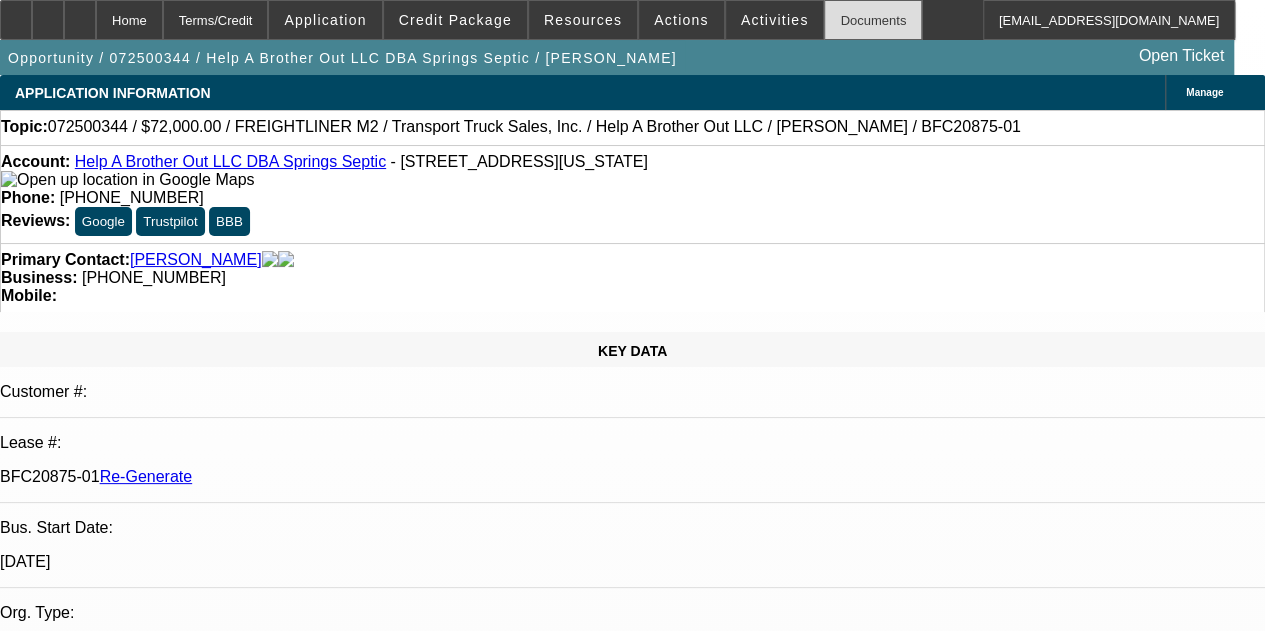click on "Documents" at bounding box center [873, 20] 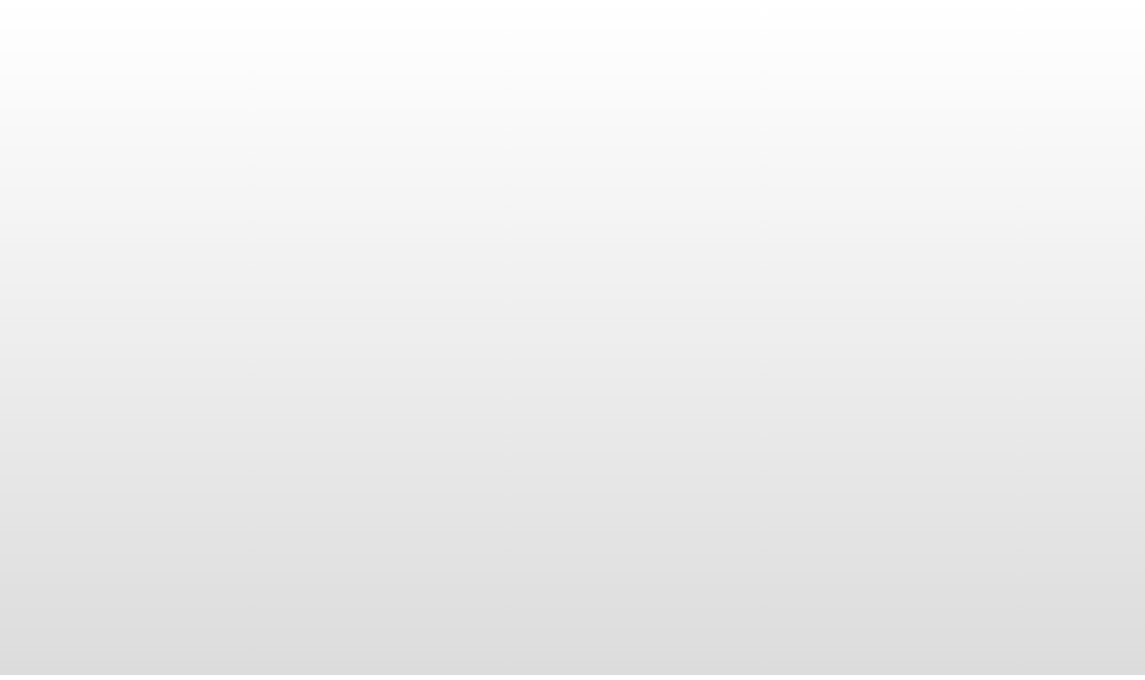 scroll, scrollTop: 0, scrollLeft: 0, axis: both 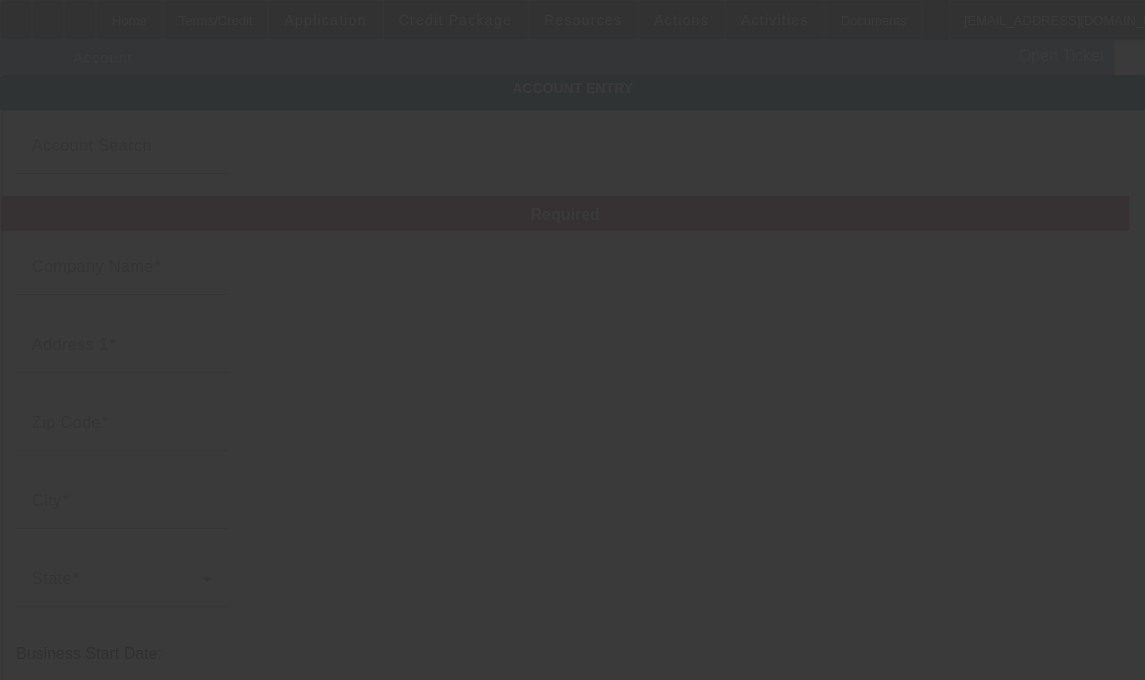 type on "Help A Brother Out LLC" 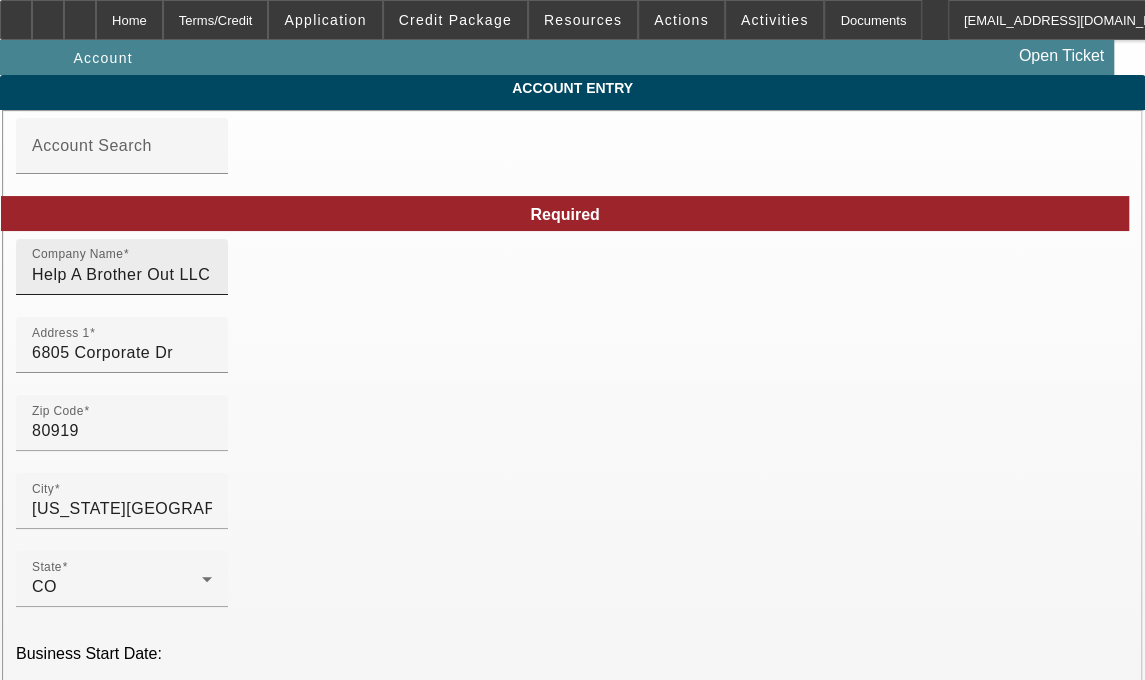 type on "[DATE]" 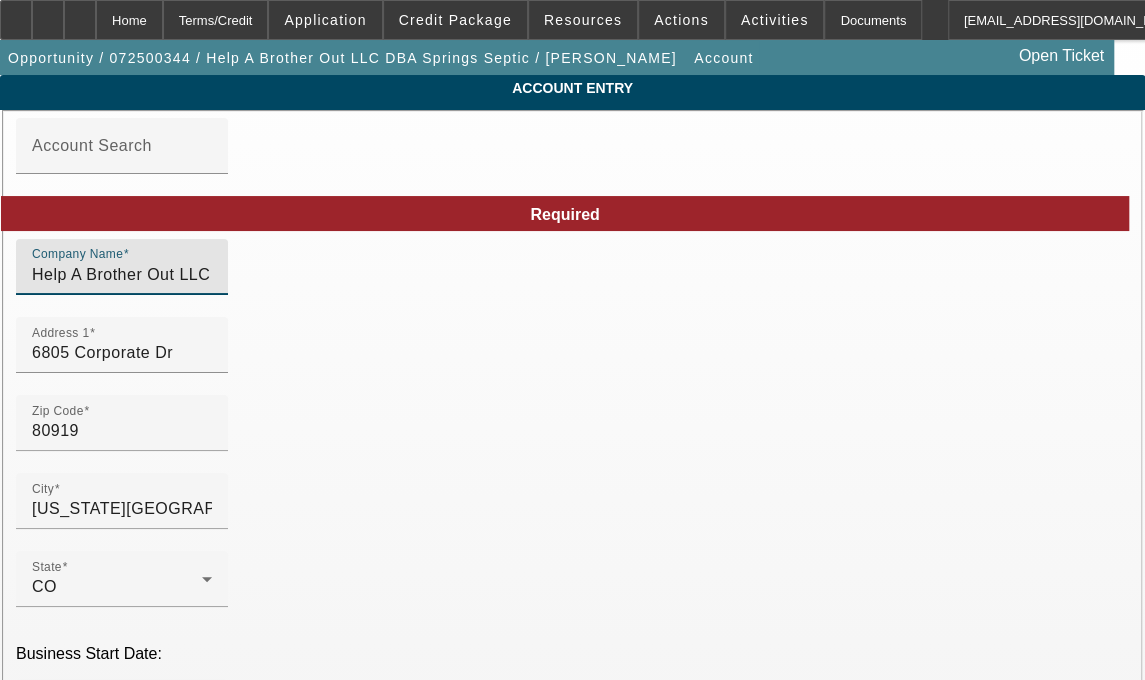 click on "Help A Brother Out LLC" at bounding box center (122, 275) 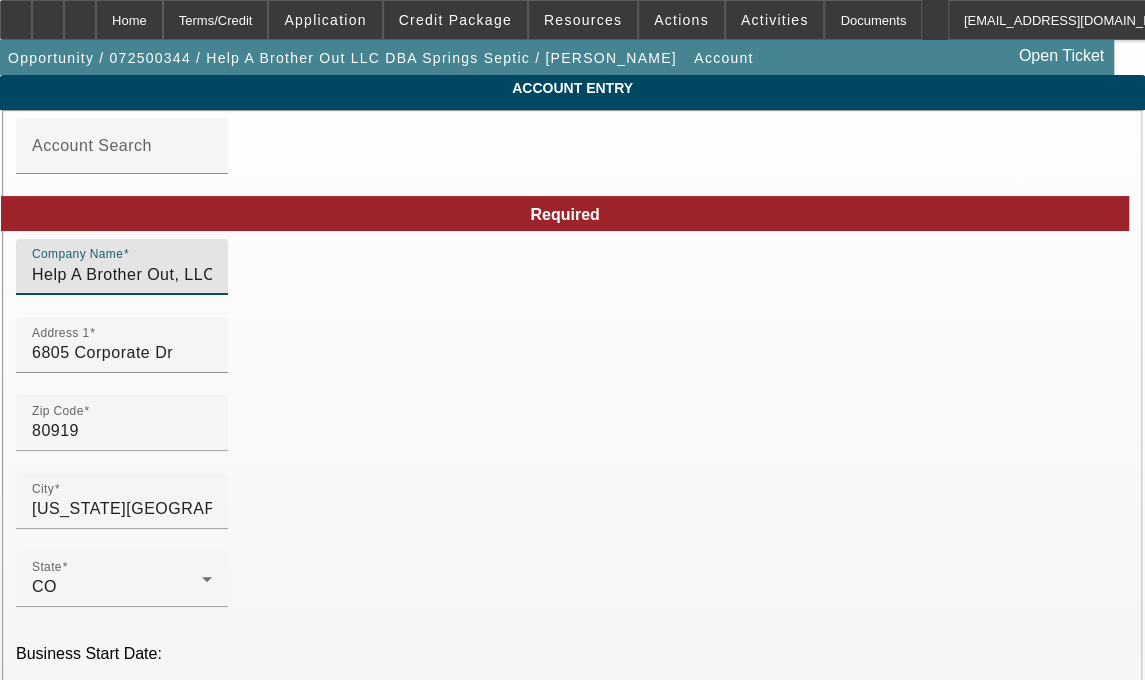 type on "Help A Brother Out, LLC" 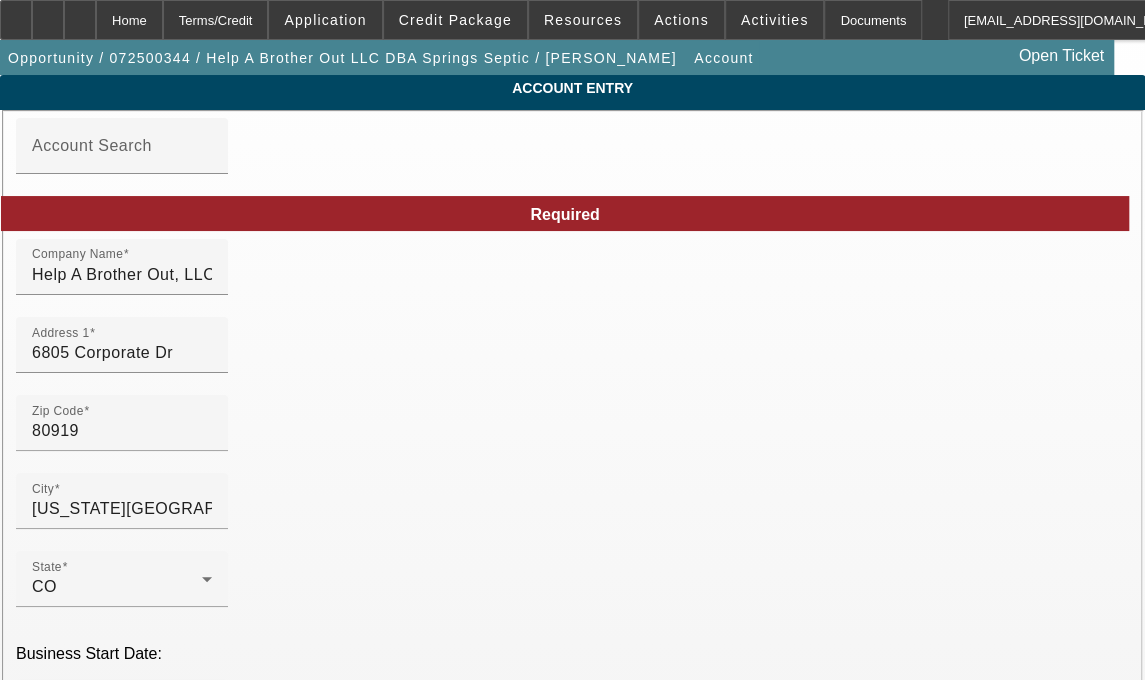 click on "County" 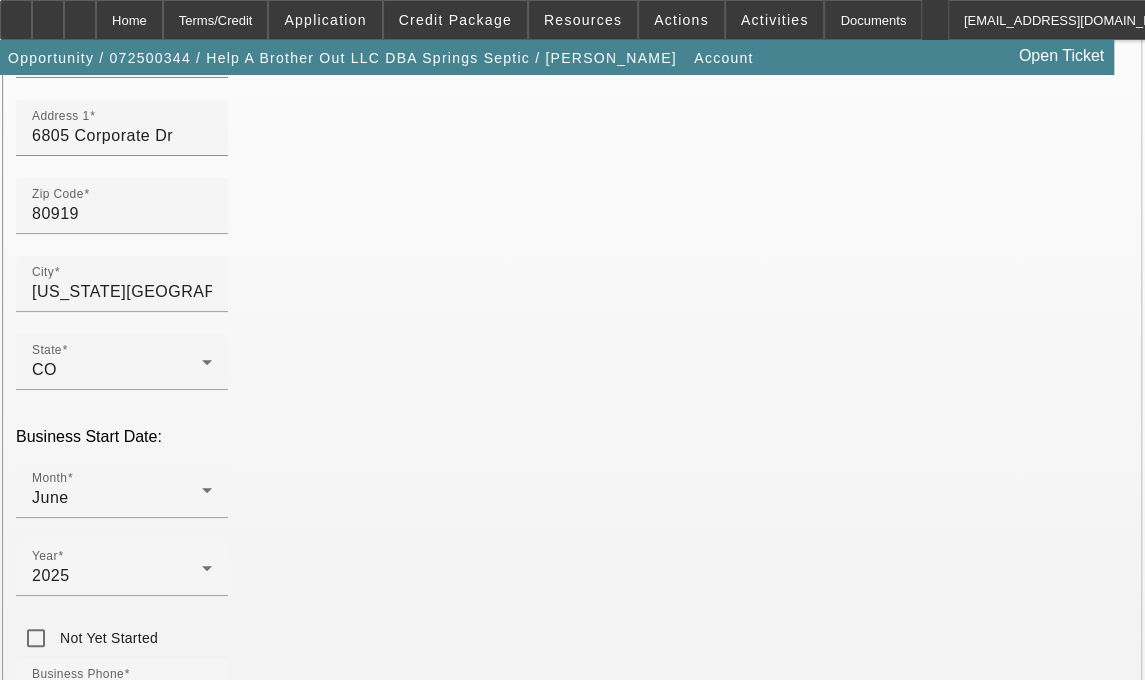 scroll, scrollTop: 319, scrollLeft: 0, axis: vertical 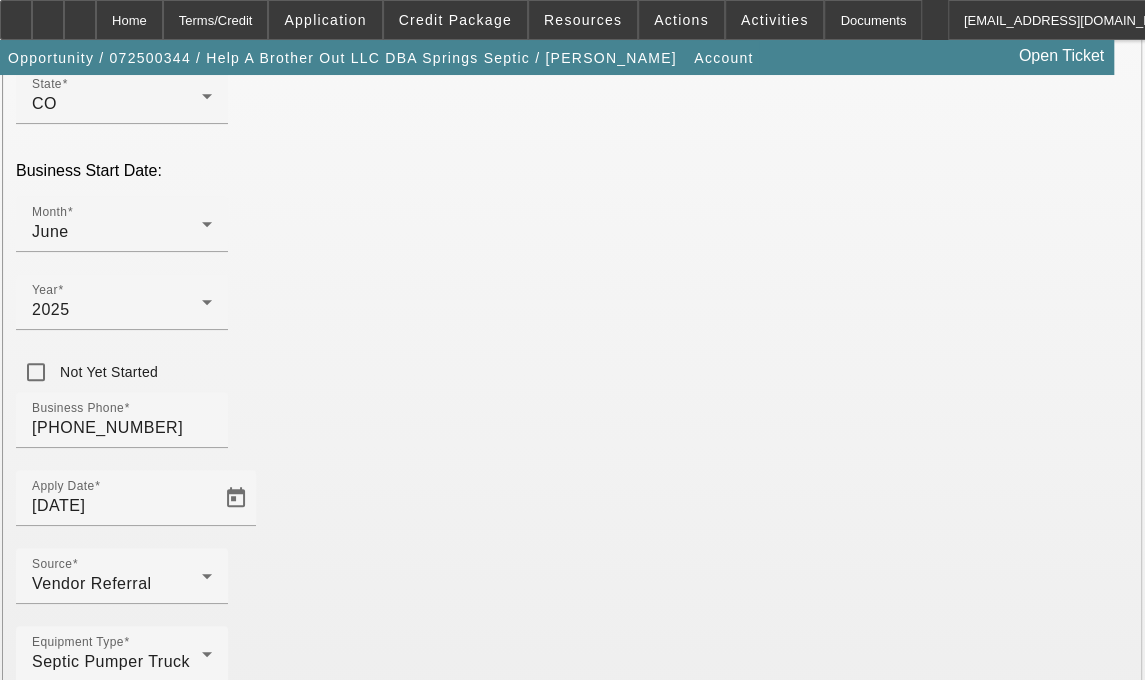 type on "[GEOGRAPHIC_DATA]" 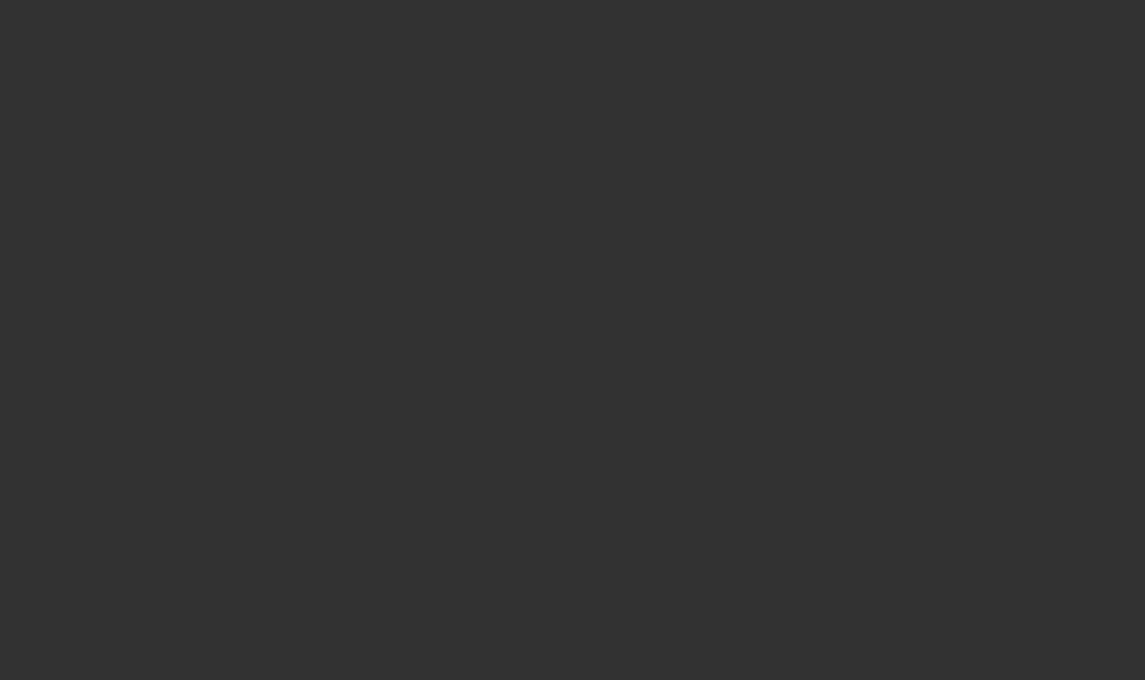 scroll, scrollTop: 0, scrollLeft: 0, axis: both 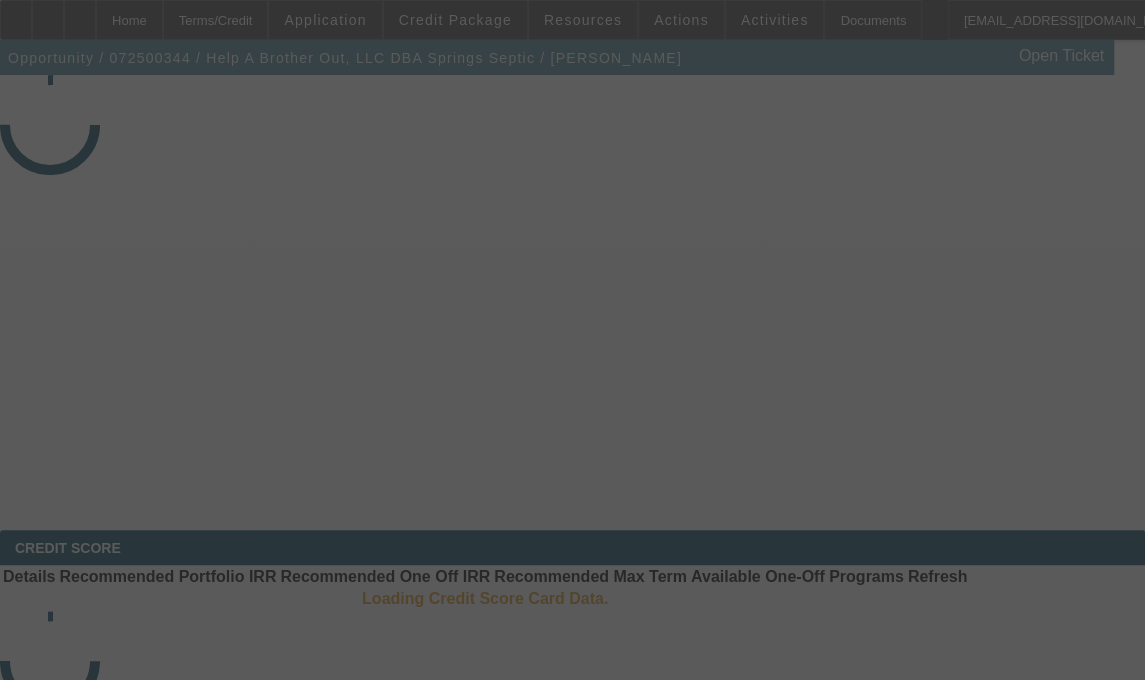select on "3" 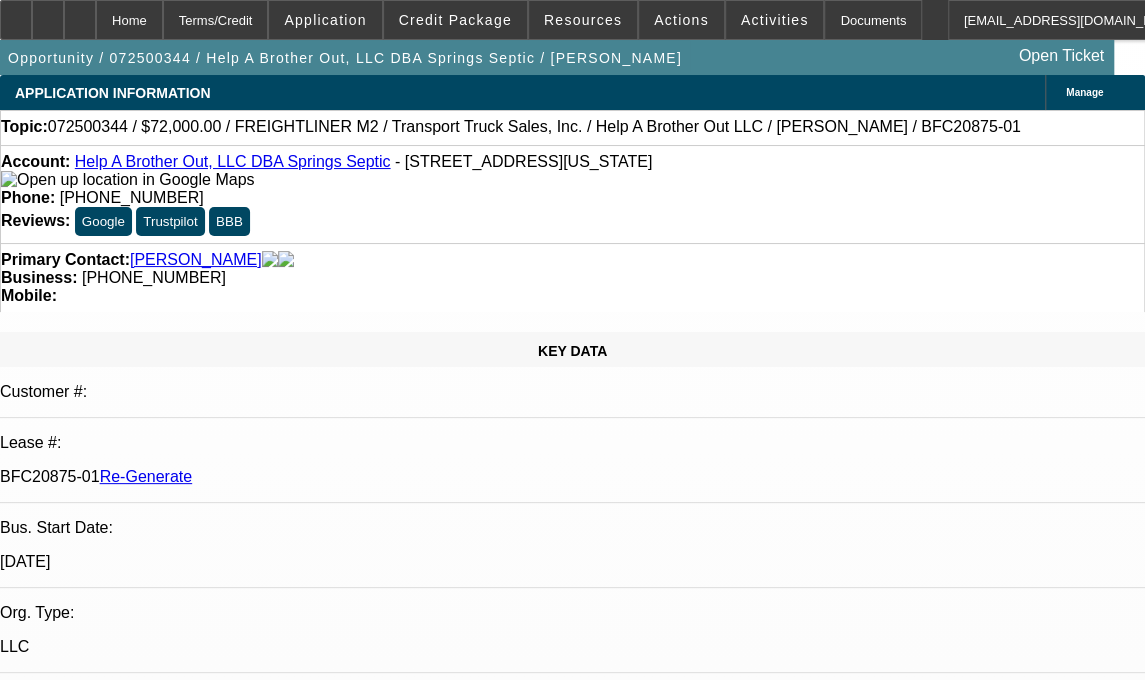 select on "0" 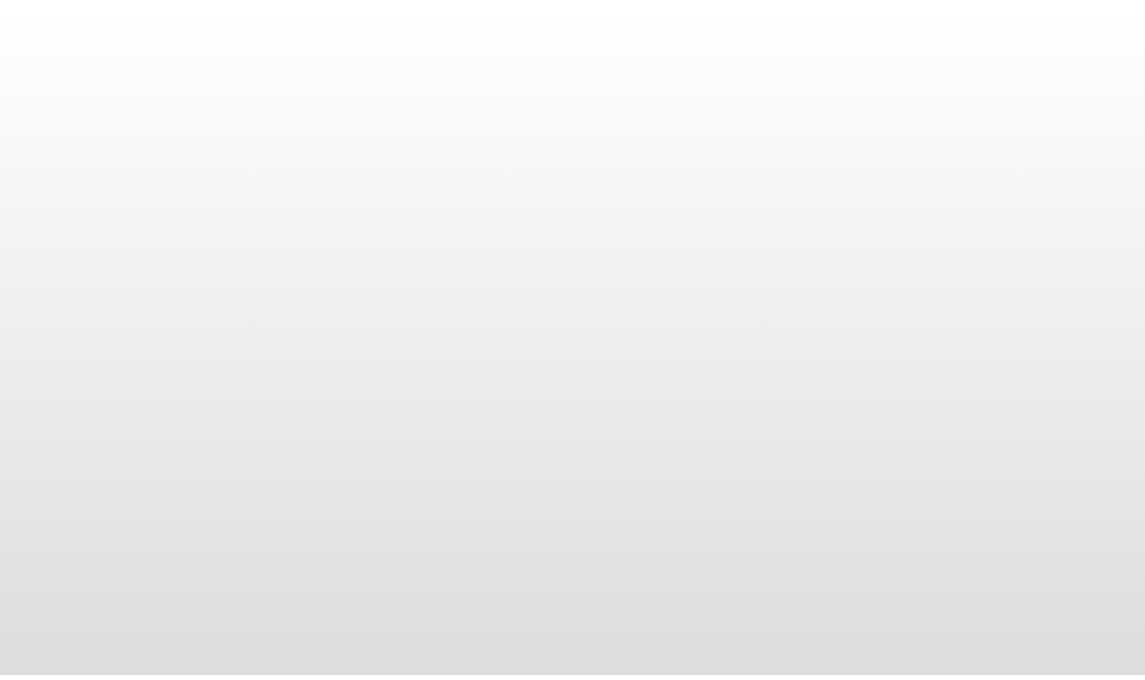 scroll, scrollTop: 0, scrollLeft: 0, axis: both 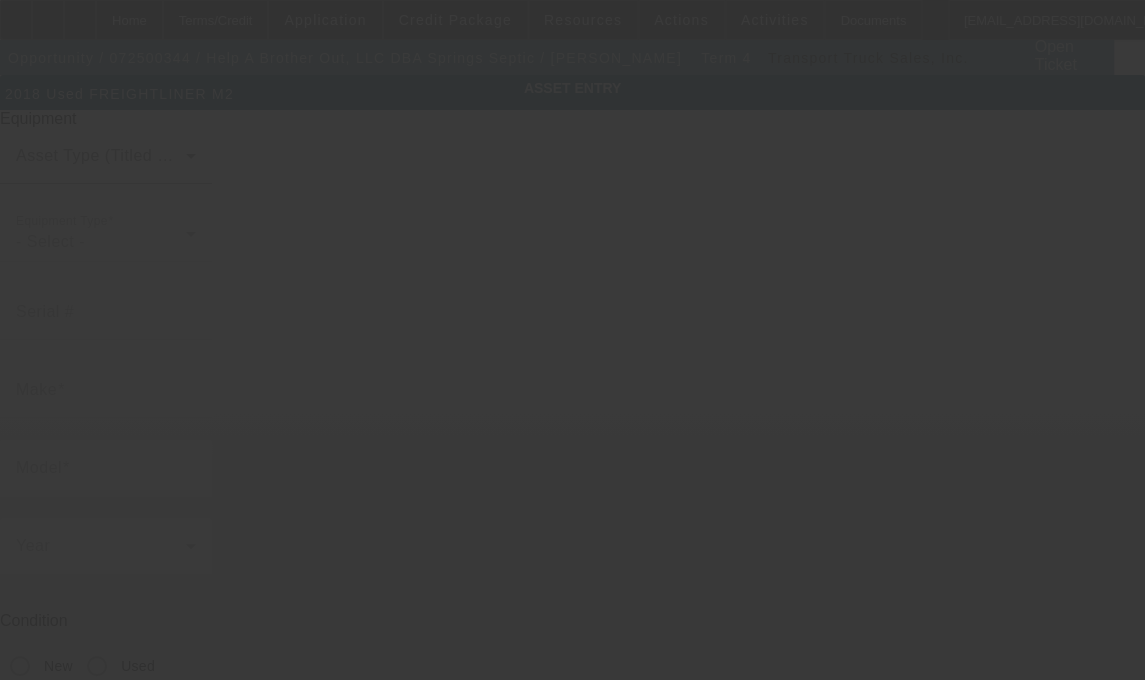 type on "[US_VEHICLE_IDENTIFICATION_NUMBER]" 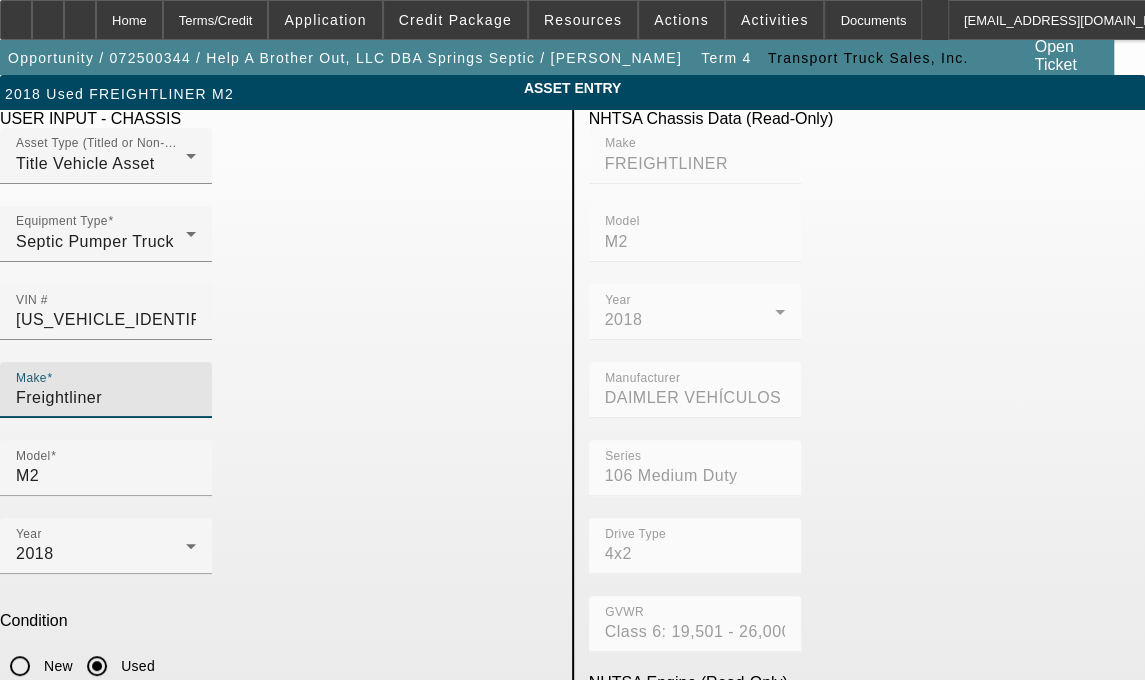 click on "Freightliner" at bounding box center [106, 398] 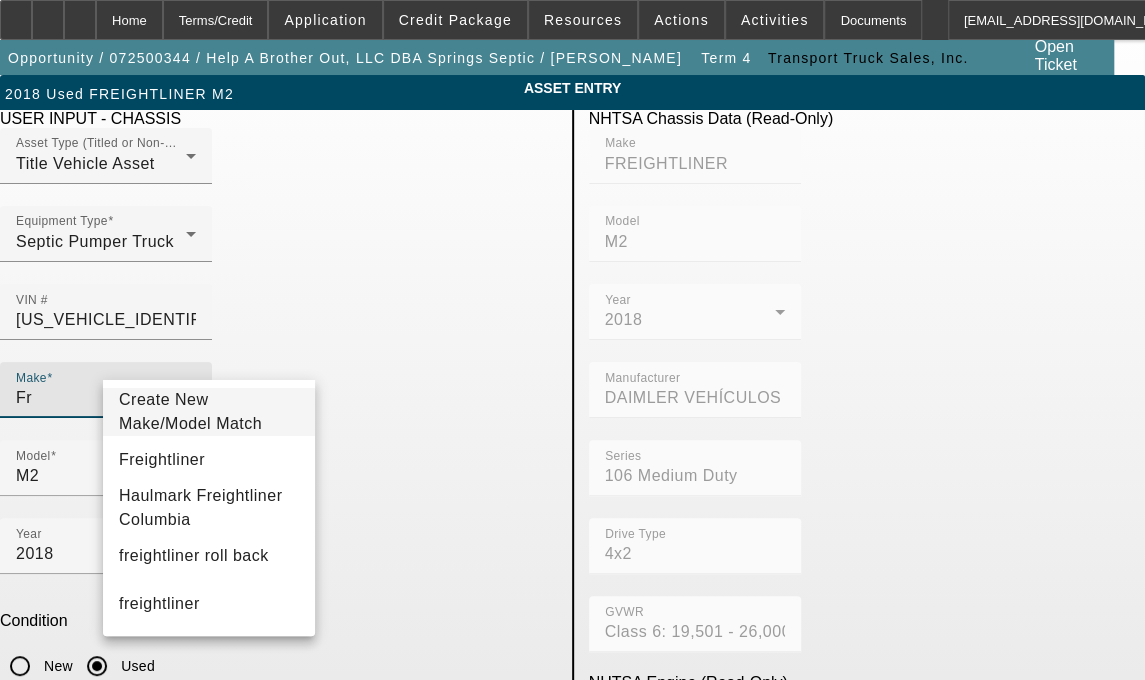 type on "F" 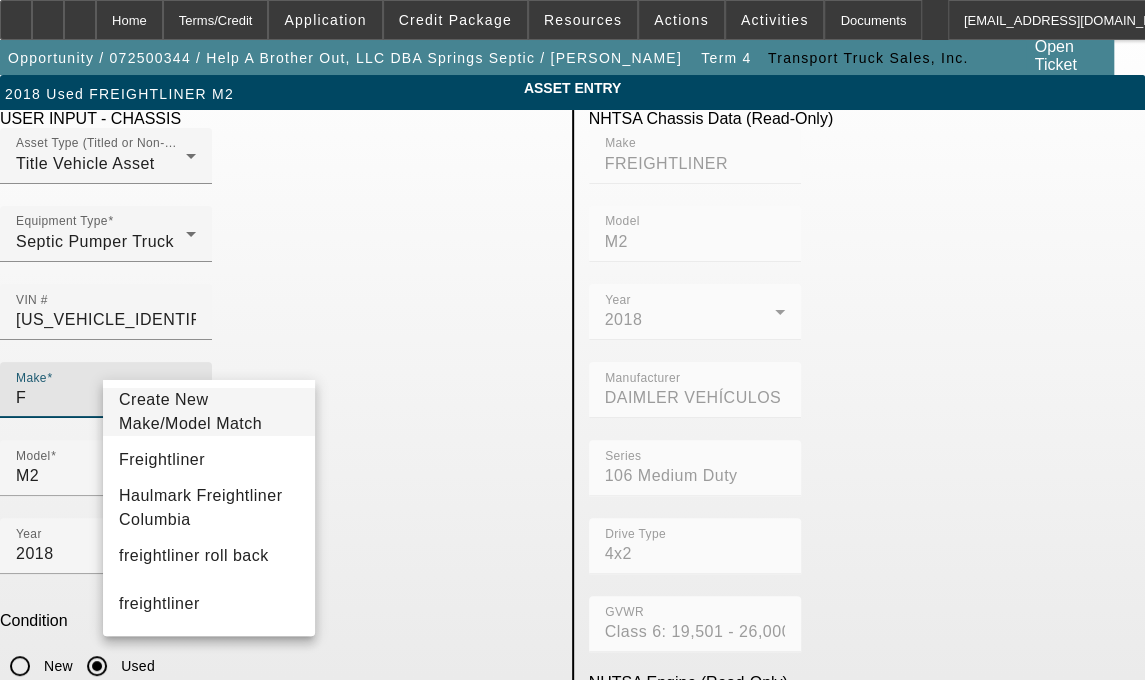type 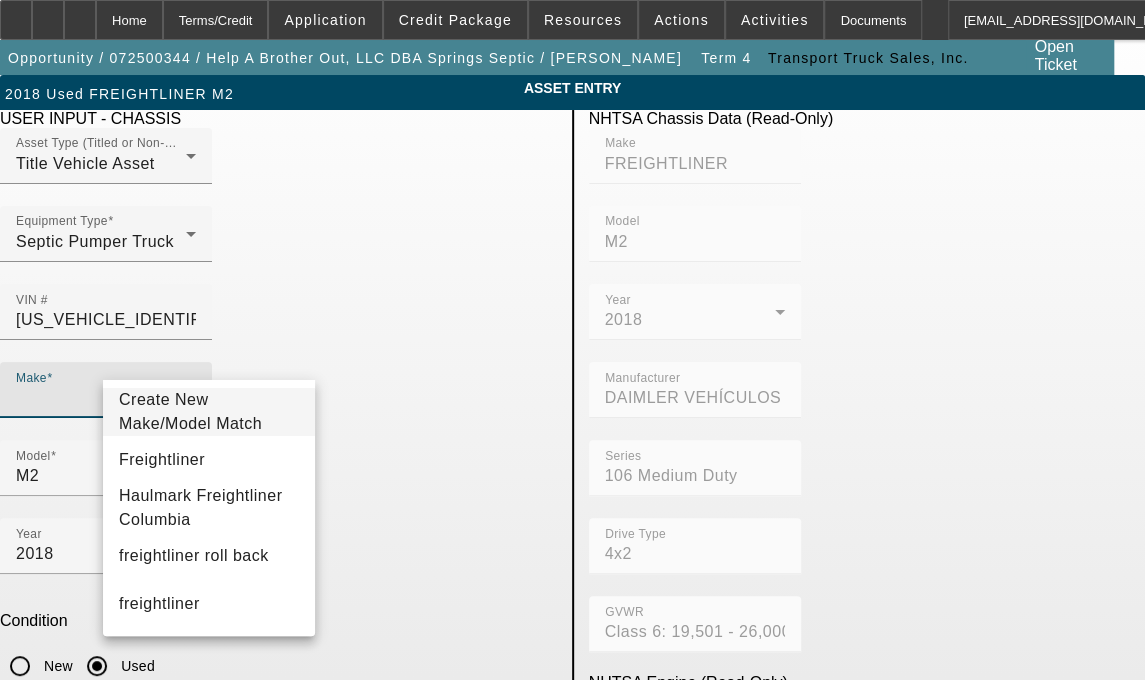 type 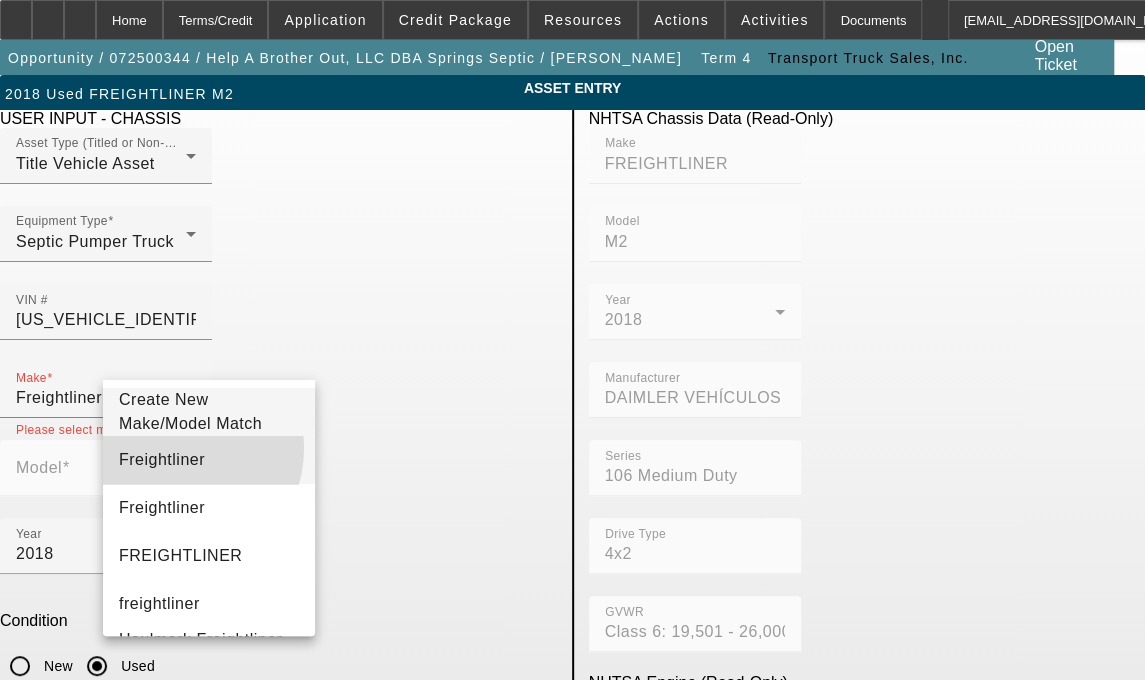 click on "Freightliner" at bounding box center [162, 460] 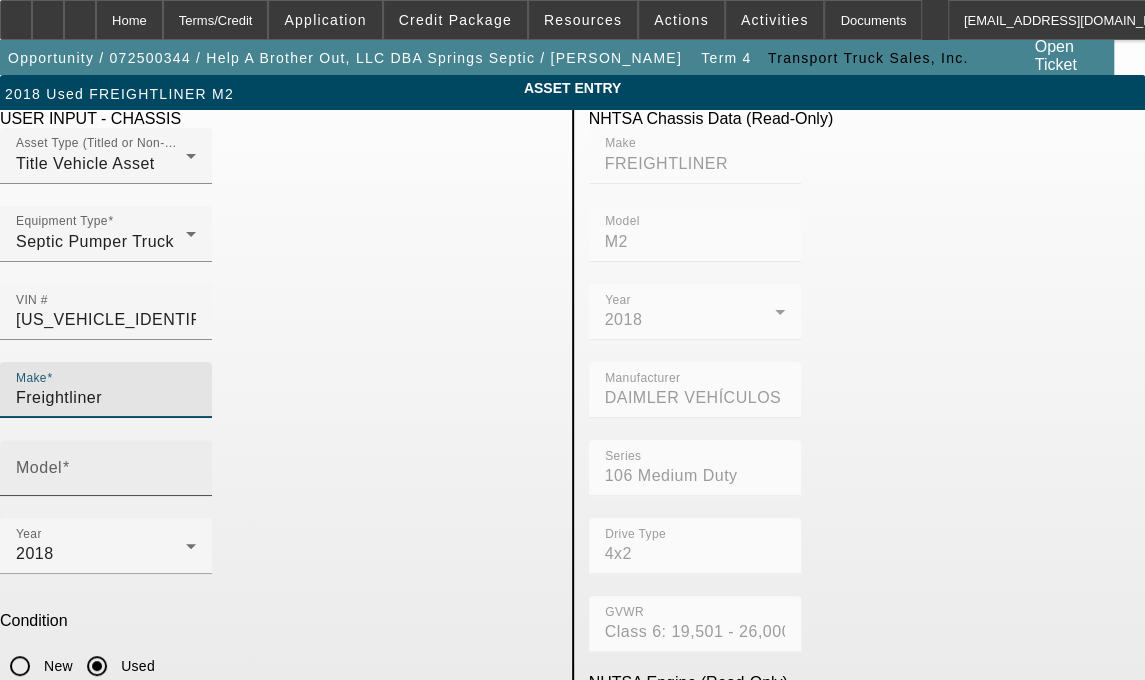 click on "Model" at bounding box center [106, 476] 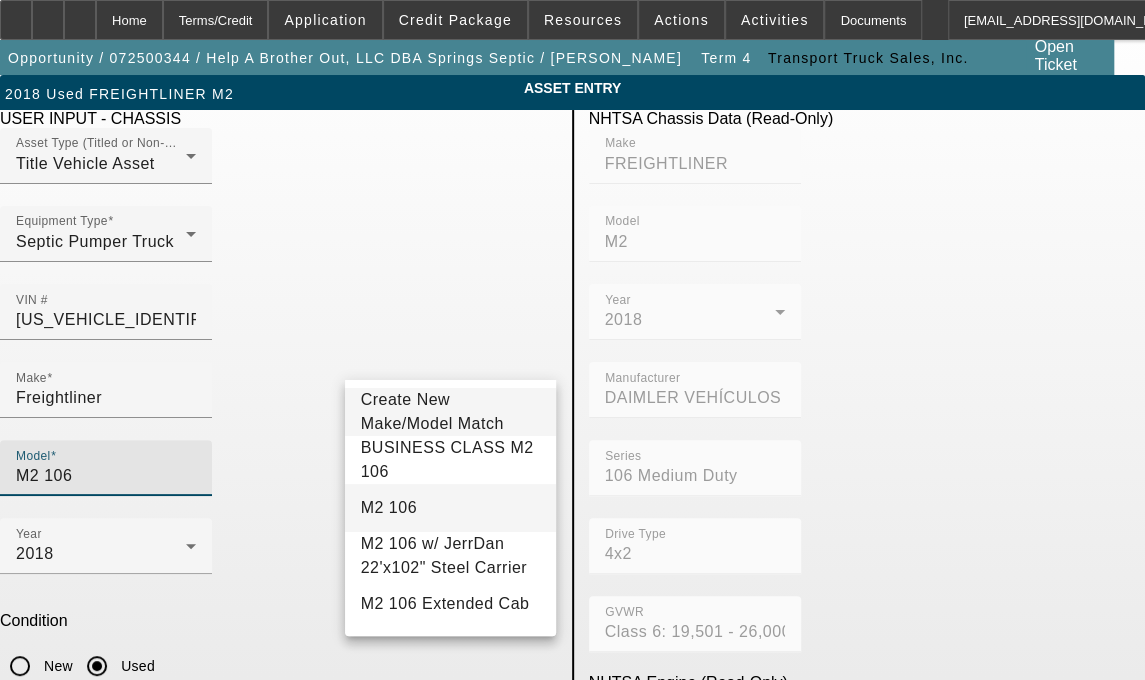 type on "M2 106" 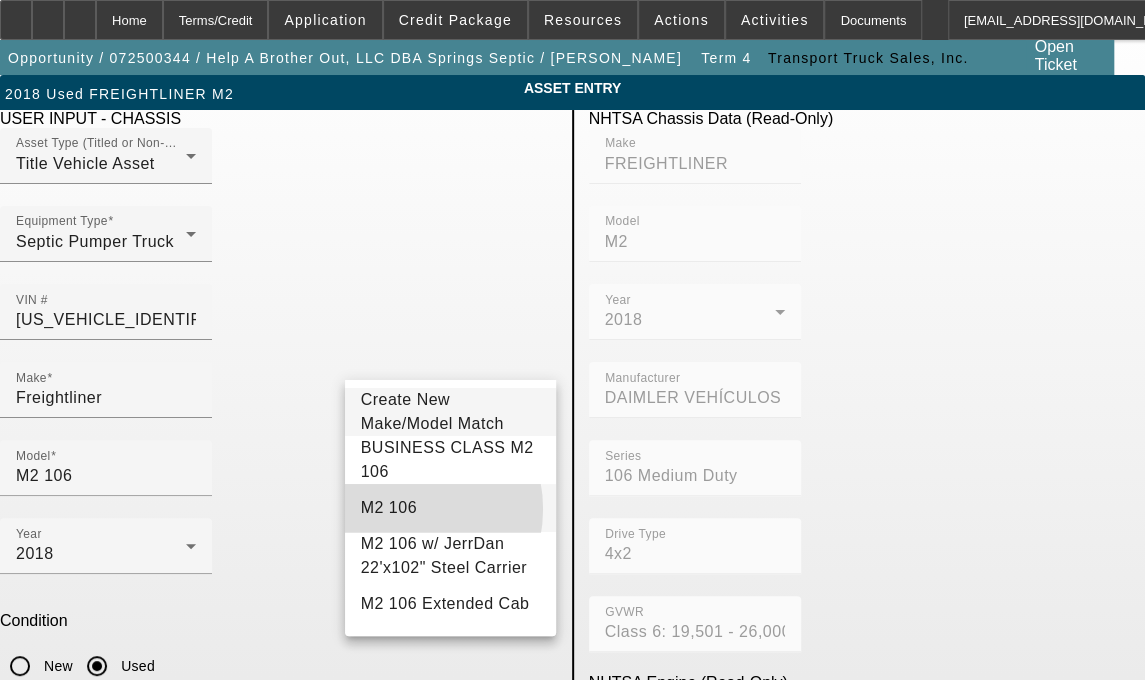 click on "M2 106" at bounding box center (389, 507) 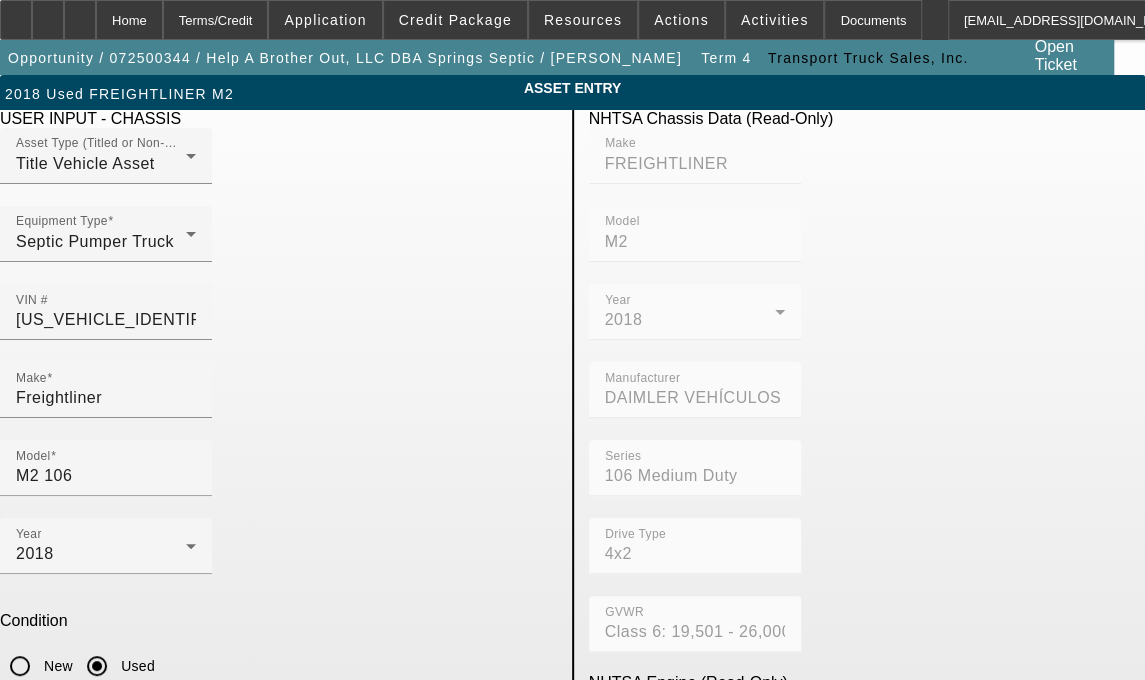 drag, startPoint x: 142, startPoint y: 593, endPoint x: 79, endPoint y: 593, distance: 63 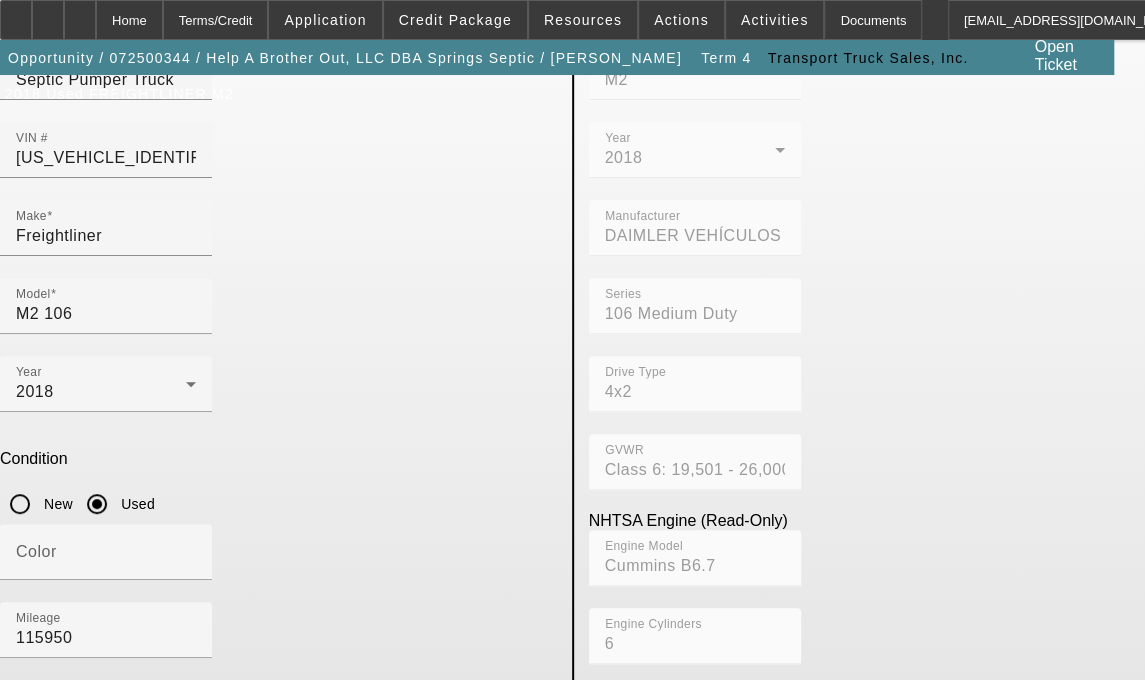 scroll, scrollTop: 180, scrollLeft: 0, axis: vertical 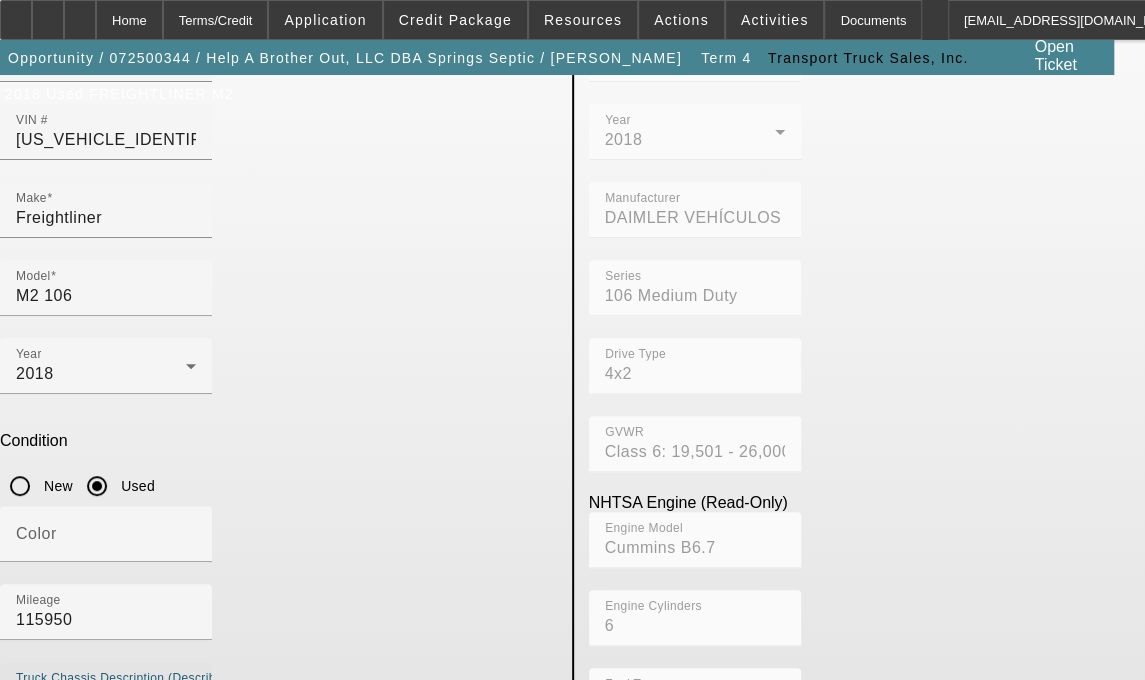 type on "with 2,000 Gallon Steel Vac Tank includes all options, accessories and attachments" 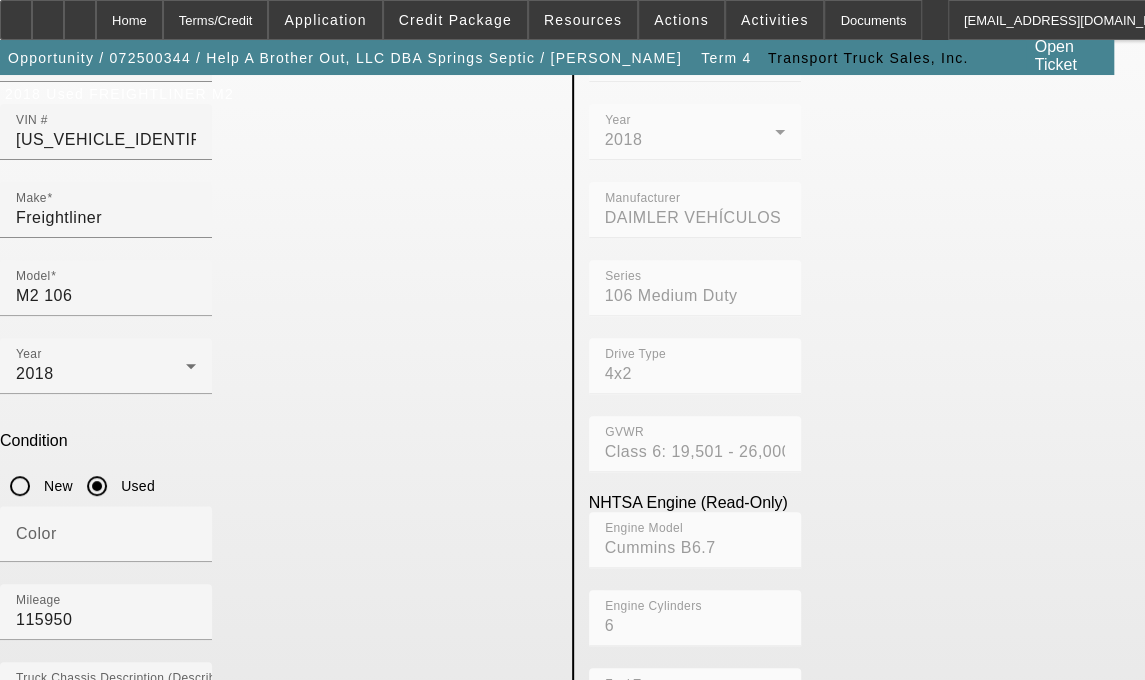 click on "6805 Corporate Drive" at bounding box center [130, 907] 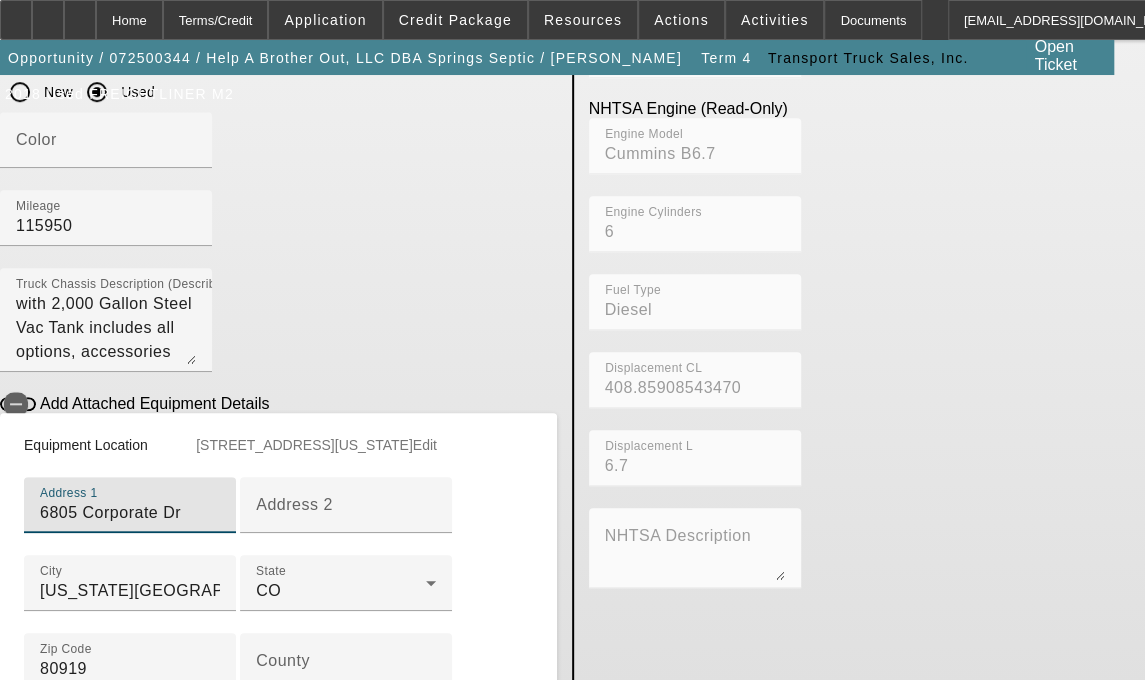 scroll, scrollTop: 679, scrollLeft: 0, axis: vertical 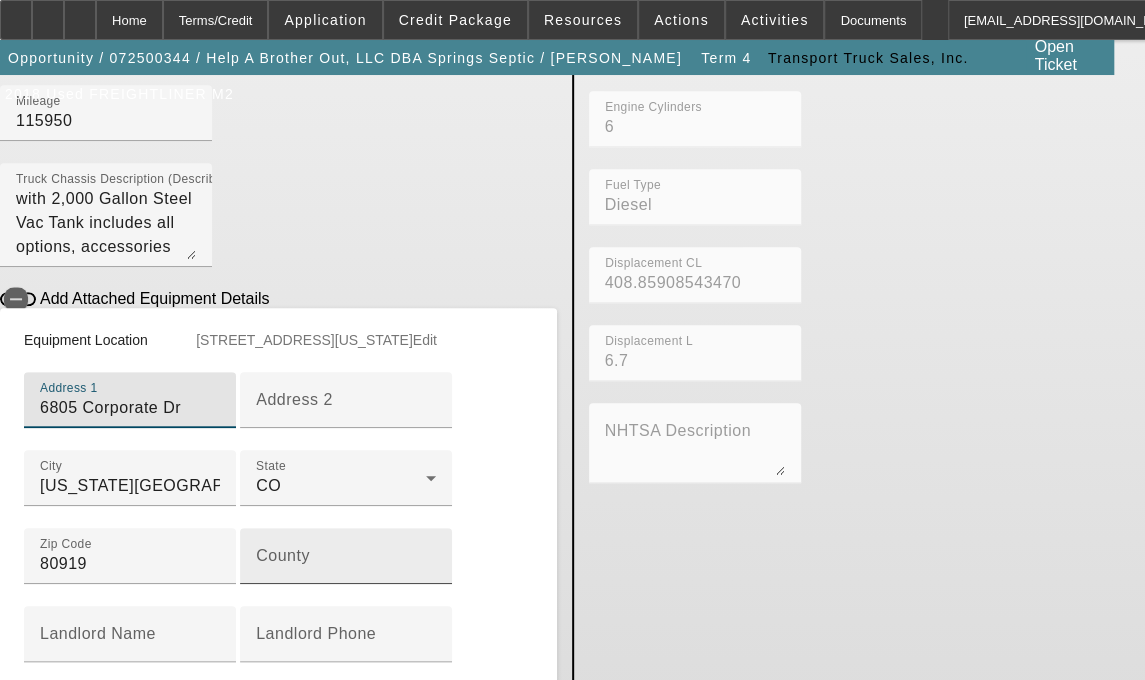 type on "6805 Corporate Dr" 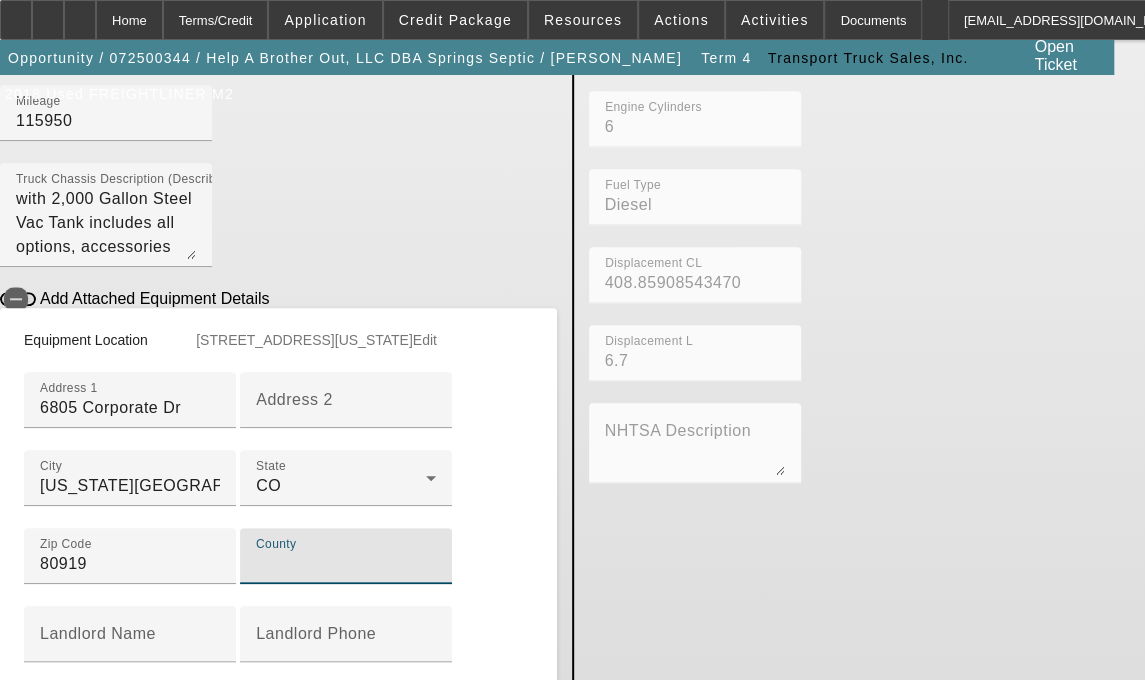 click on "County" at bounding box center [346, 564] 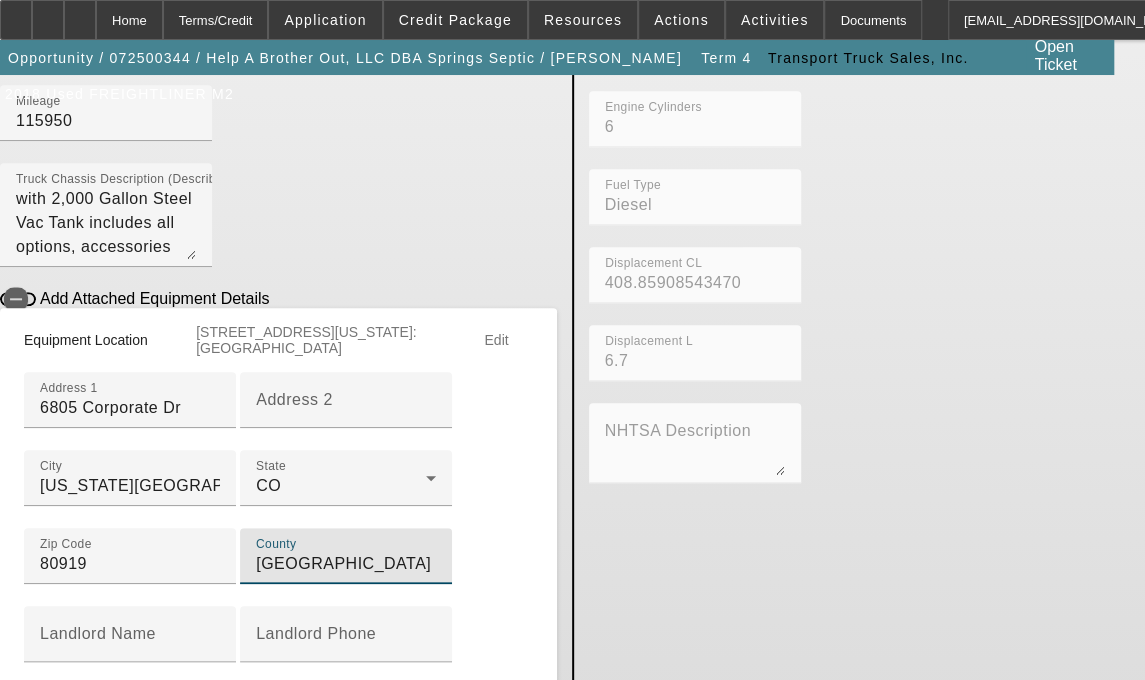 scroll, scrollTop: 869, scrollLeft: 0, axis: vertical 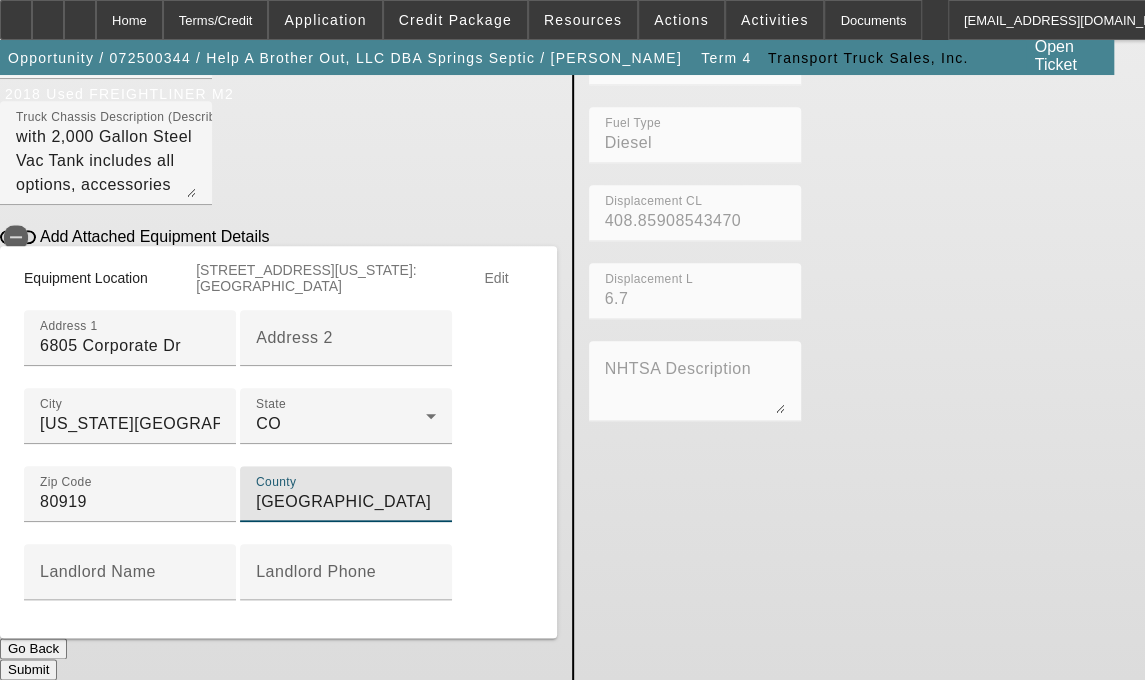 type on "El Paso" 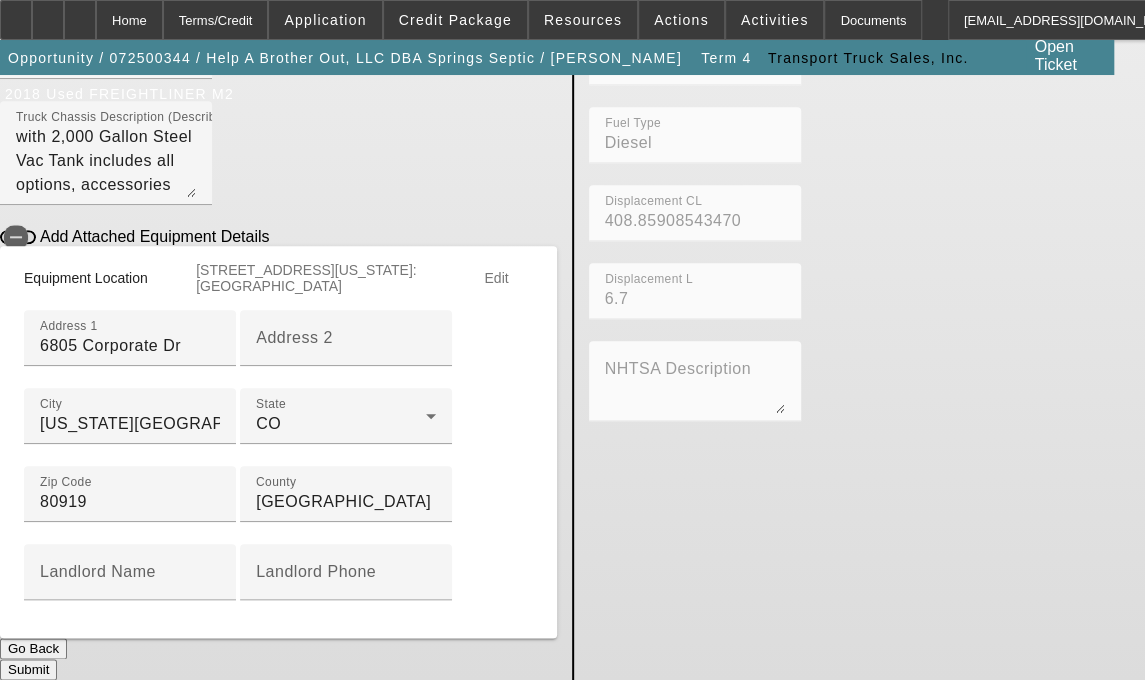 click on "Submit" at bounding box center (28, 669) 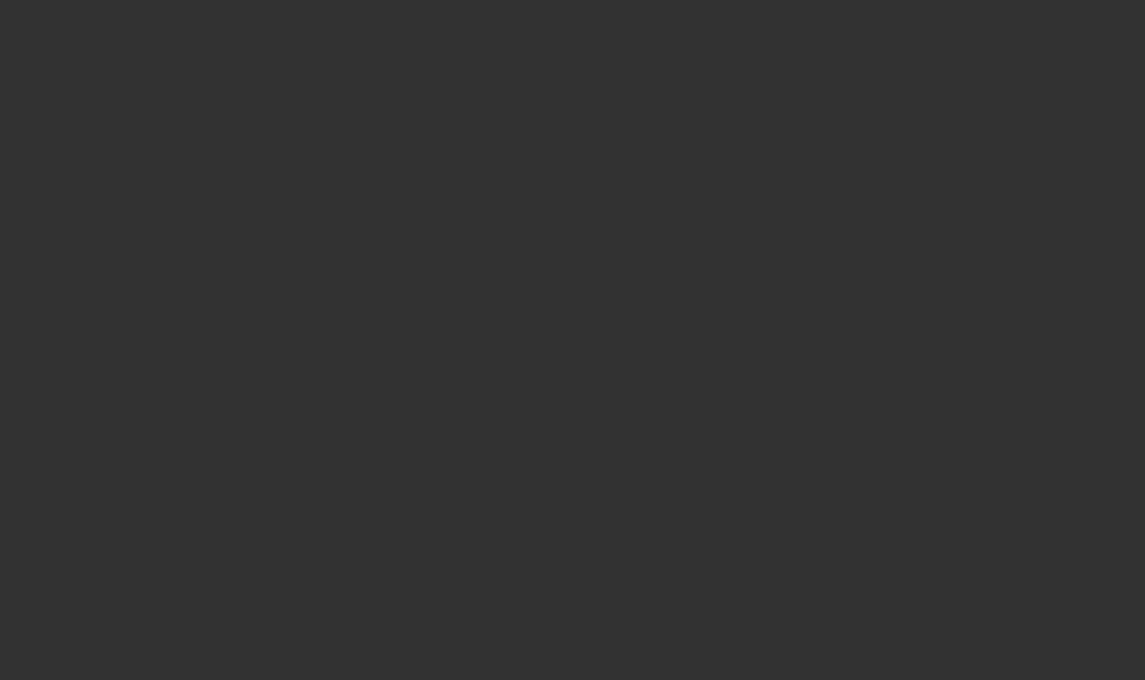 scroll, scrollTop: 0, scrollLeft: 0, axis: both 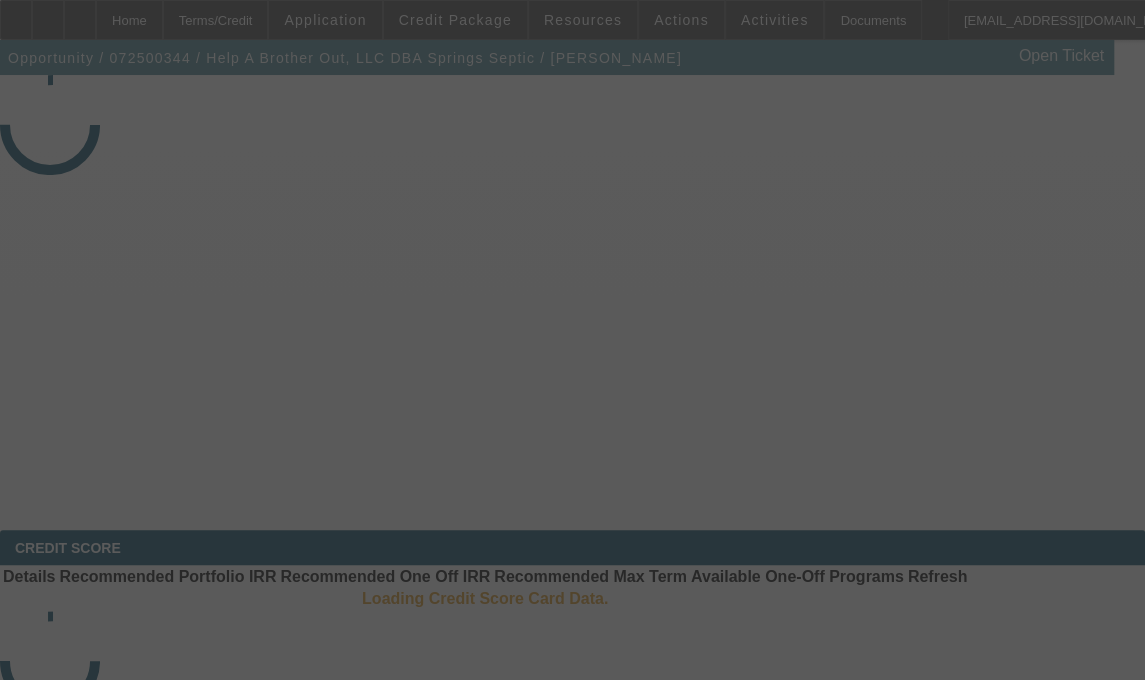 select on "3" 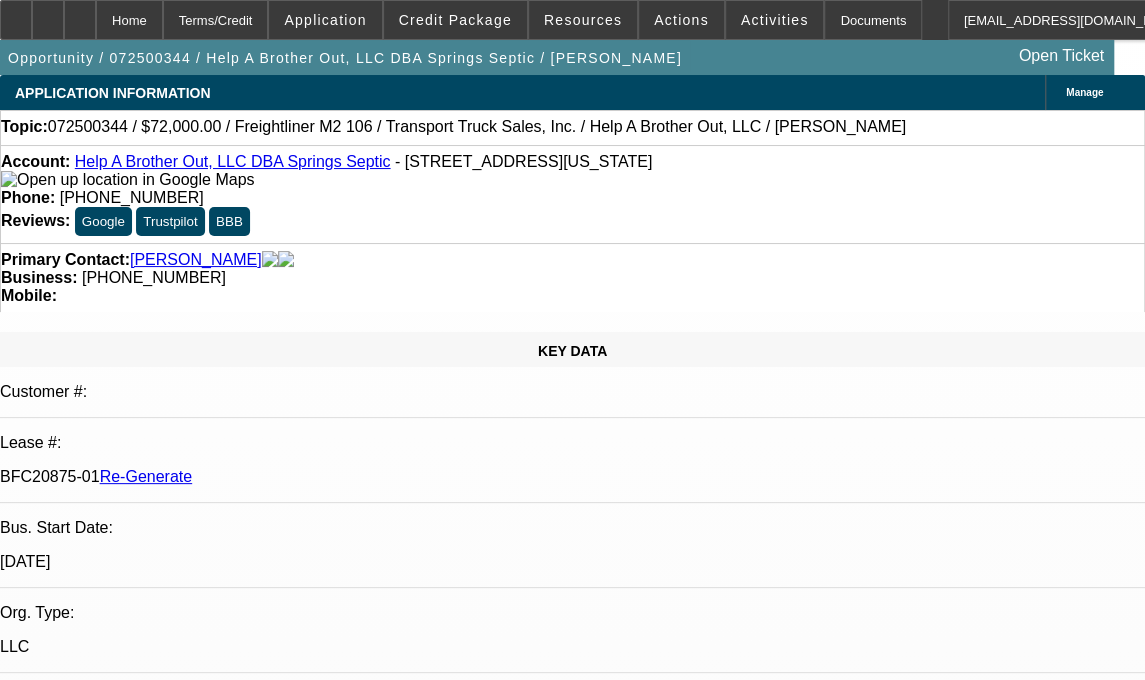 select on "0" 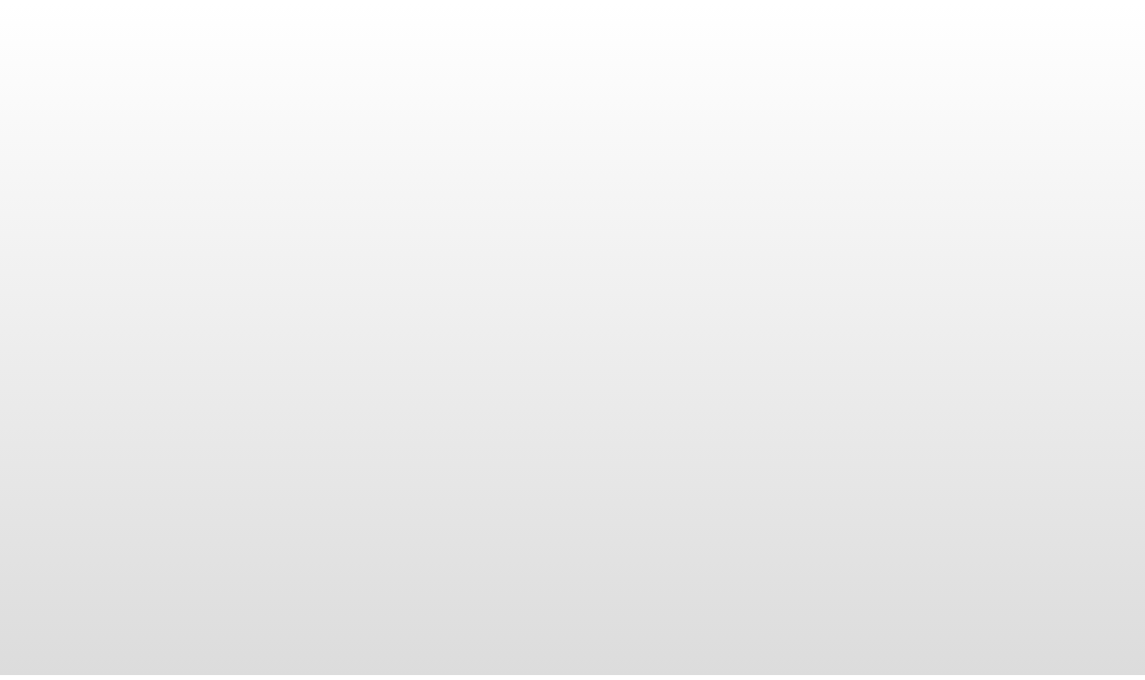 scroll, scrollTop: 0, scrollLeft: 0, axis: both 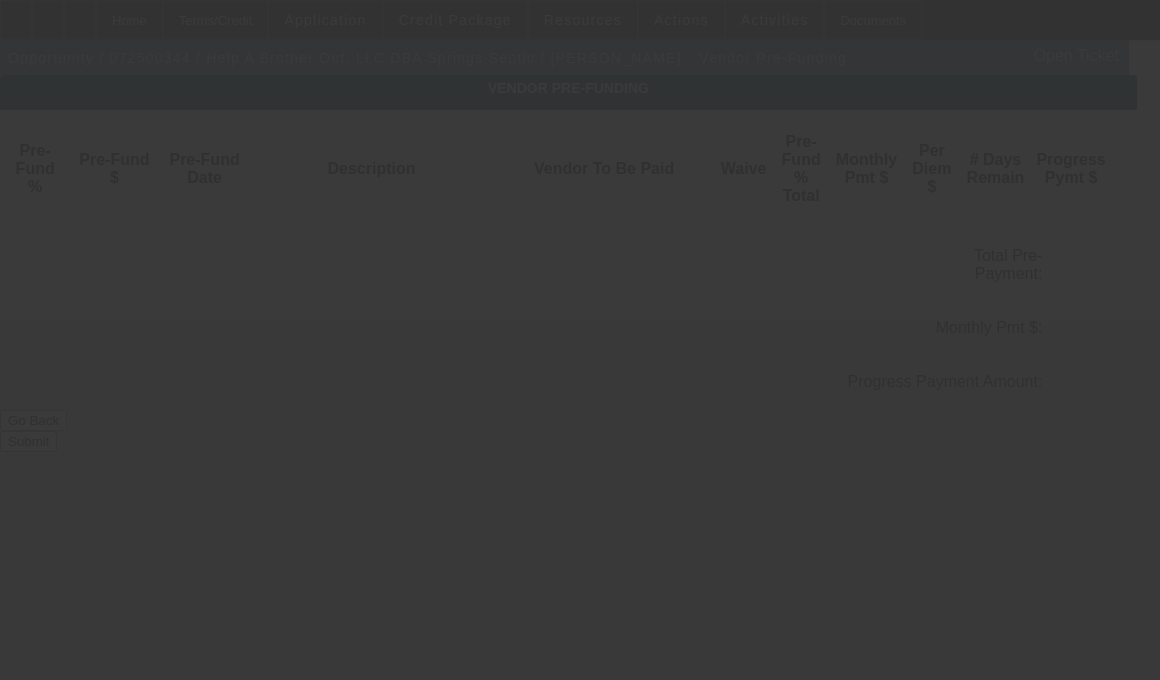 click at bounding box center (580, 340) 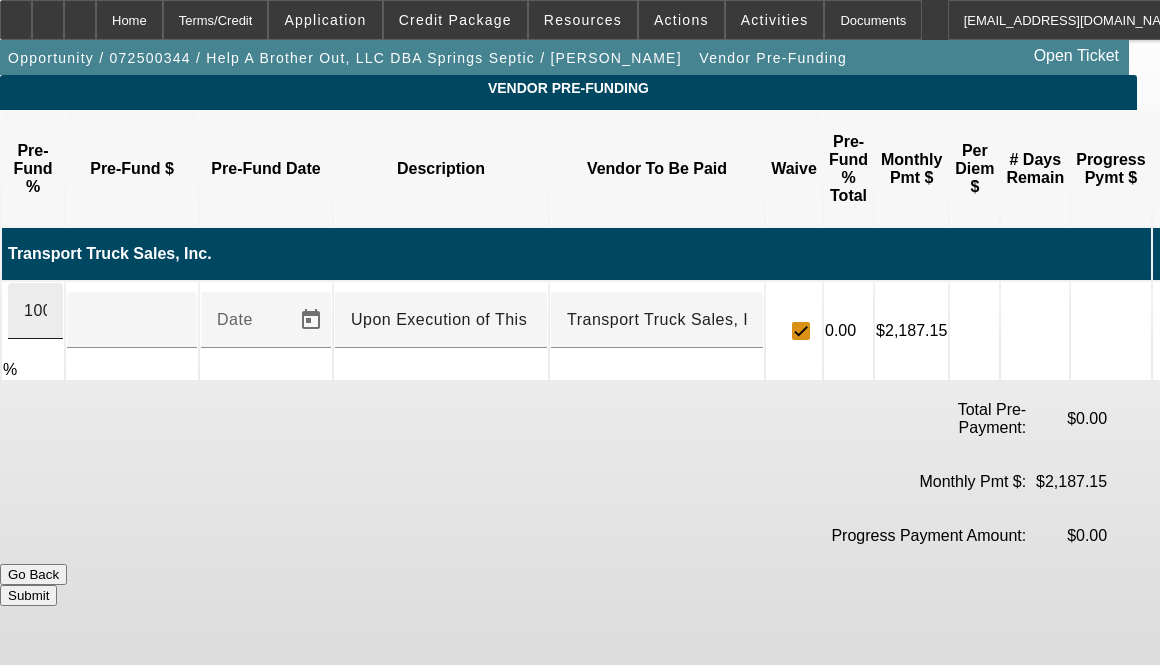click on "100" at bounding box center [35, 311] 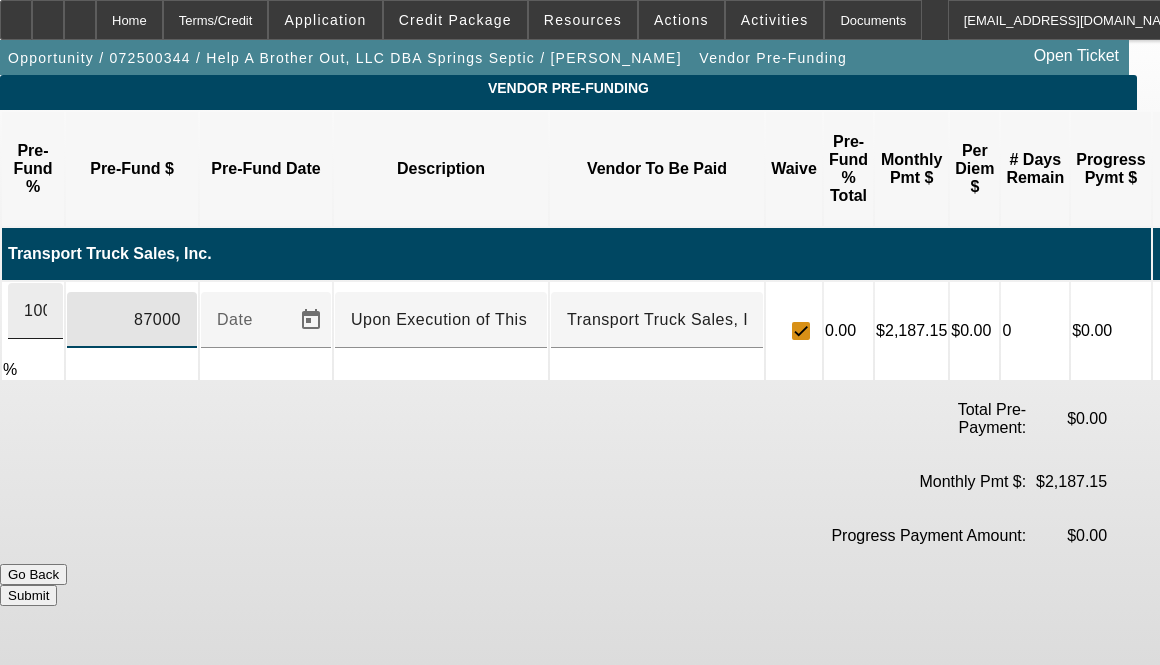 type on "$87,000.00" 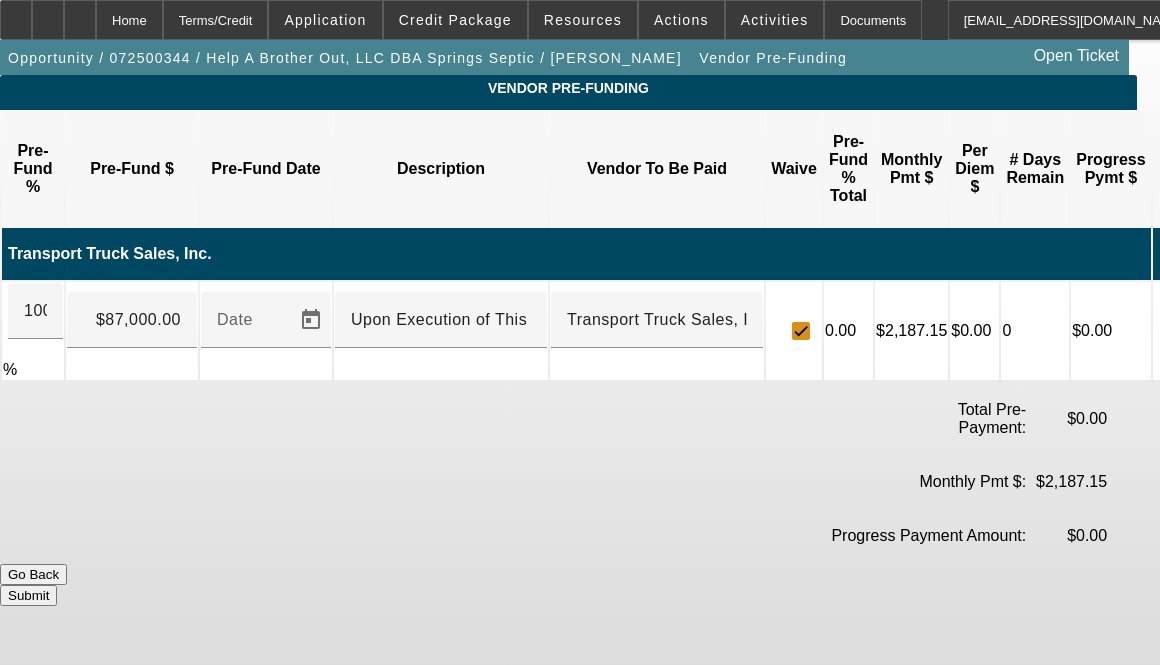 click on "Submit" at bounding box center (28, 595) 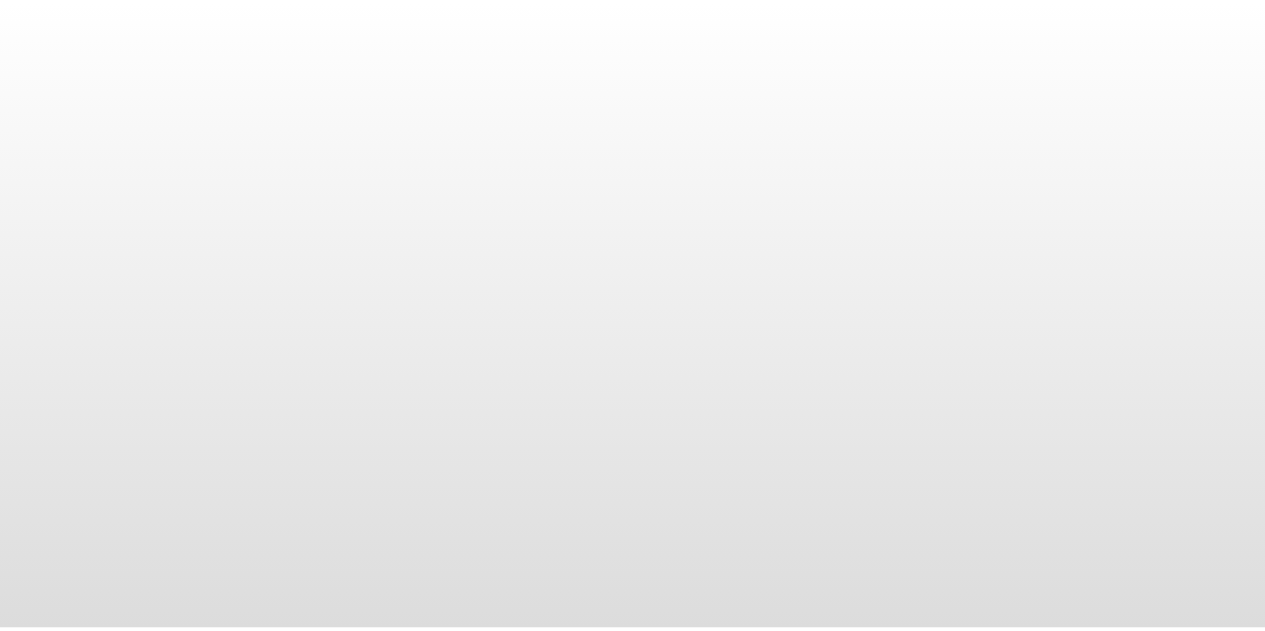 scroll, scrollTop: 0, scrollLeft: 0, axis: both 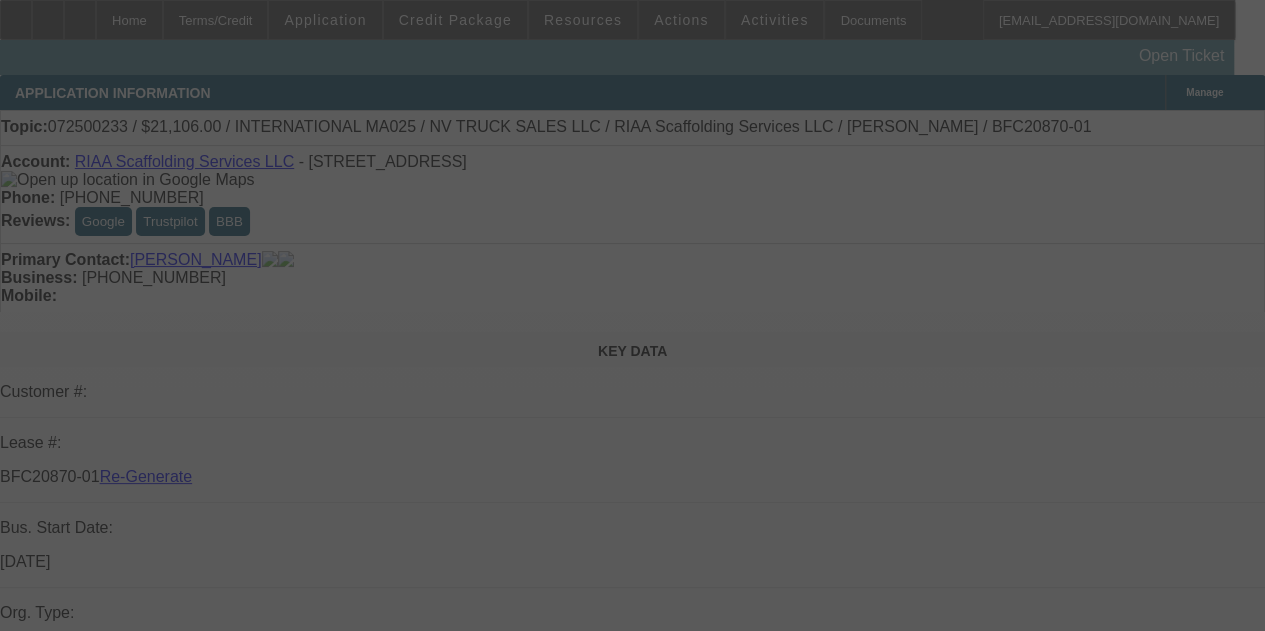 select on "3" 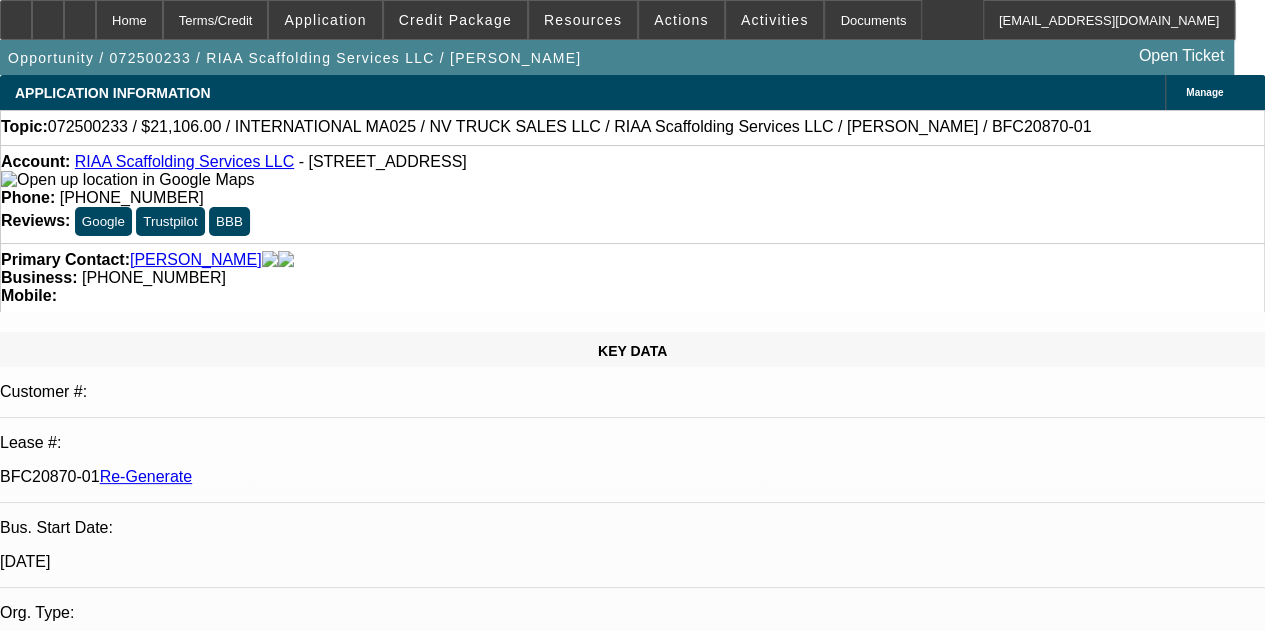 select on "0" 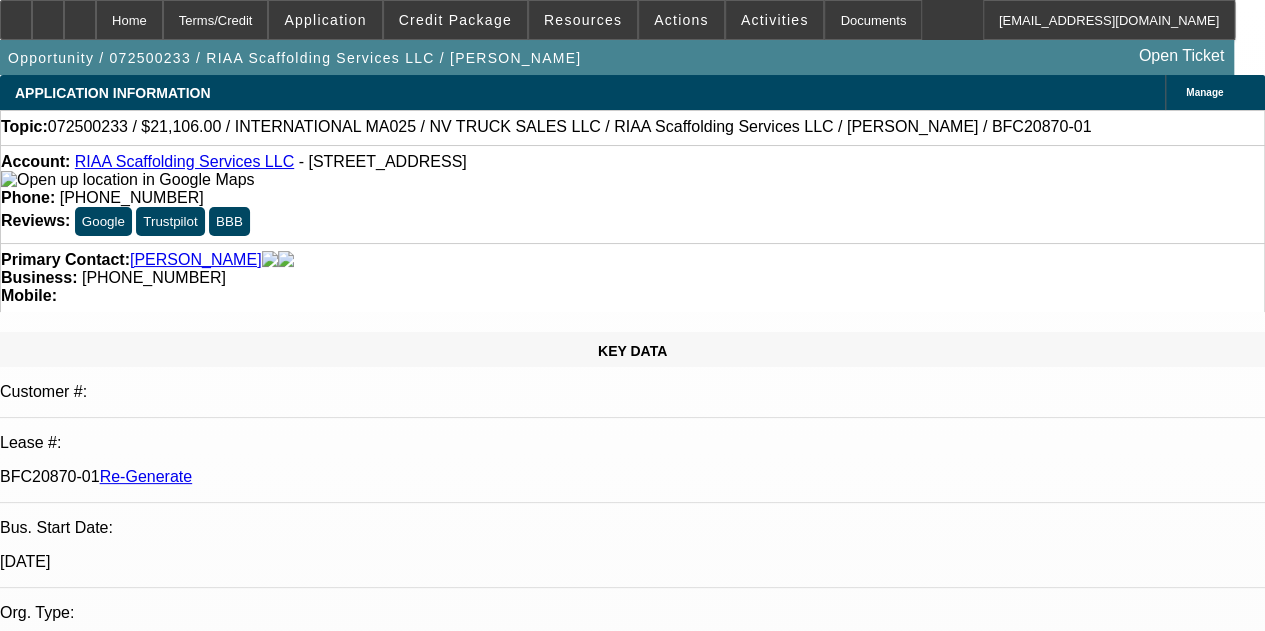 select on "5" 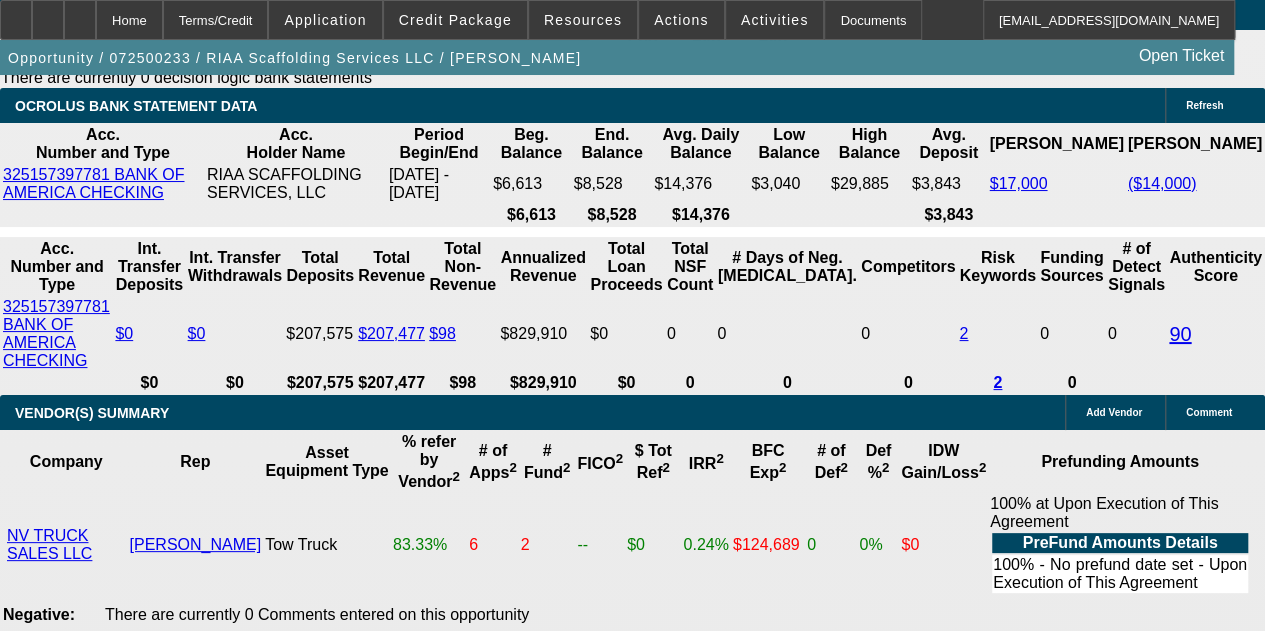 scroll, scrollTop: 3711, scrollLeft: 0, axis: vertical 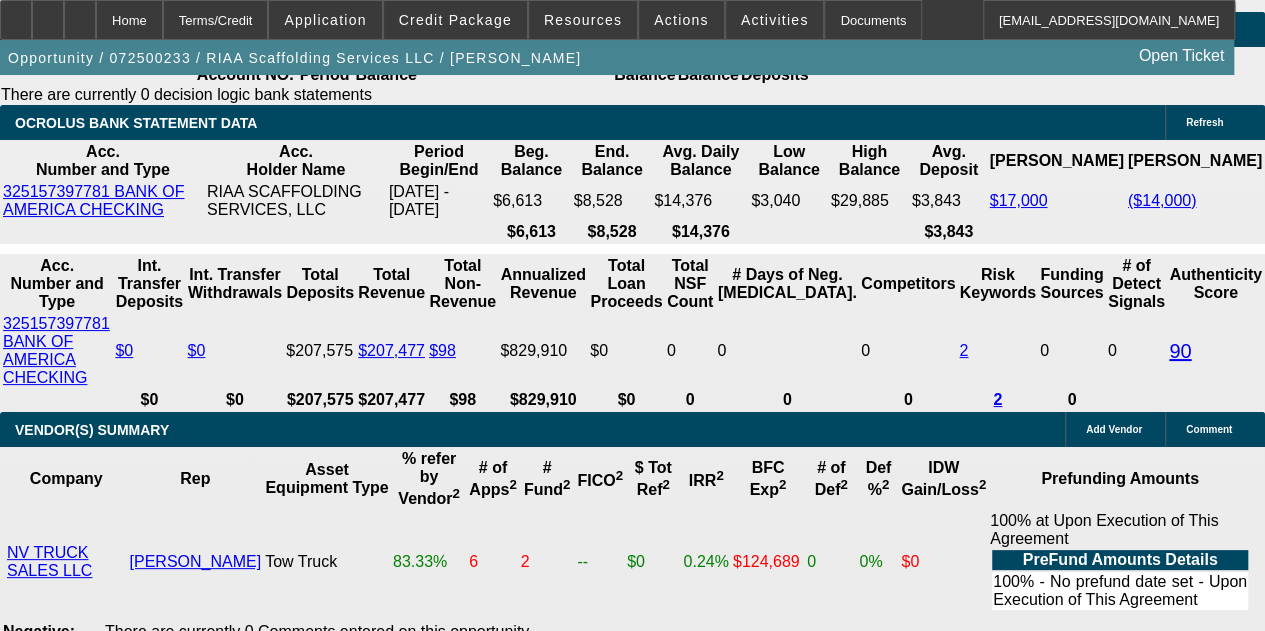click on "$784.00" 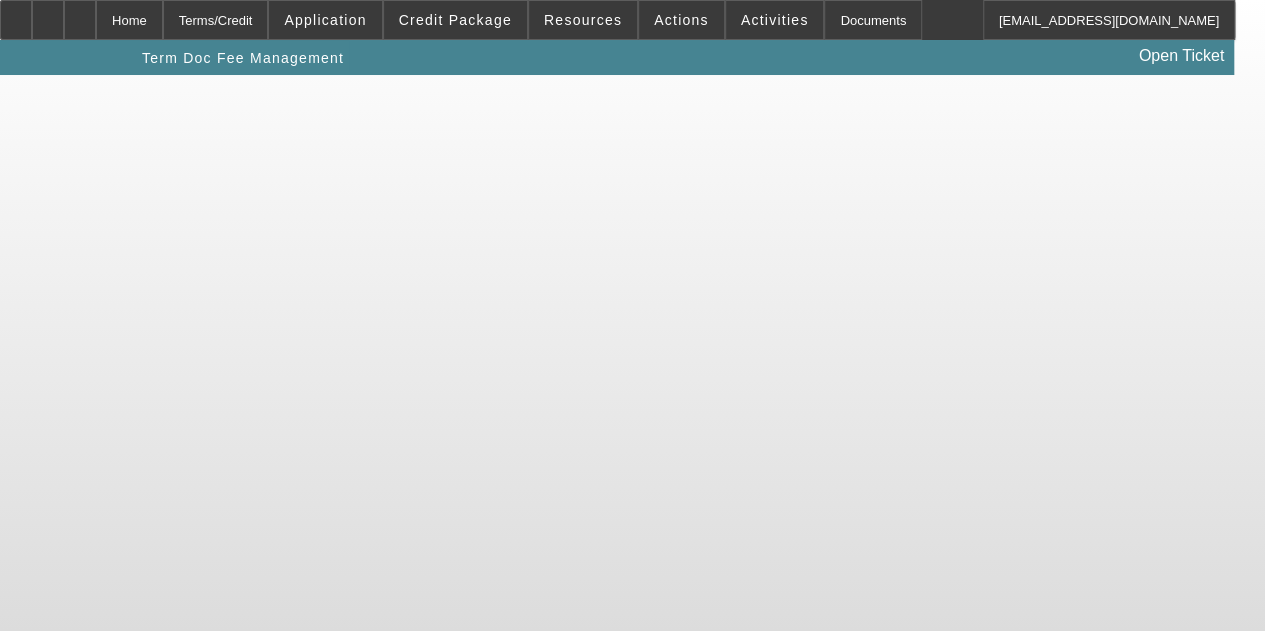 scroll, scrollTop: 0, scrollLeft: 0, axis: both 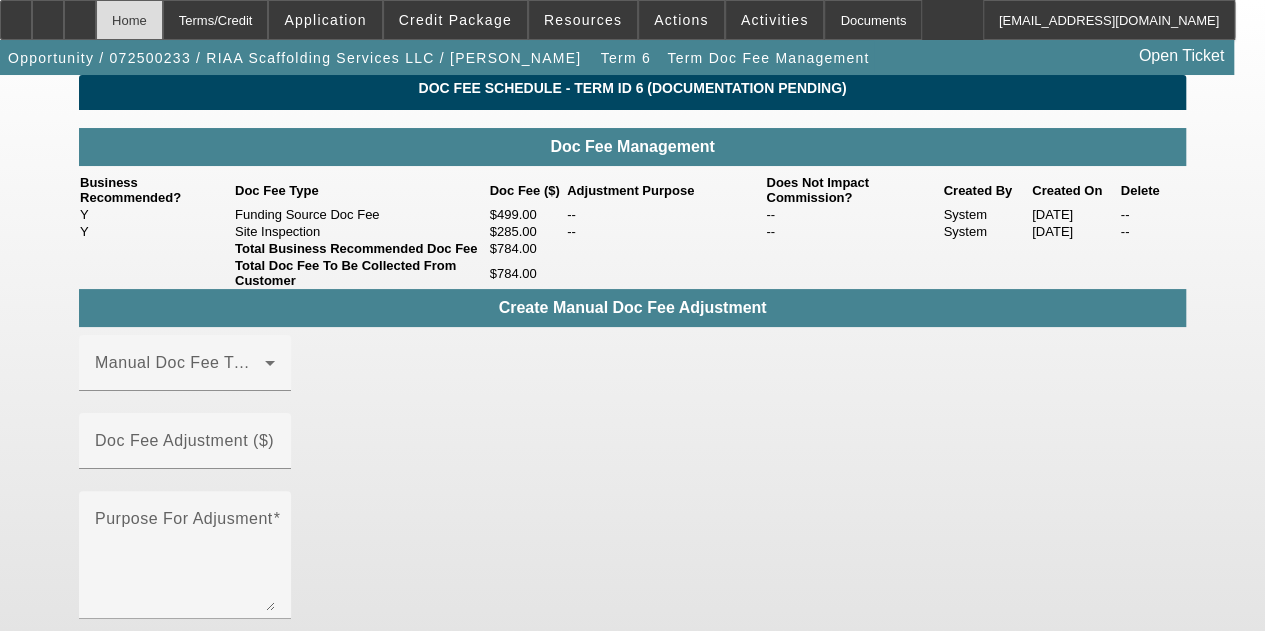 click on "Home" at bounding box center (129, 20) 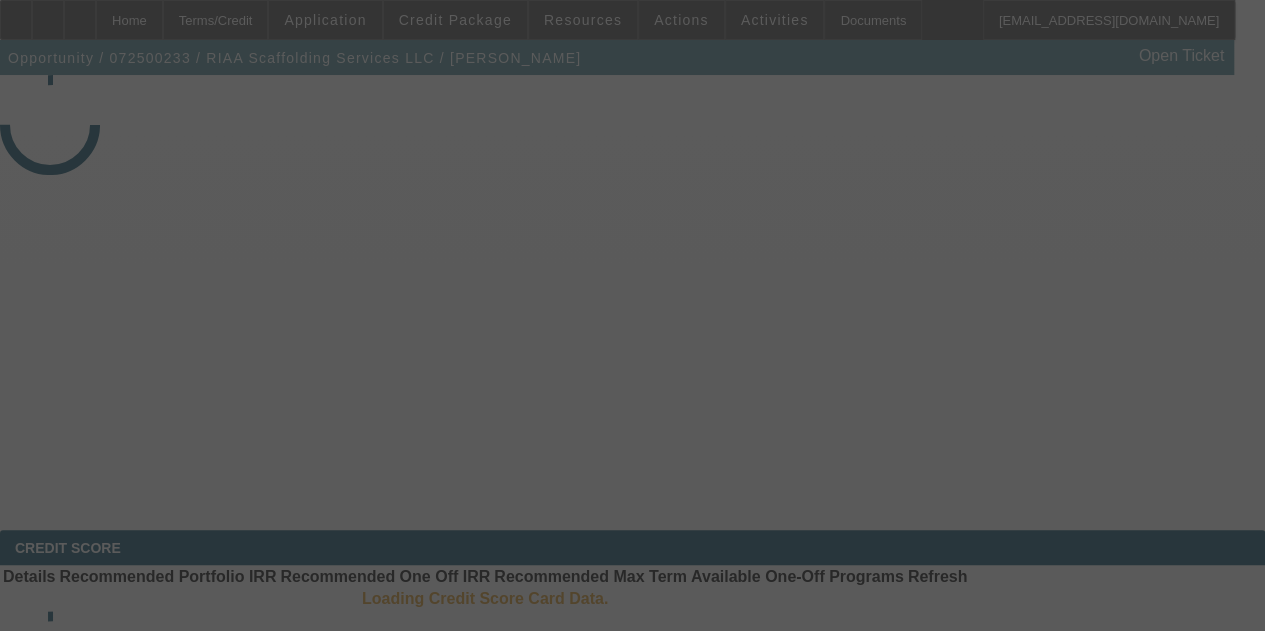 select on "3" 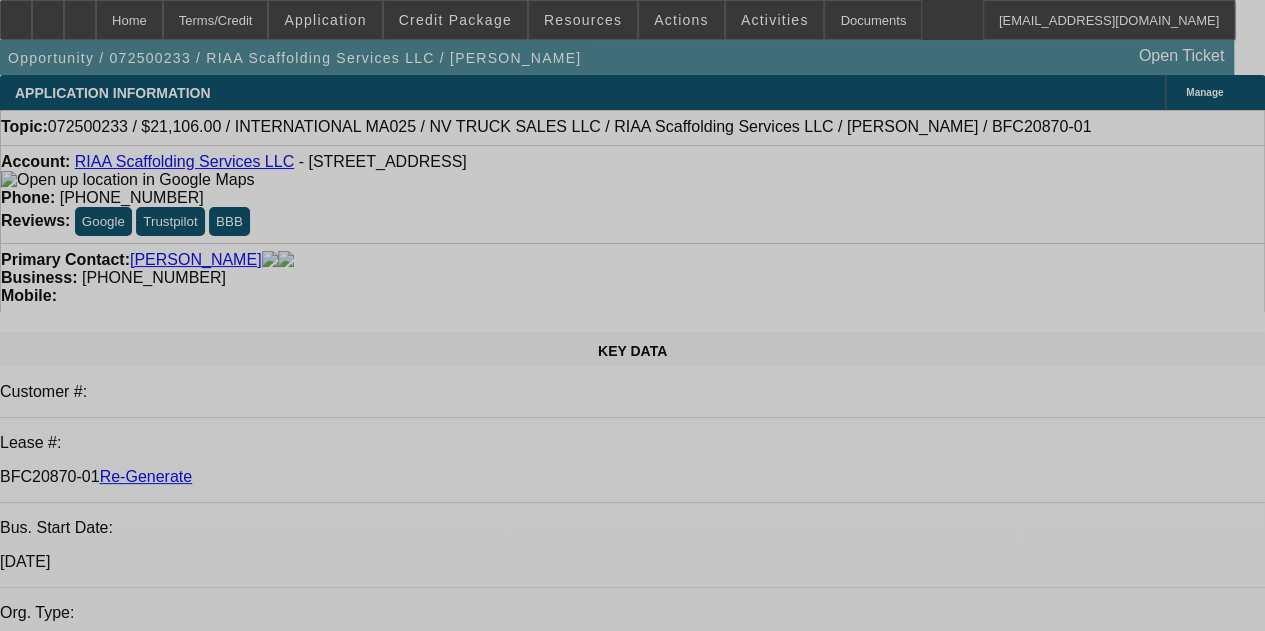 select on "0" 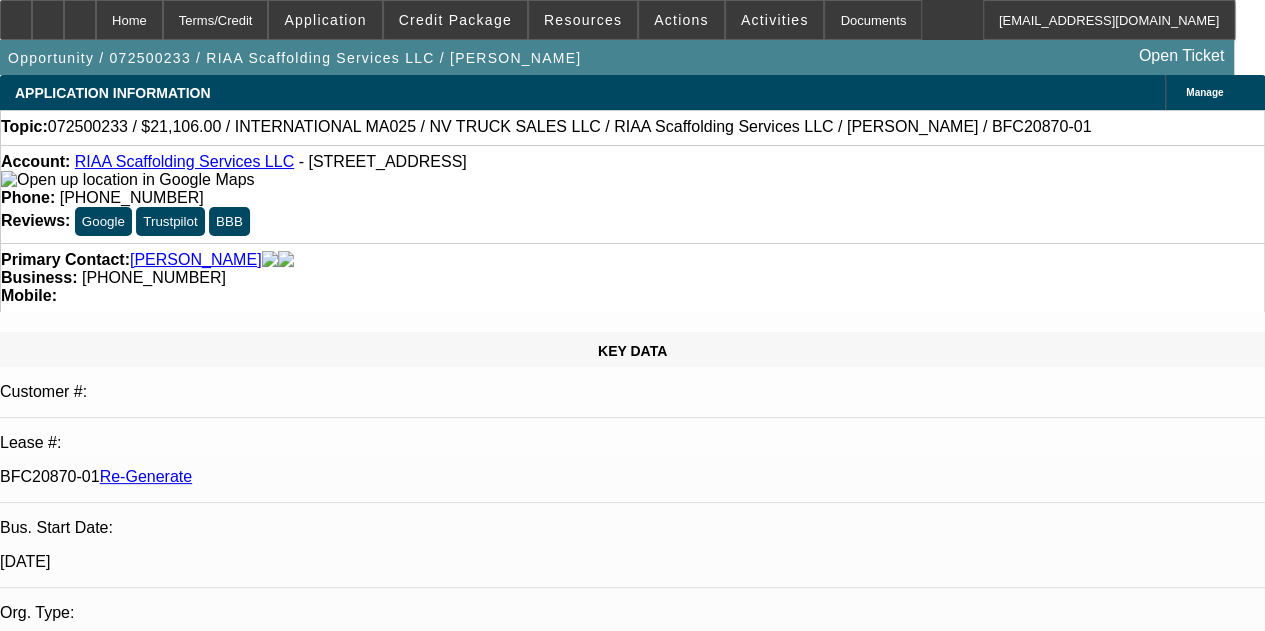 select on "0" 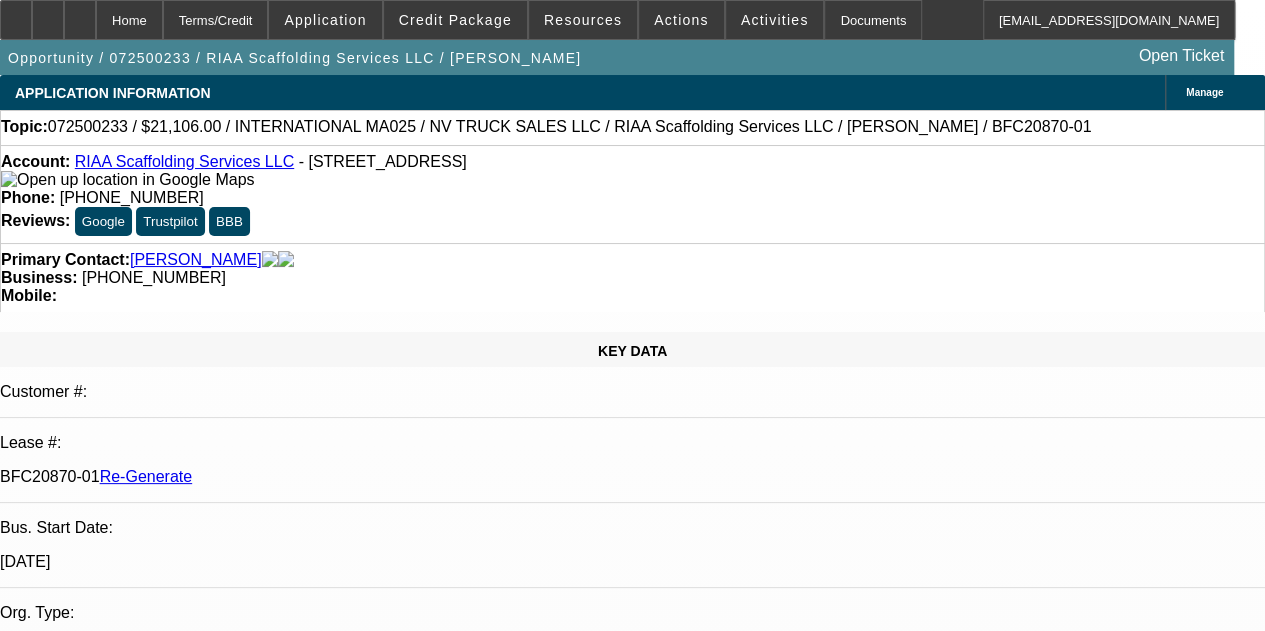 click on "Daniel Nubie - 7/17/25, 4:10 PM" at bounding box center [518, 7402] 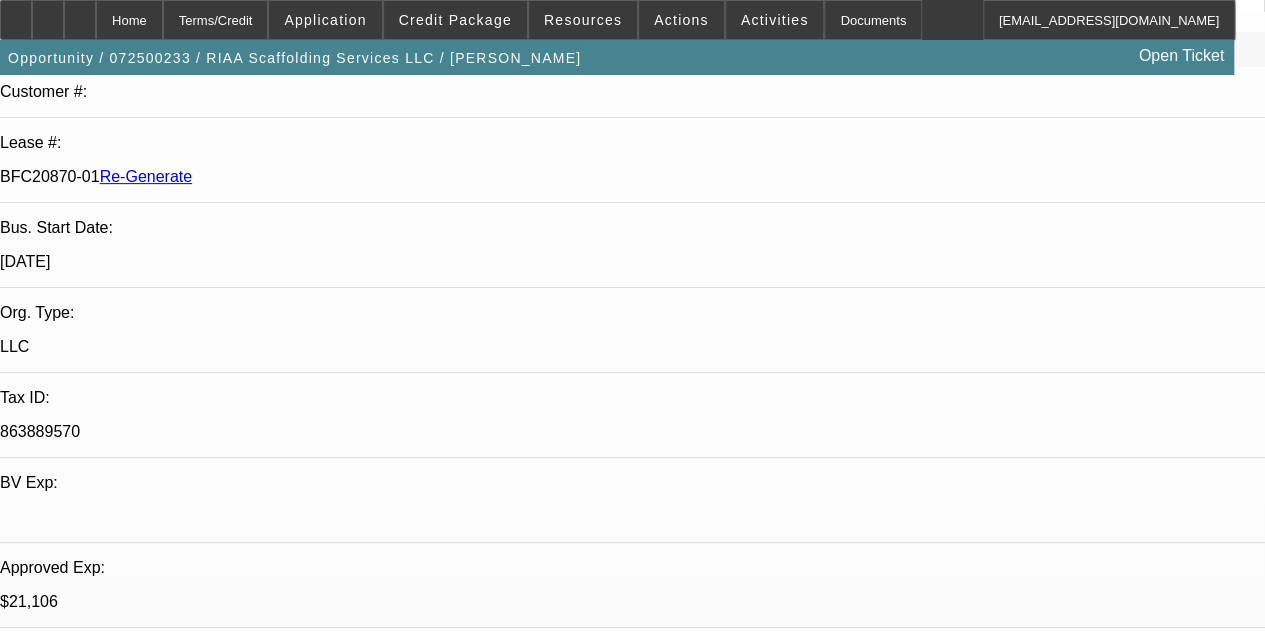 scroll, scrollTop: 0, scrollLeft: 0, axis: both 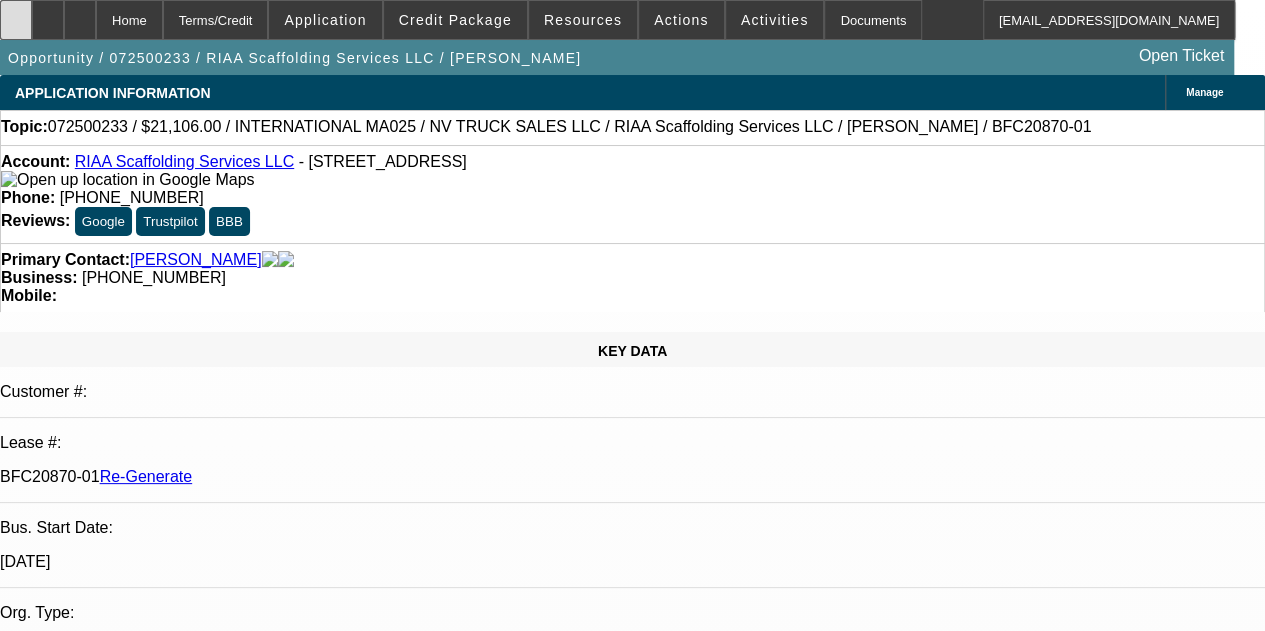 click at bounding box center (16, 20) 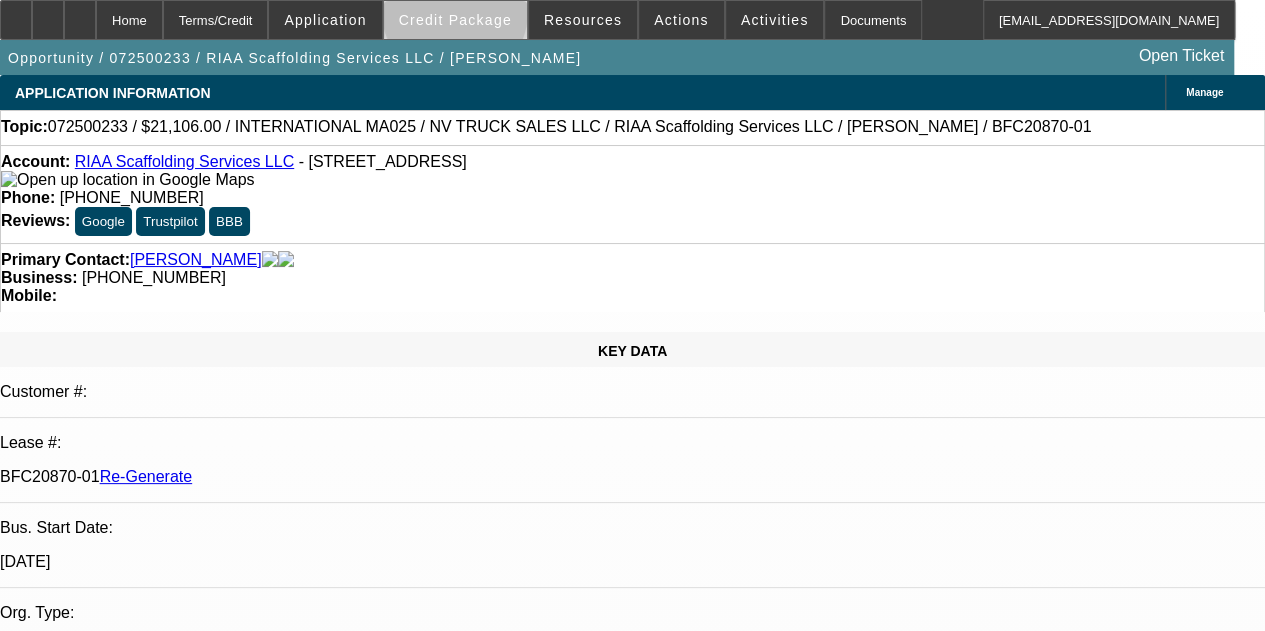 click on "Credit Package" at bounding box center (455, 20) 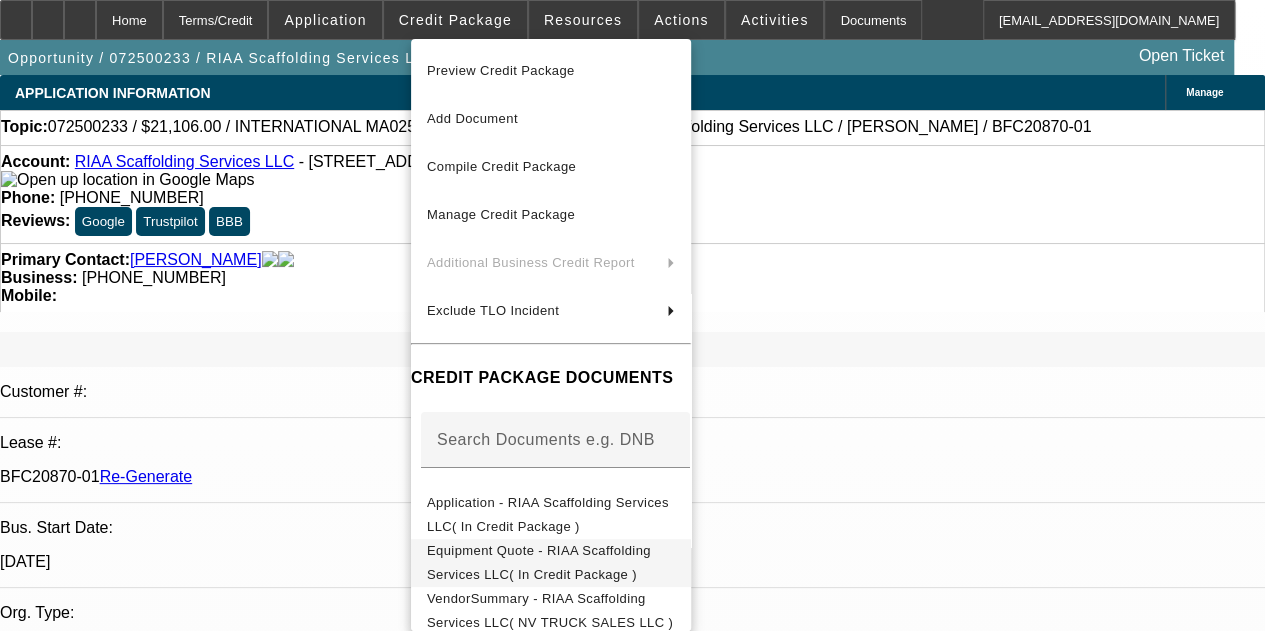 click on "Equipment Quote - RIAA Scaffolding Services LLC( In Credit Package )" at bounding box center (539, 562) 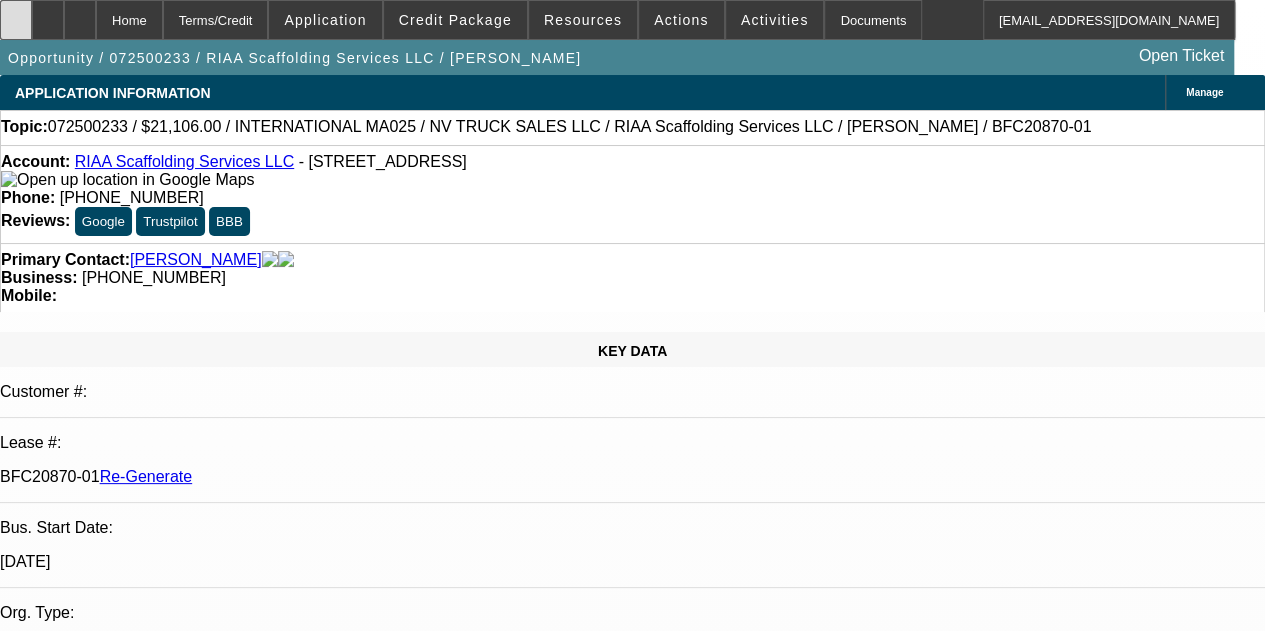 click at bounding box center [16, 13] 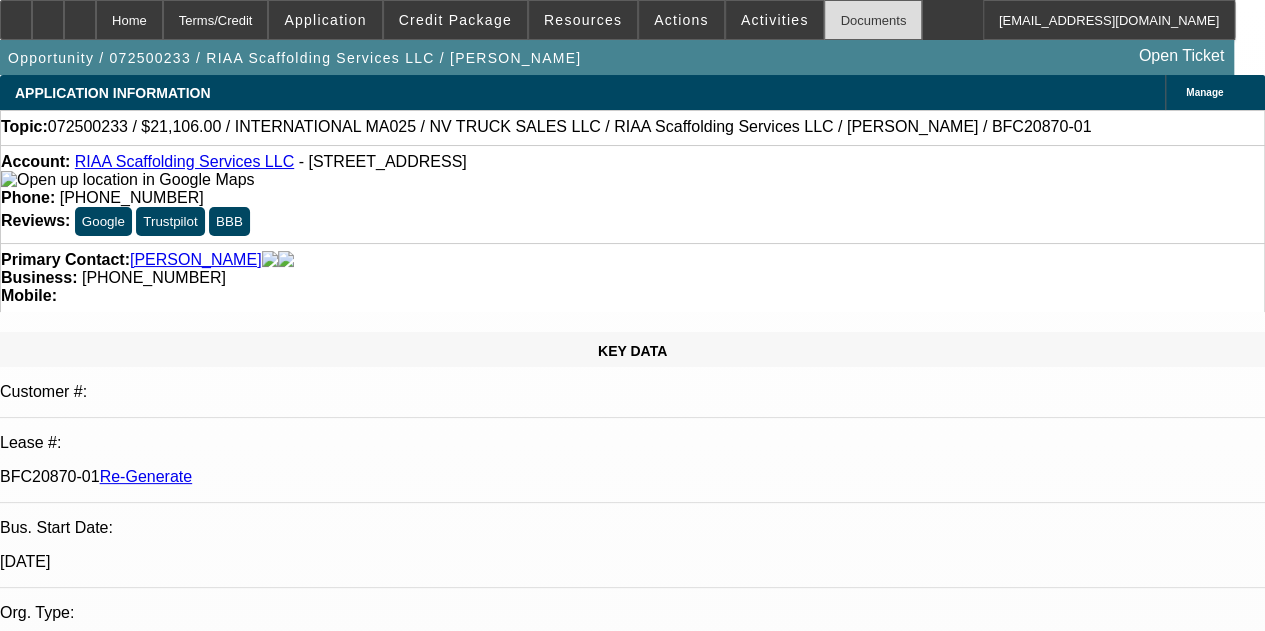 click on "Documents" at bounding box center (873, 20) 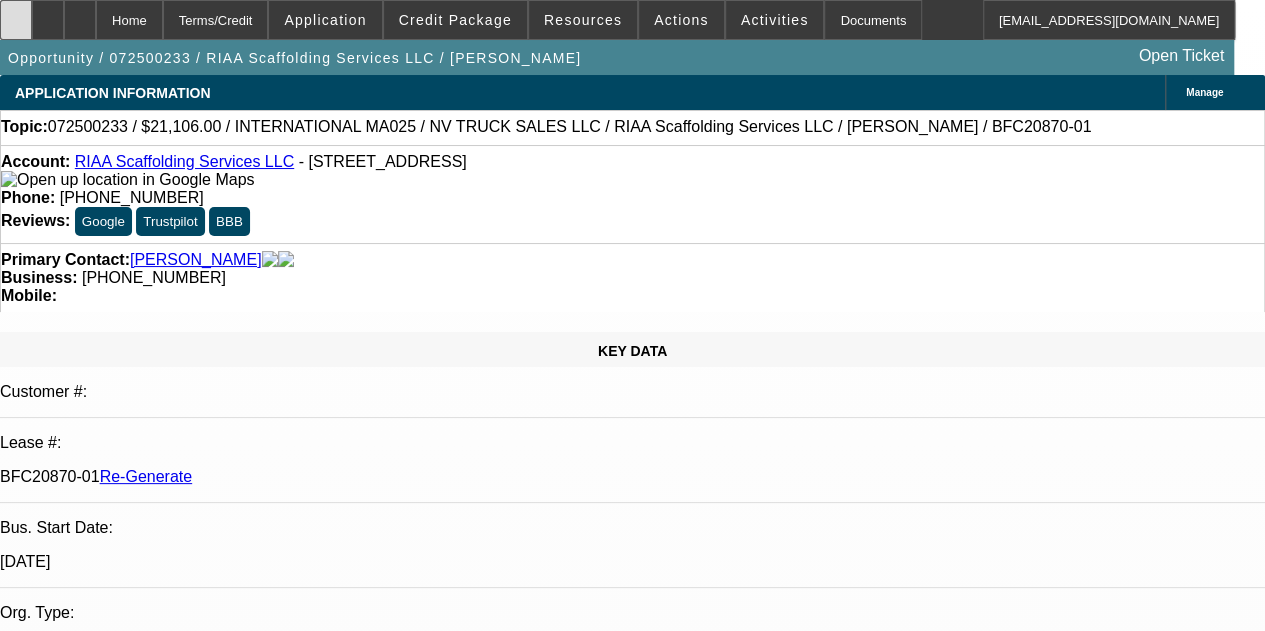 click at bounding box center [16, 13] 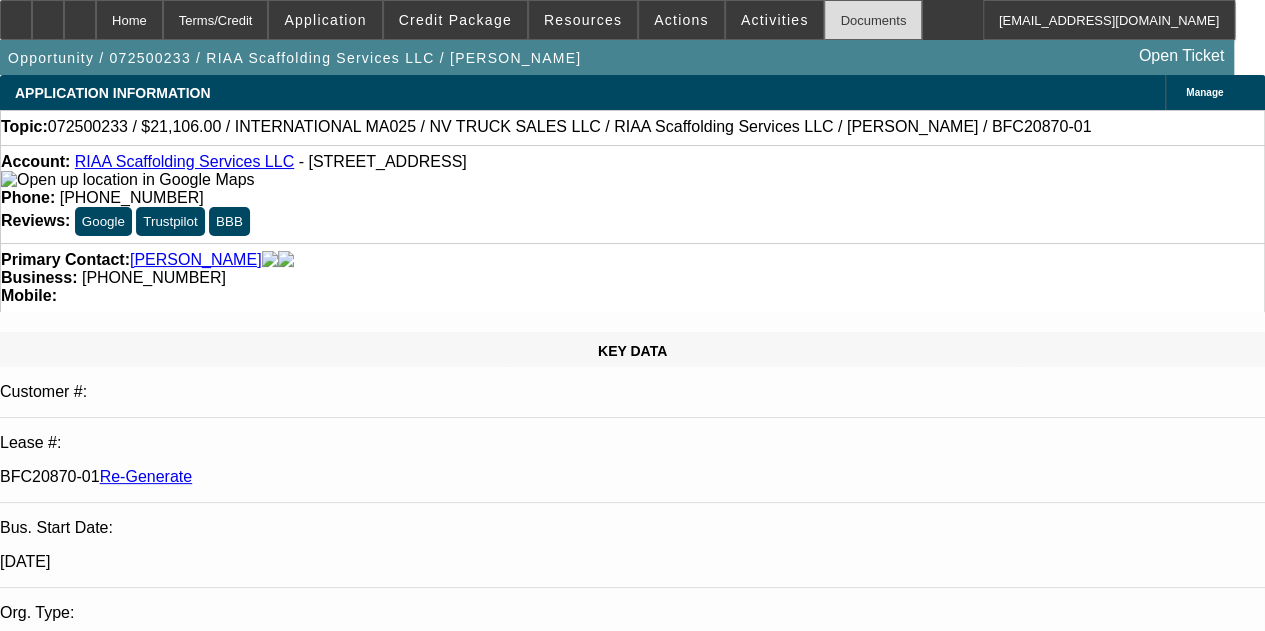 click on "Documents" at bounding box center (873, 20) 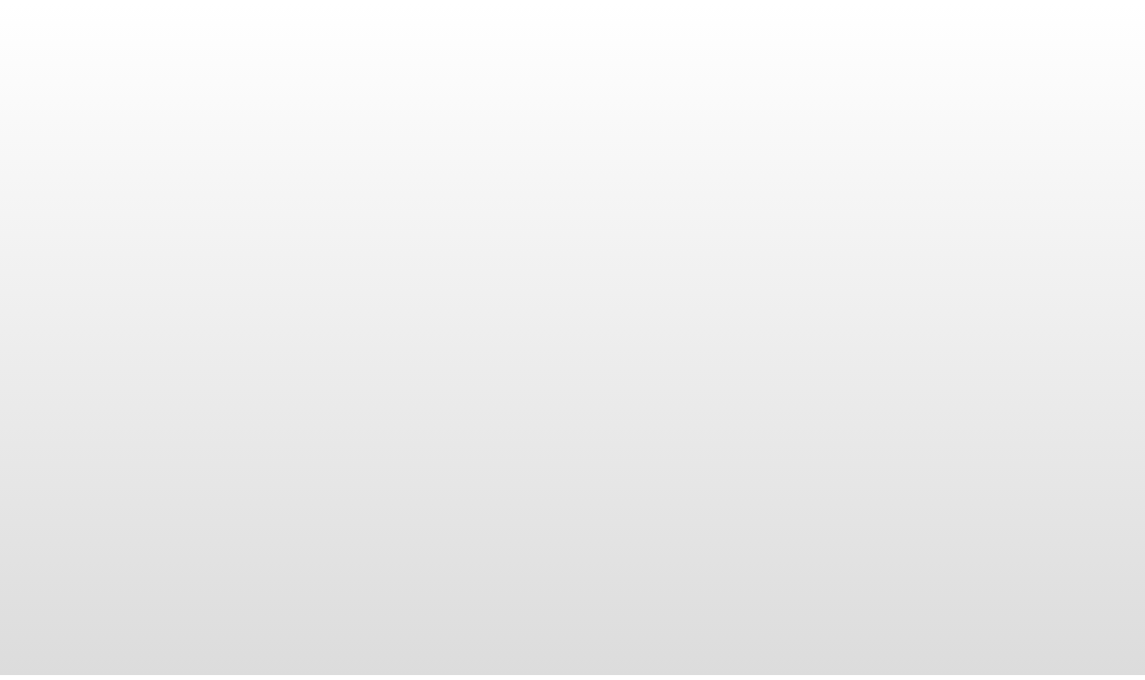 scroll, scrollTop: 0, scrollLeft: 0, axis: both 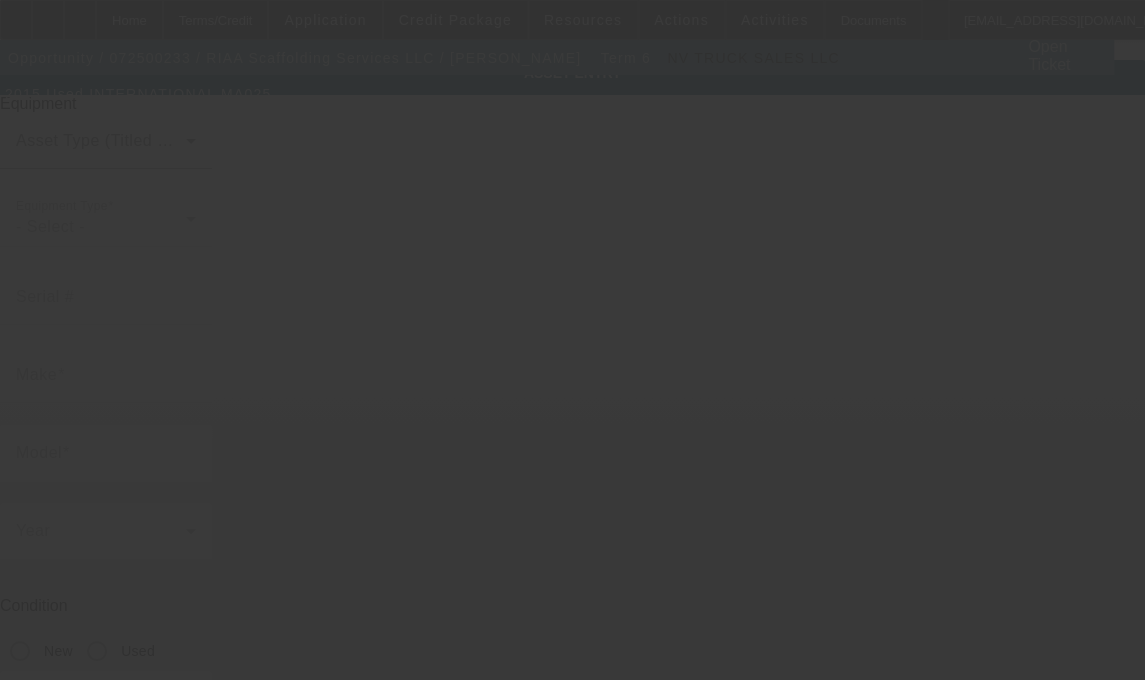 type on "[US_VEHICLE_IDENTIFICATION_NUMBER]" 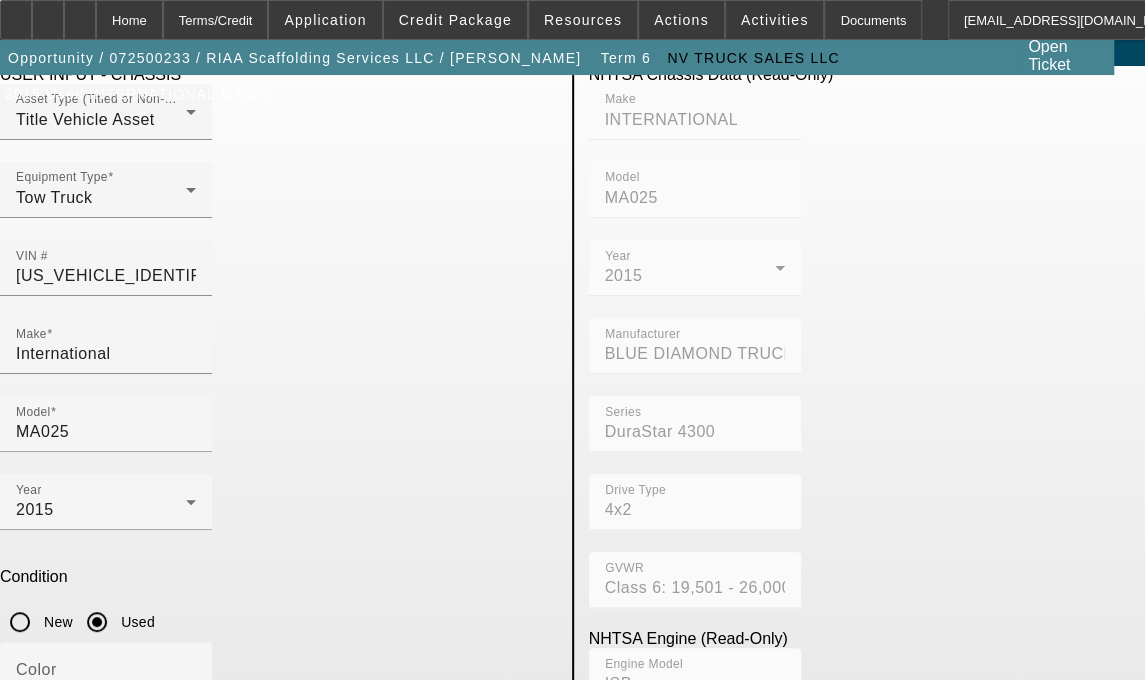 scroll, scrollTop: 34, scrollLeft: 0, axis: vertical 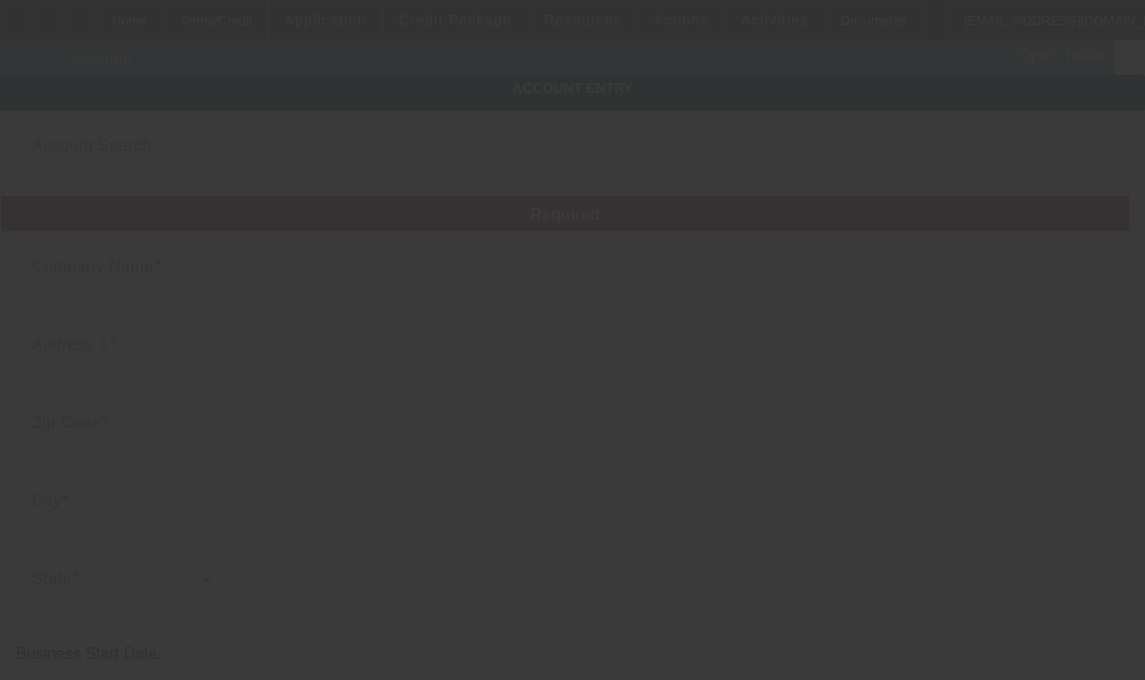 type on "RIAA Scaffolding Services LLC" 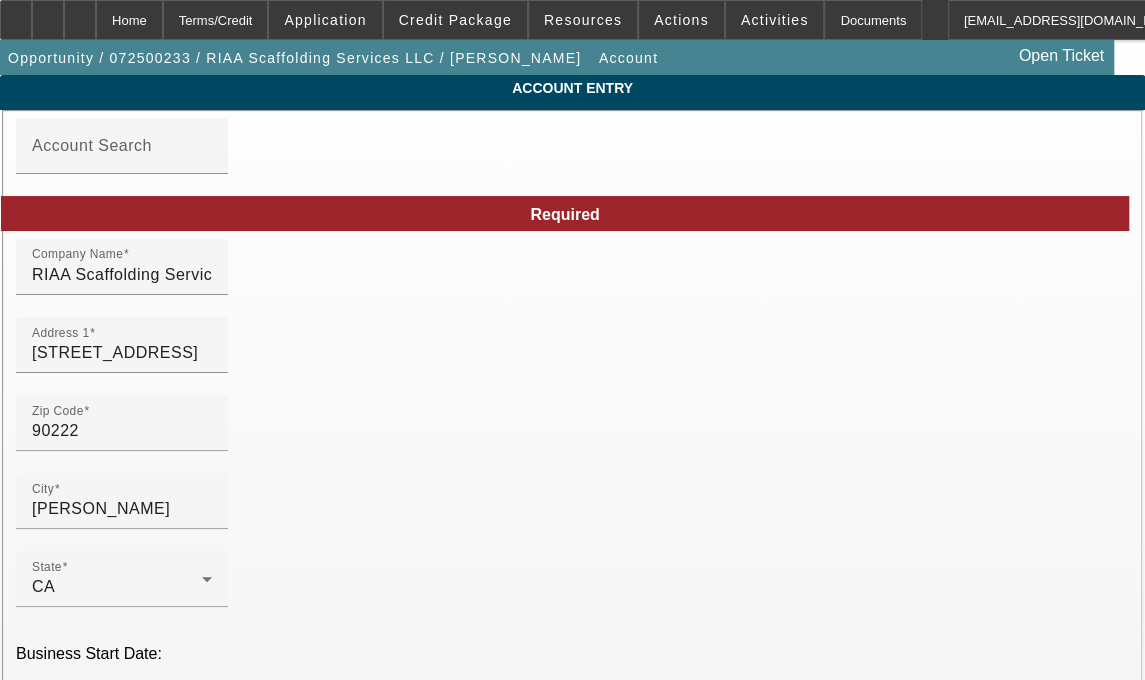 type on "[DATE]" 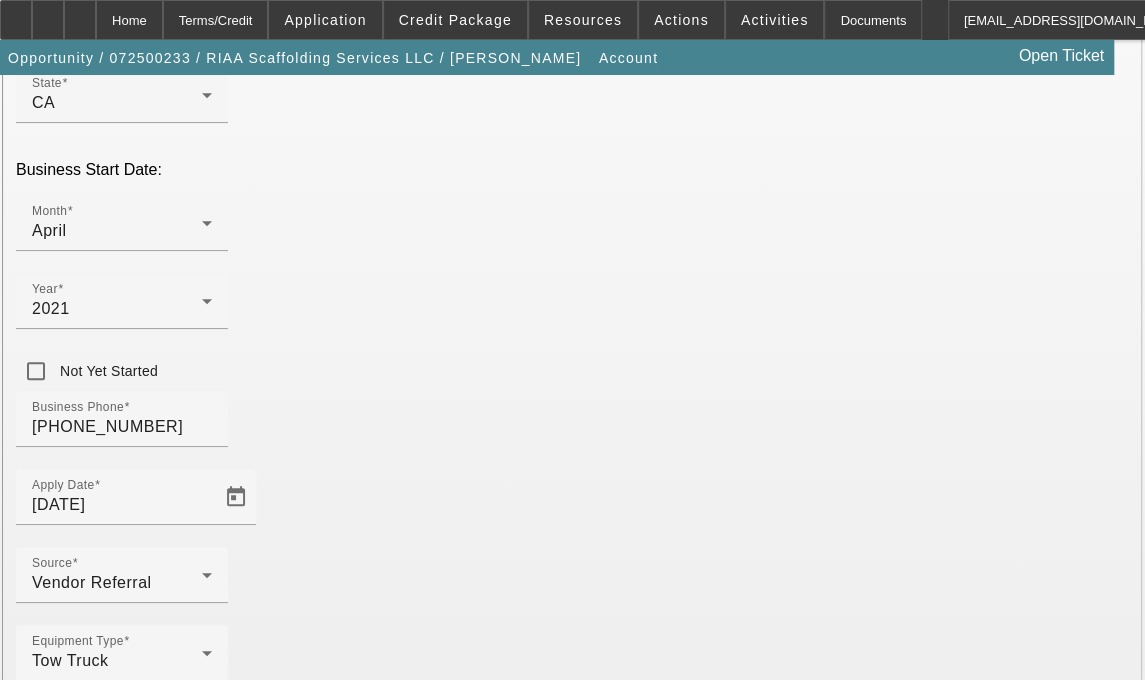 scroll, scrollTop: 487, scrollLeft: 0, axis: vertical 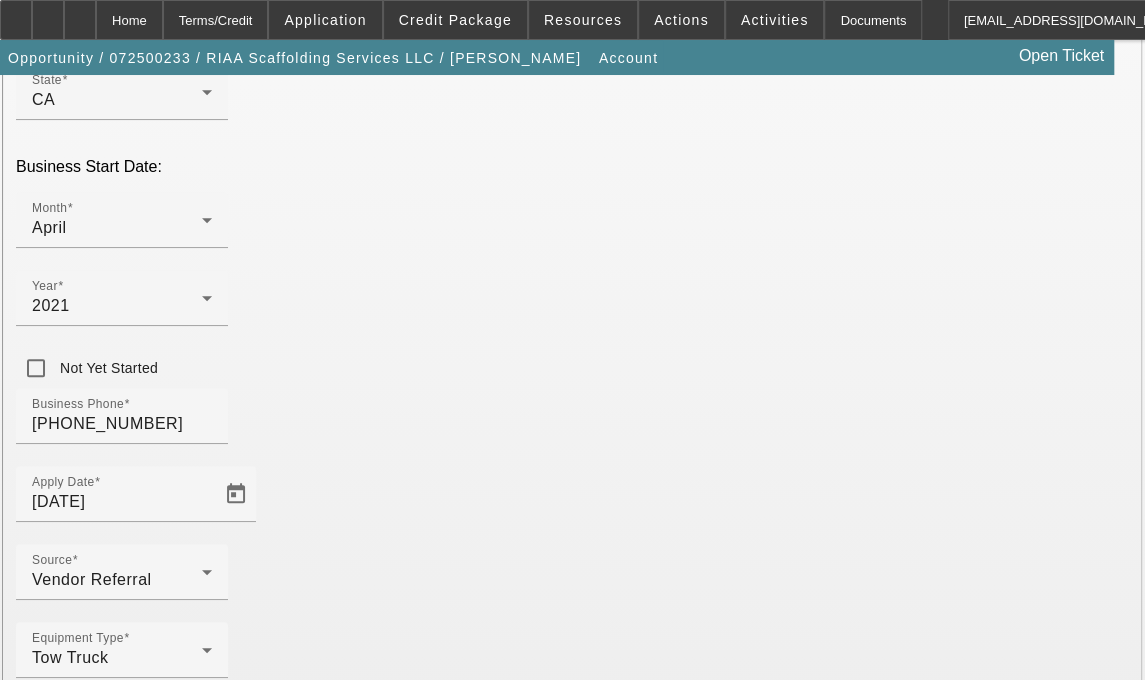 type on "[GEOGRAPHIC_DATA]" 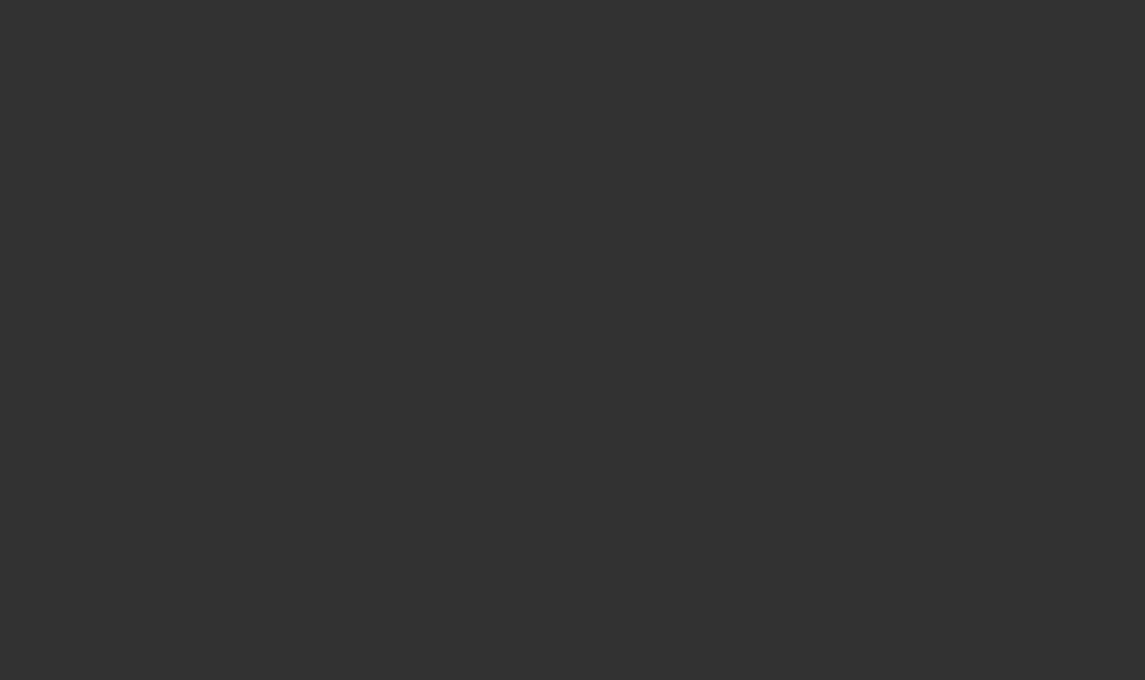 scroll, scrollTop: 0, scrollLeft: 0, axis: both 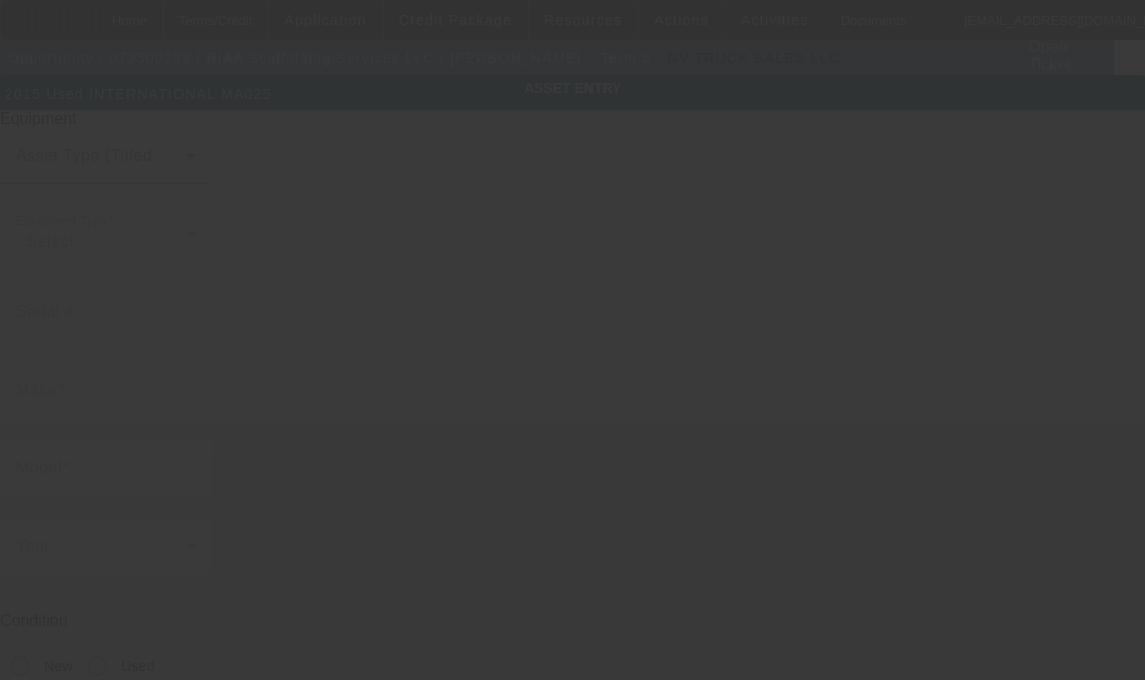 type on "[US_VEHICLE_IDENTIFICATION_NUMBER]" 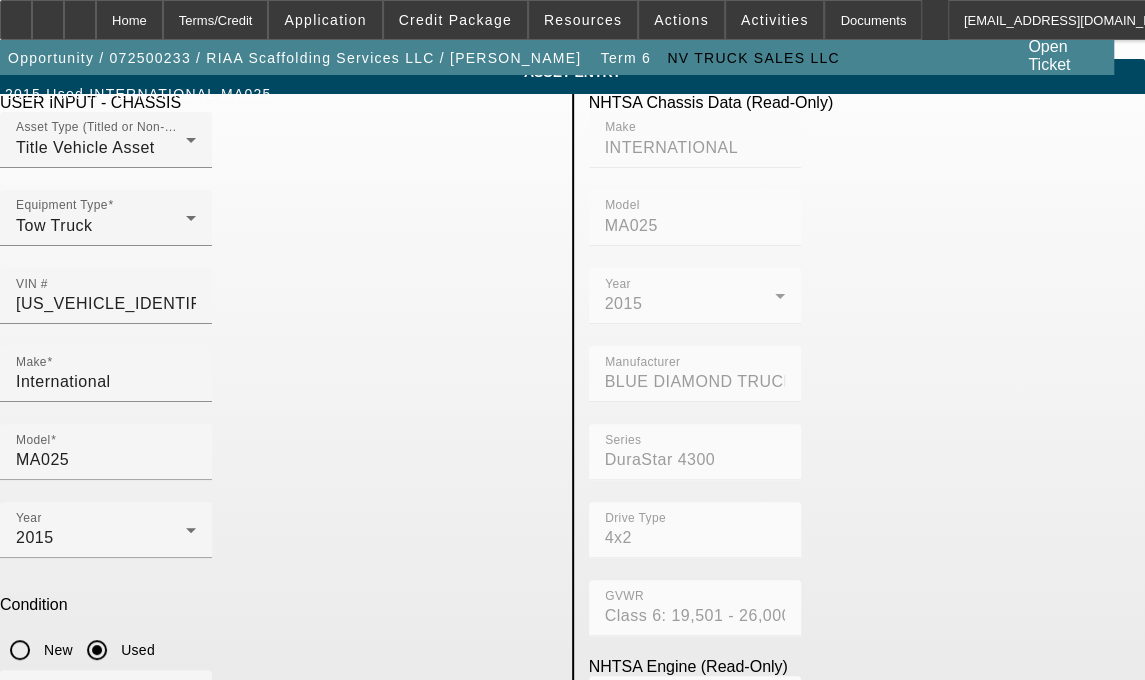 scroll, scrollTop: 8, scrollLeft: 0, axis: vertical 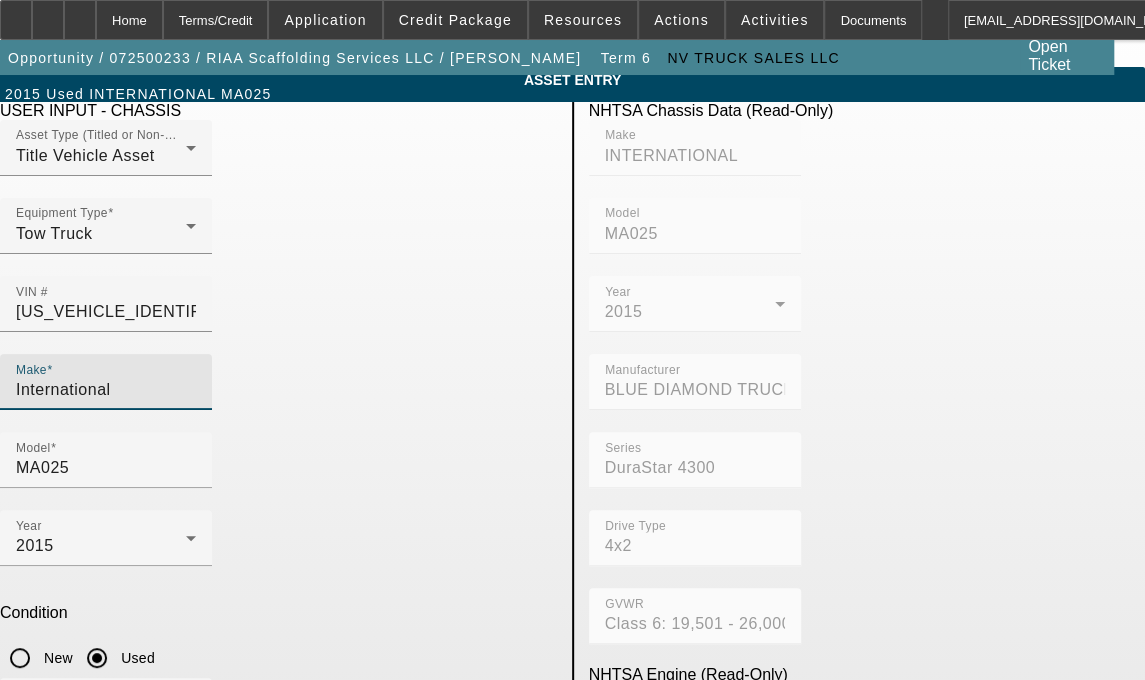 drag, startPoint x: 246, startPoint y: 351, endPoint x: 102, endPoint y: 349, distance: 144.01389 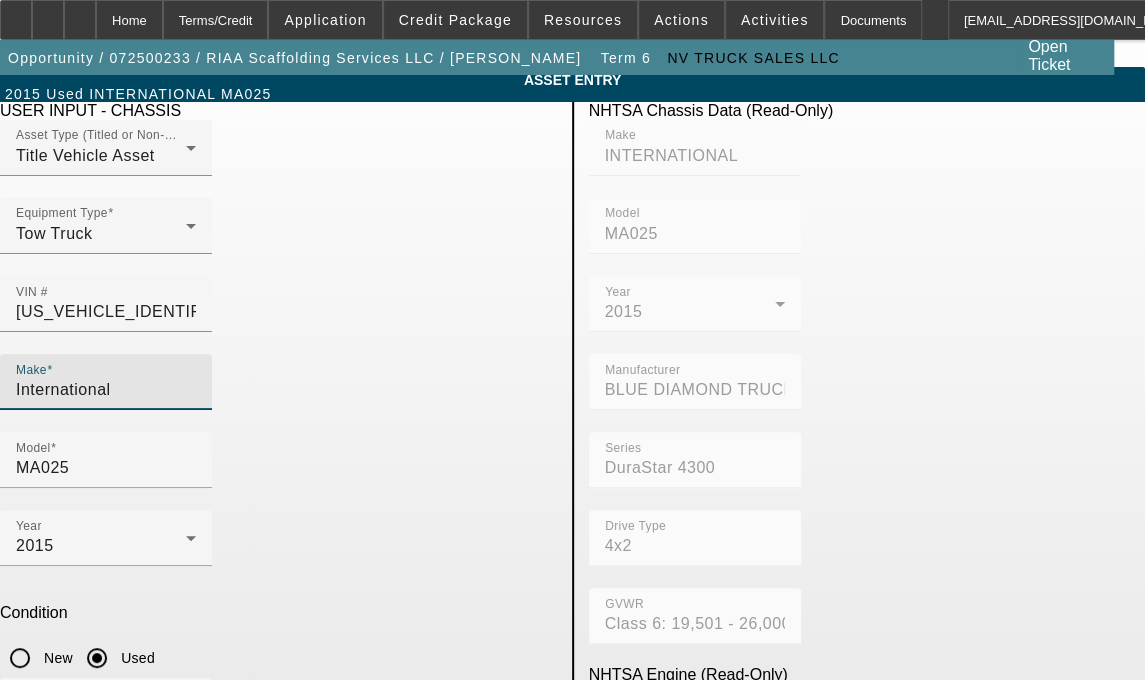click on "Make
International" at bounding box center [106, 382] 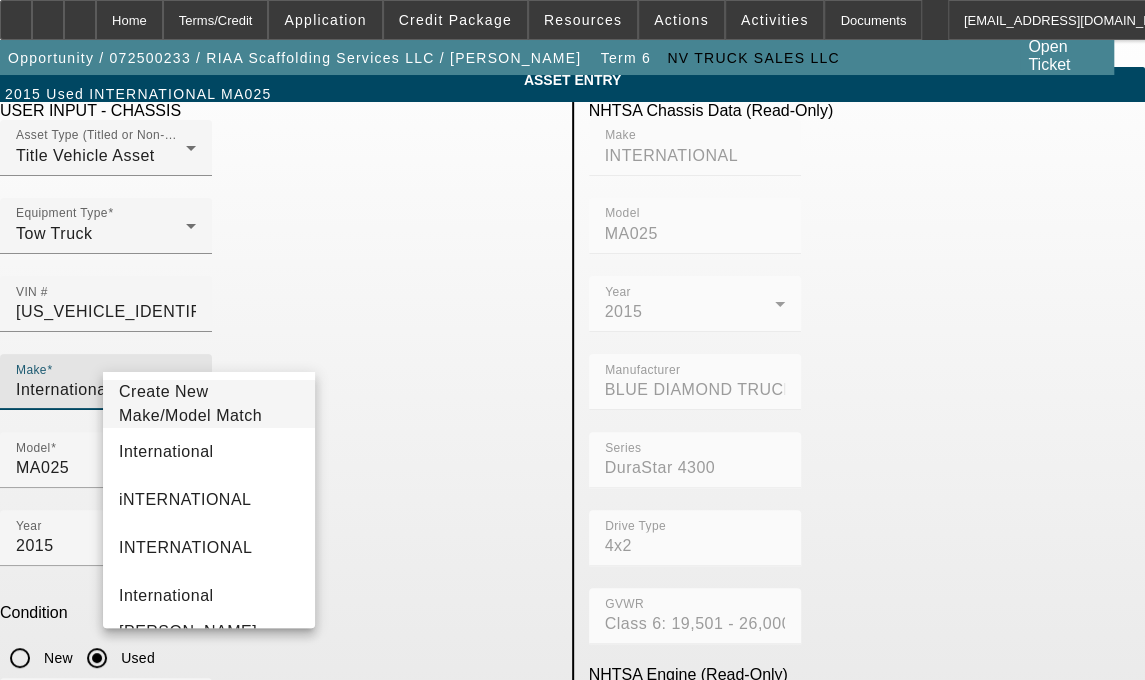 type on "International" 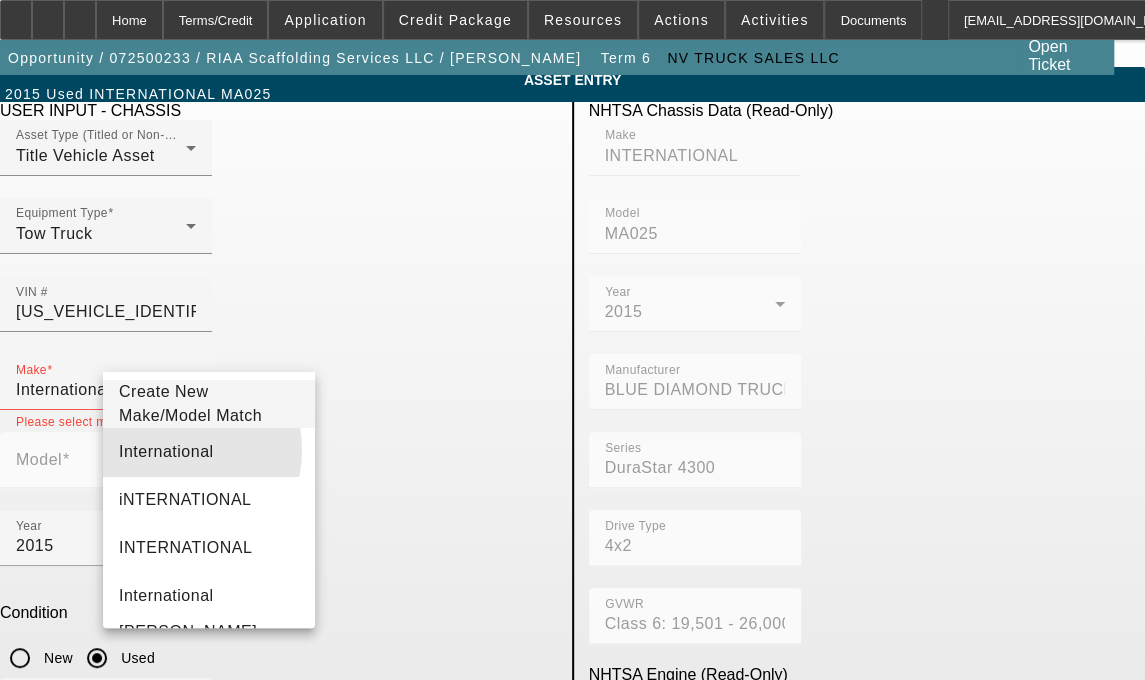 click on "International" at bounding box center [166, 451] 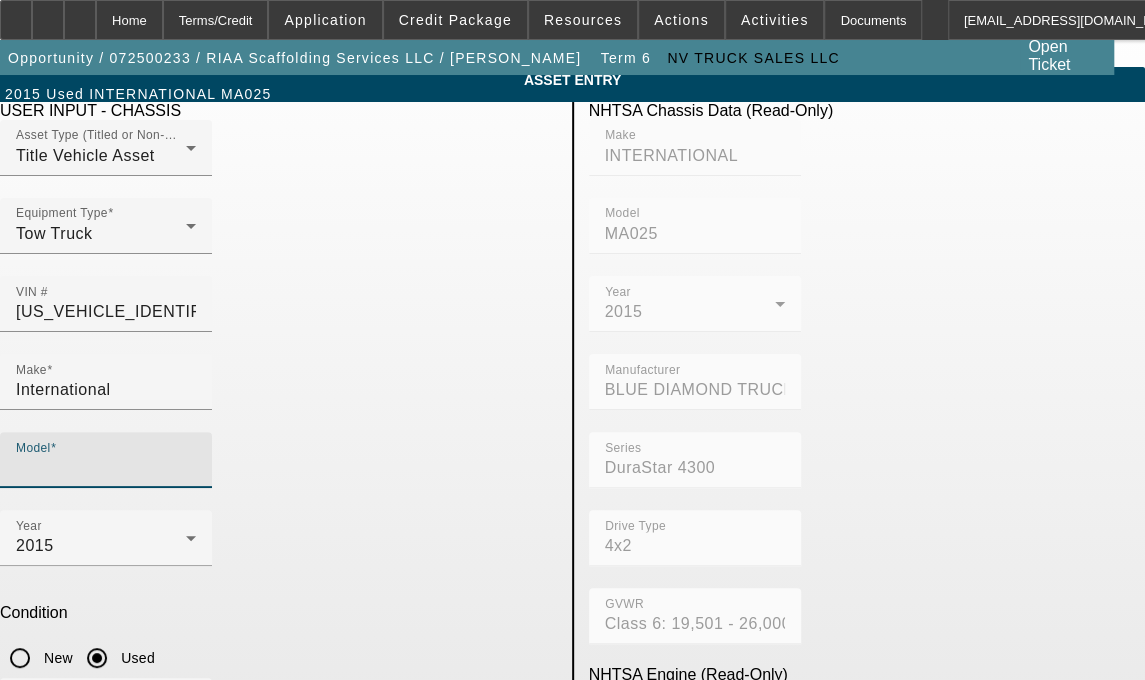 click on "Model" at bounding box center (106, 468) 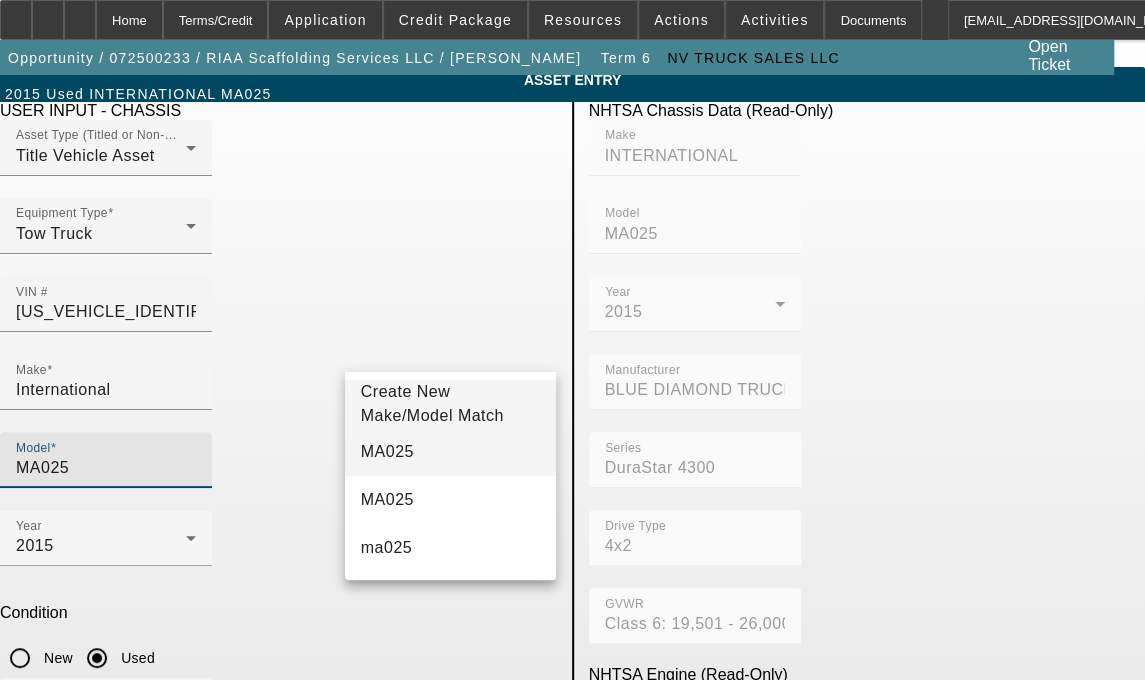 type on "MA025" 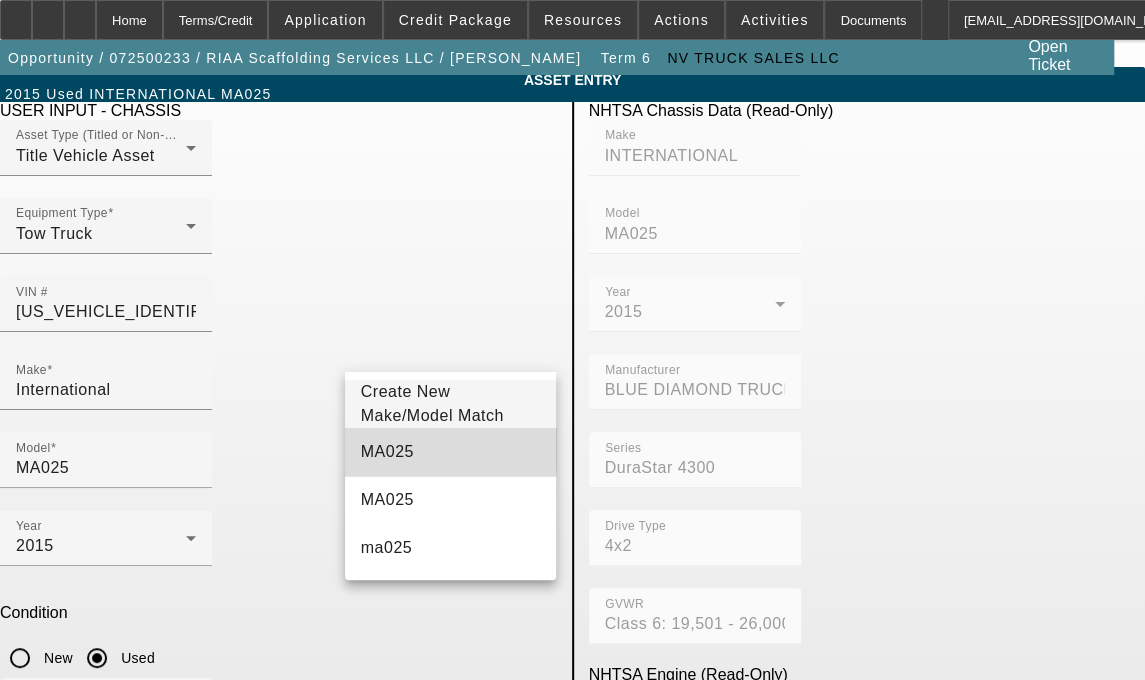 click on "MA025" at bounding box center [387, 452] 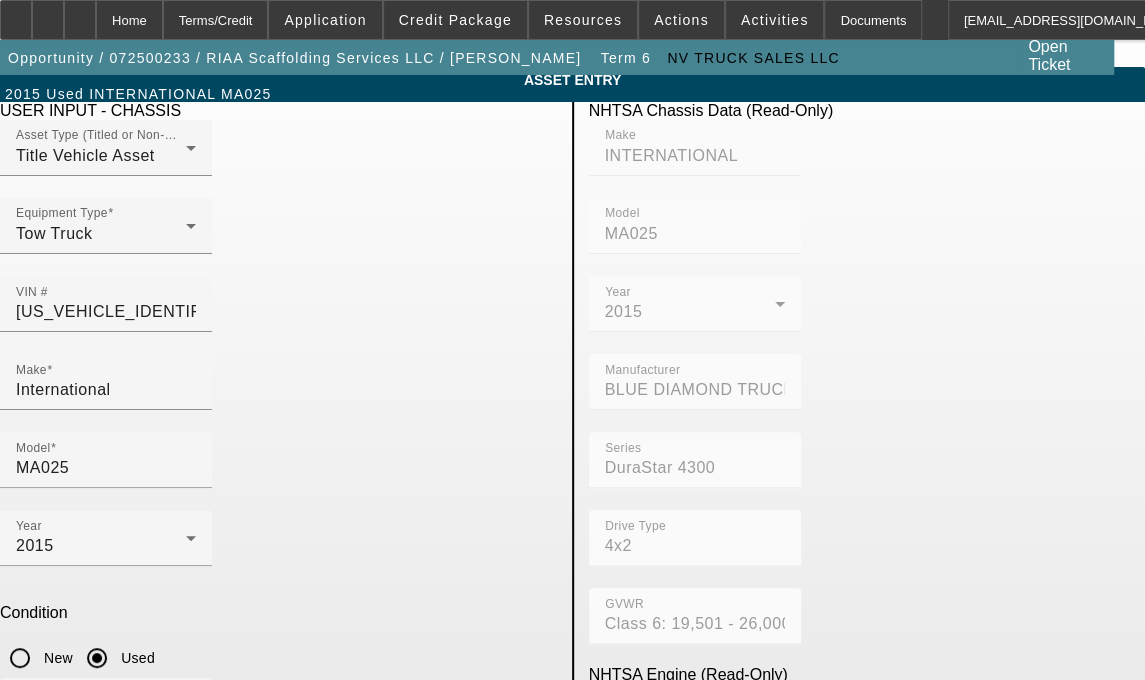 drag, startPoint x: 252, startPoint y: 589, endPoint x: 67, endPoint y: 571, distance: 185.87361 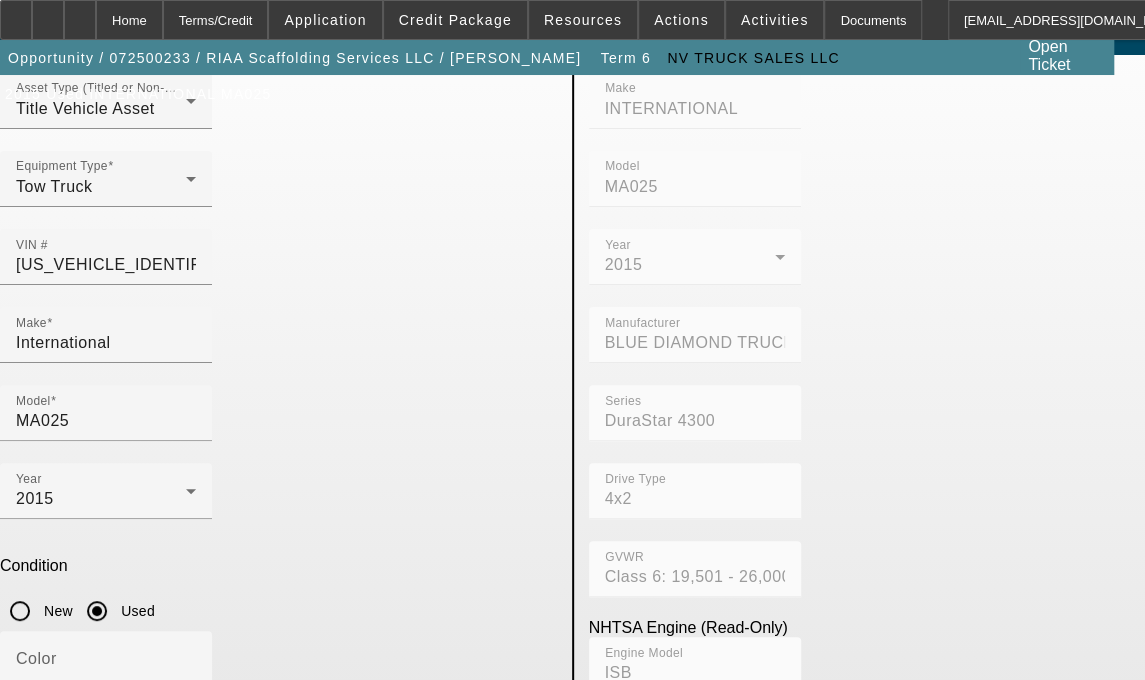 scroll, scrollTop: 194, scrollLeft: 0, axis: vertical 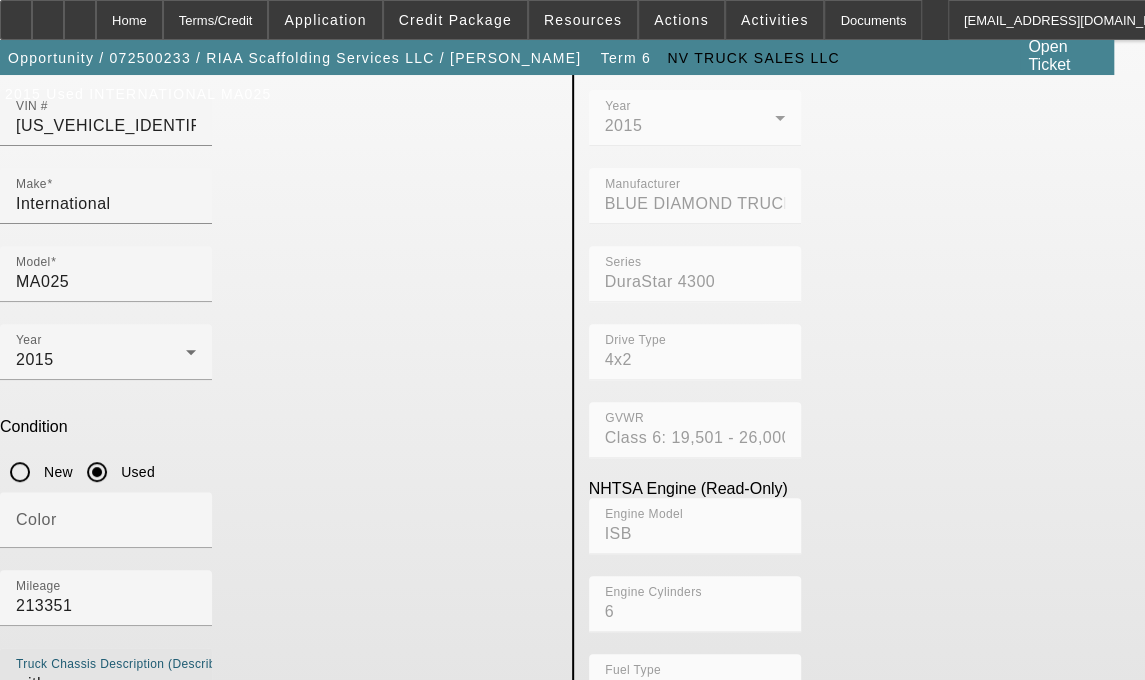type on "with" 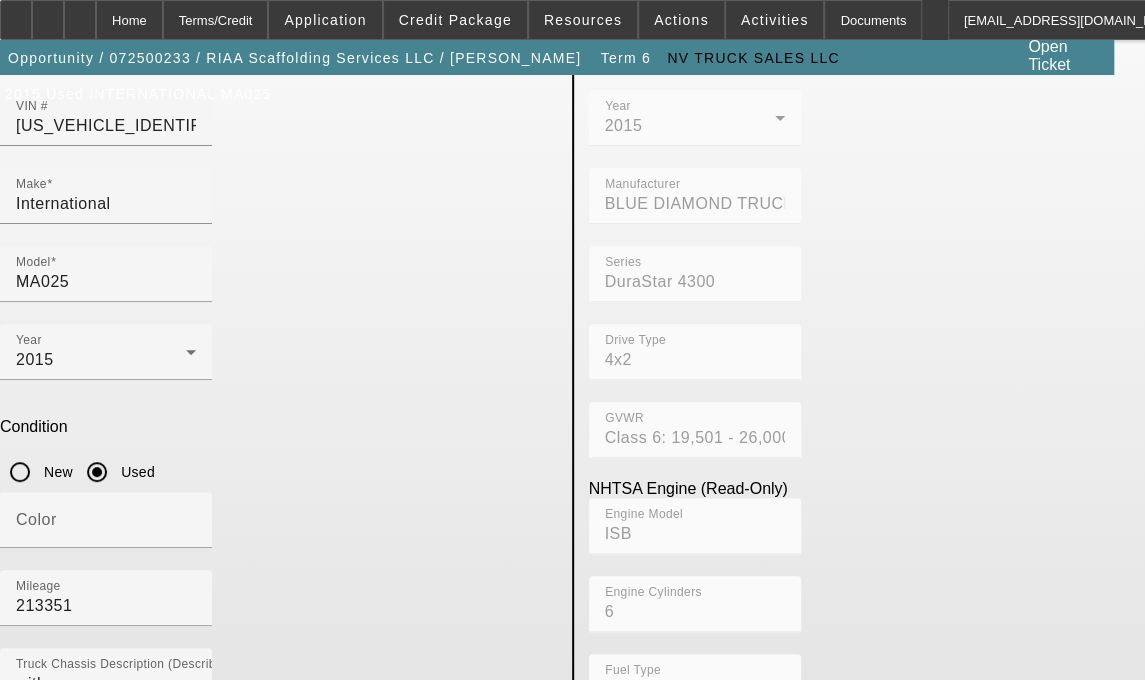 click on "Edit" 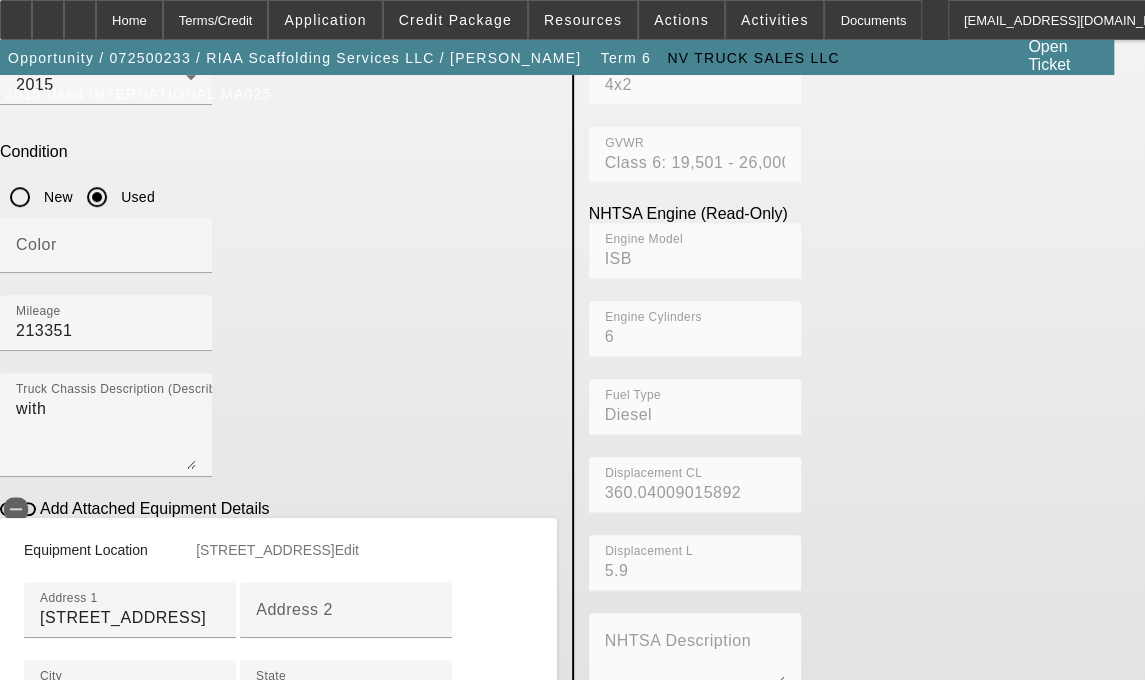 scroll, scrollTop: 498, scrollLeft: 0, axis: vertical 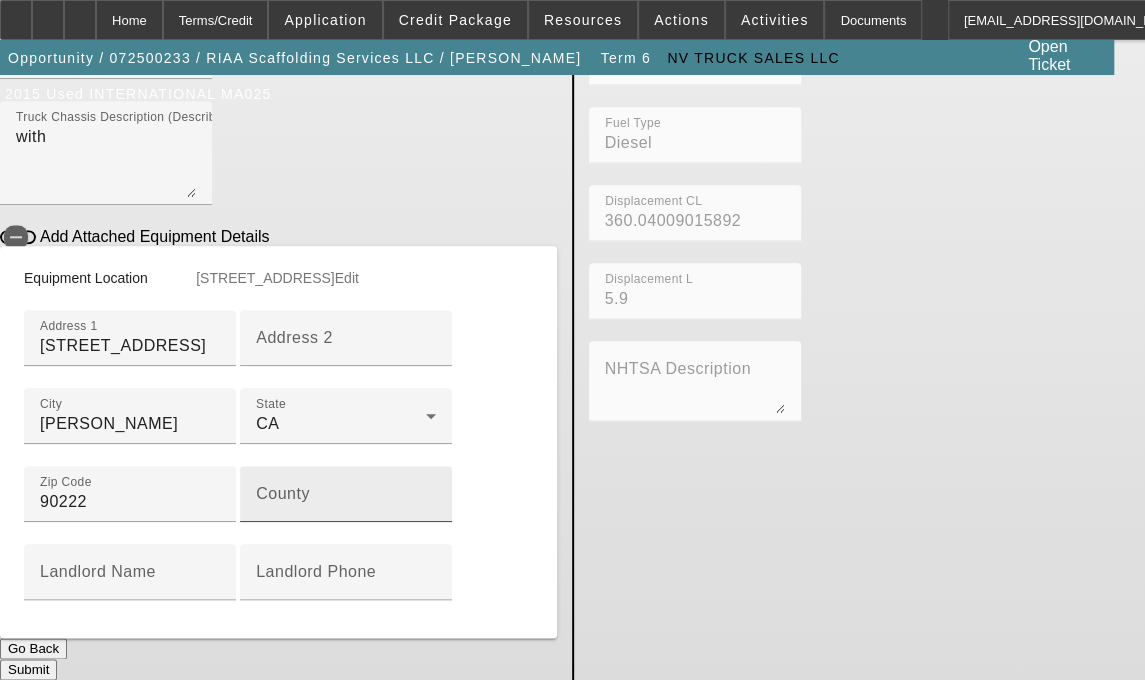 click on "County" at bounding box center [346, 494] 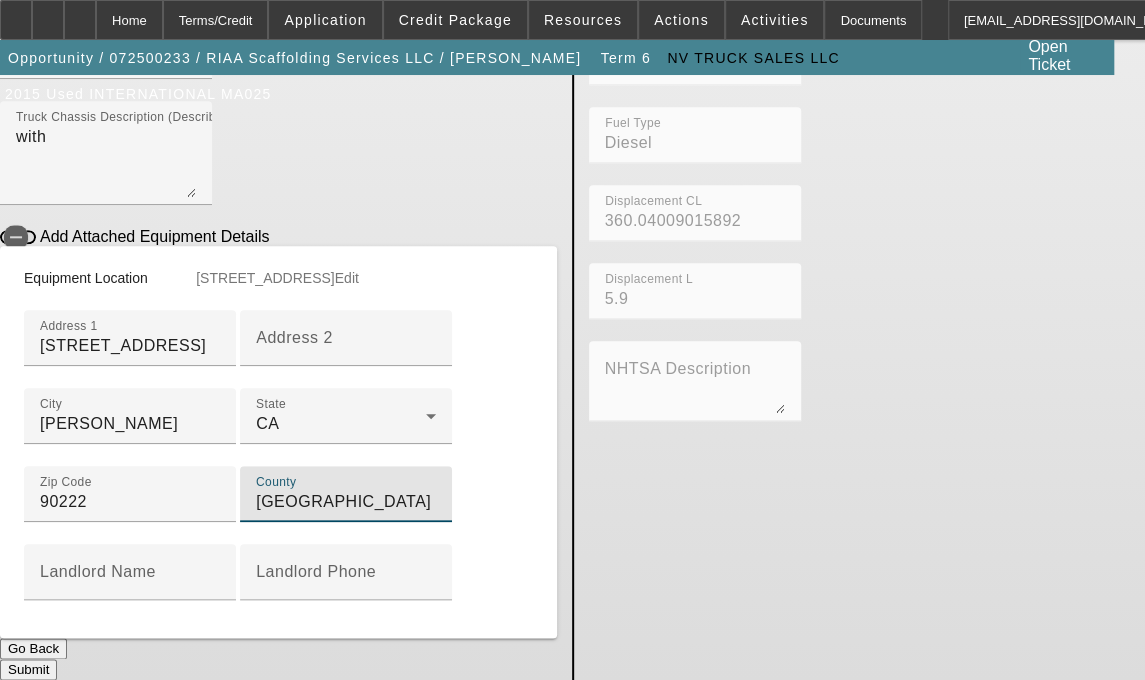 scroll, scrollTop: 869, scrollLeft: 0, axis: vertical 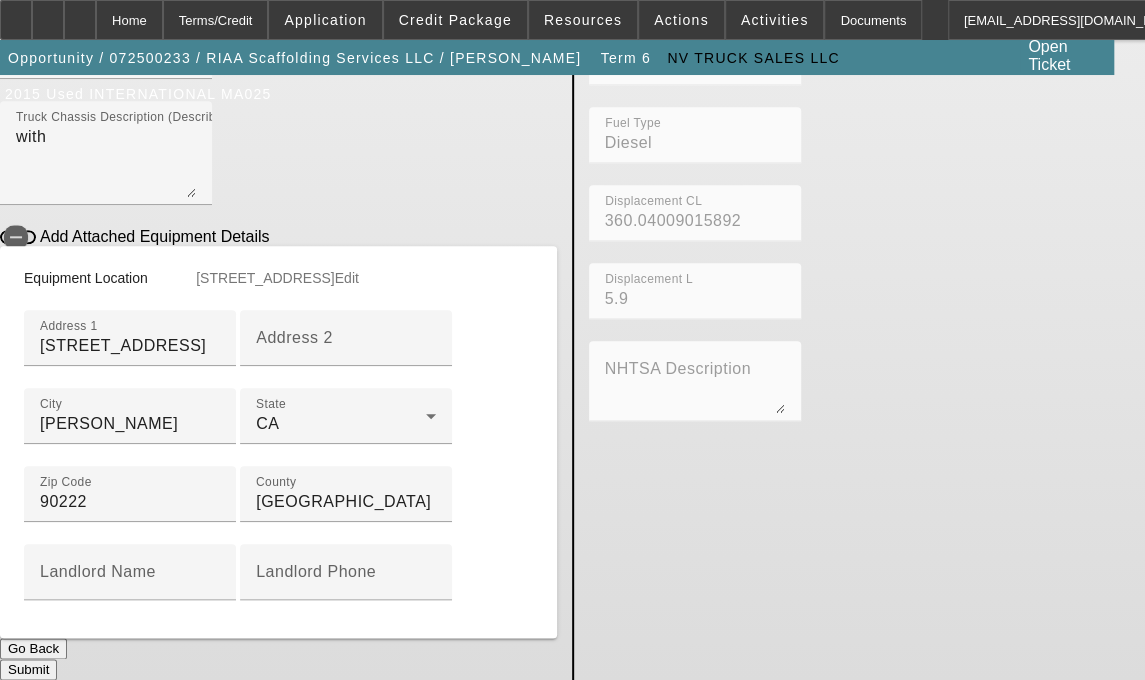 click on "Submit" at bounding box center [28, 669] 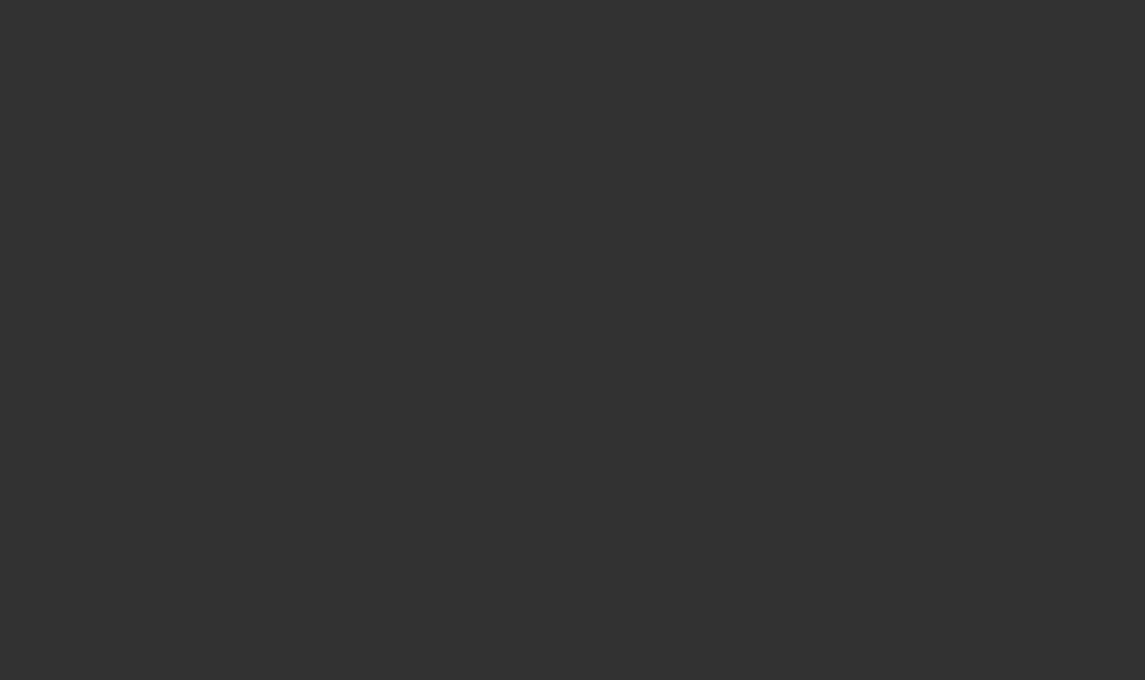 scroll, scrollTop: 0, scrollLeft: 0, axis: both 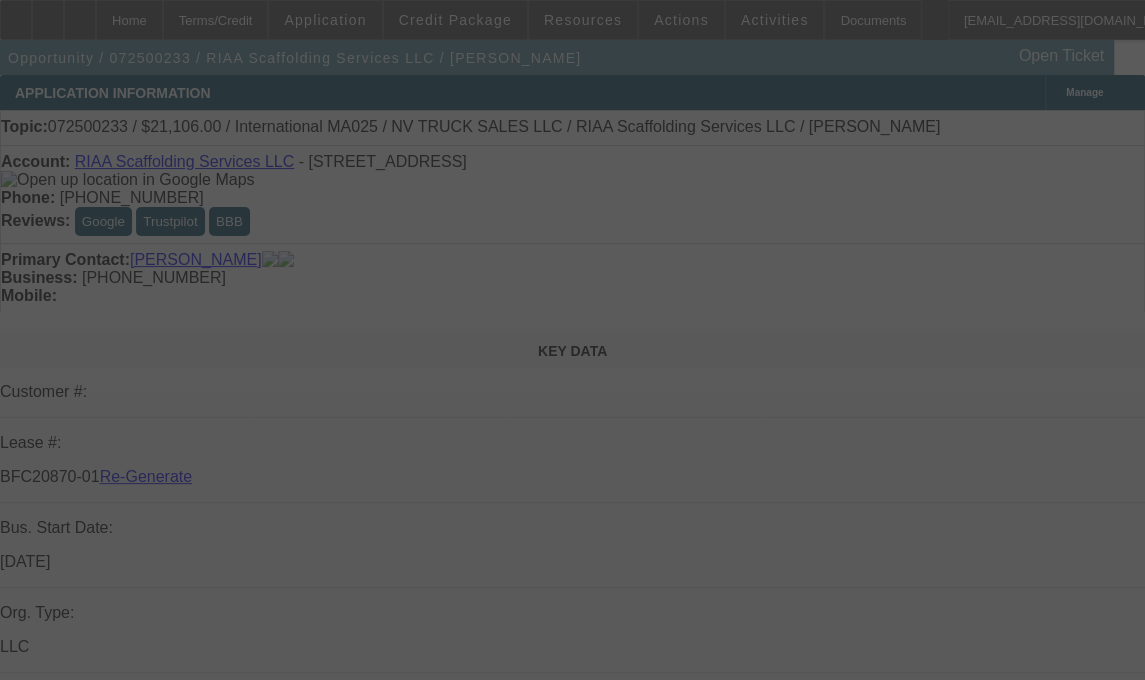 select on "3" 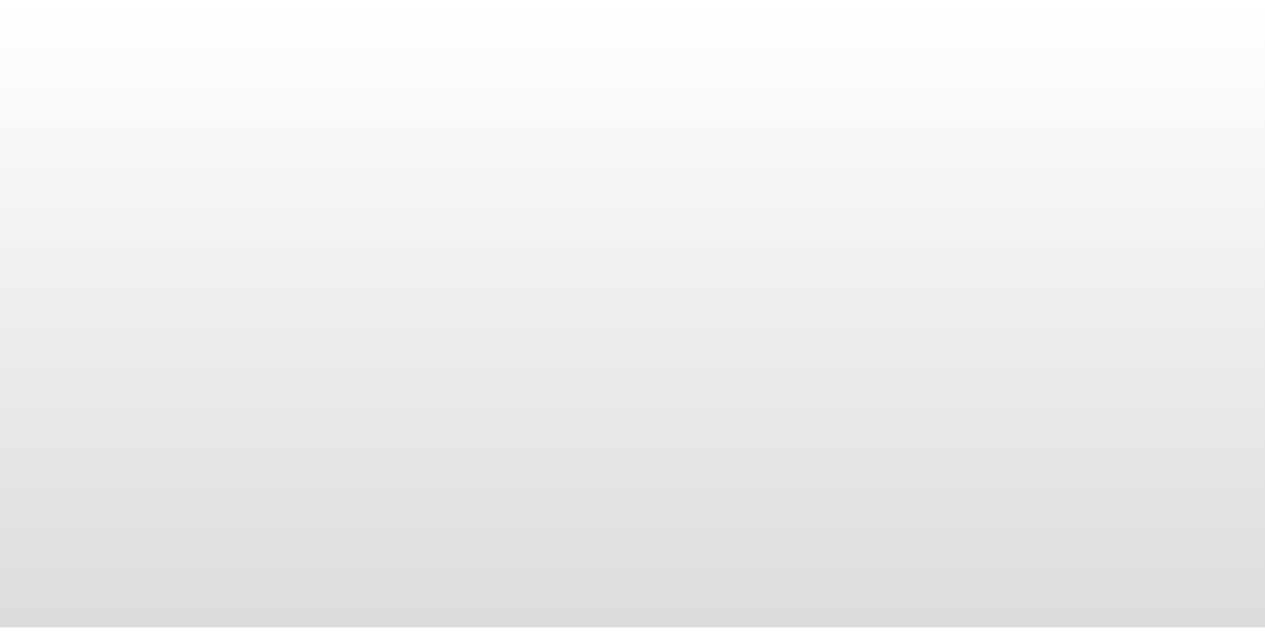 scroll, scrollTop: 0, scrollLeft: 0, axis: both 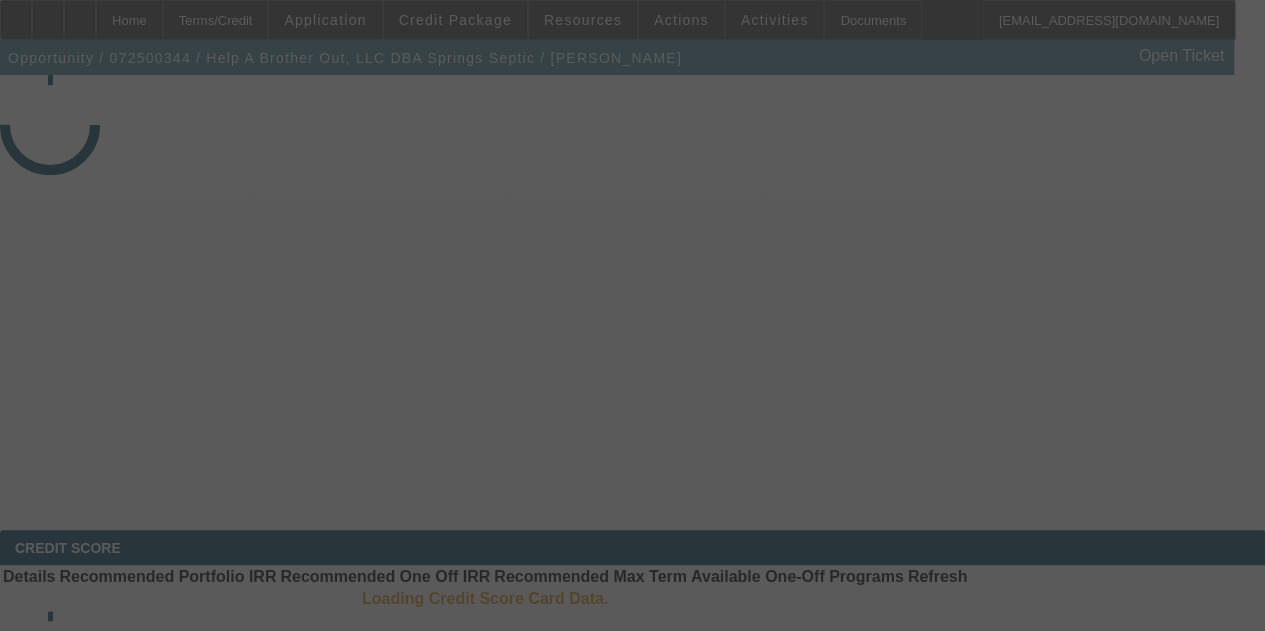 select on "3" 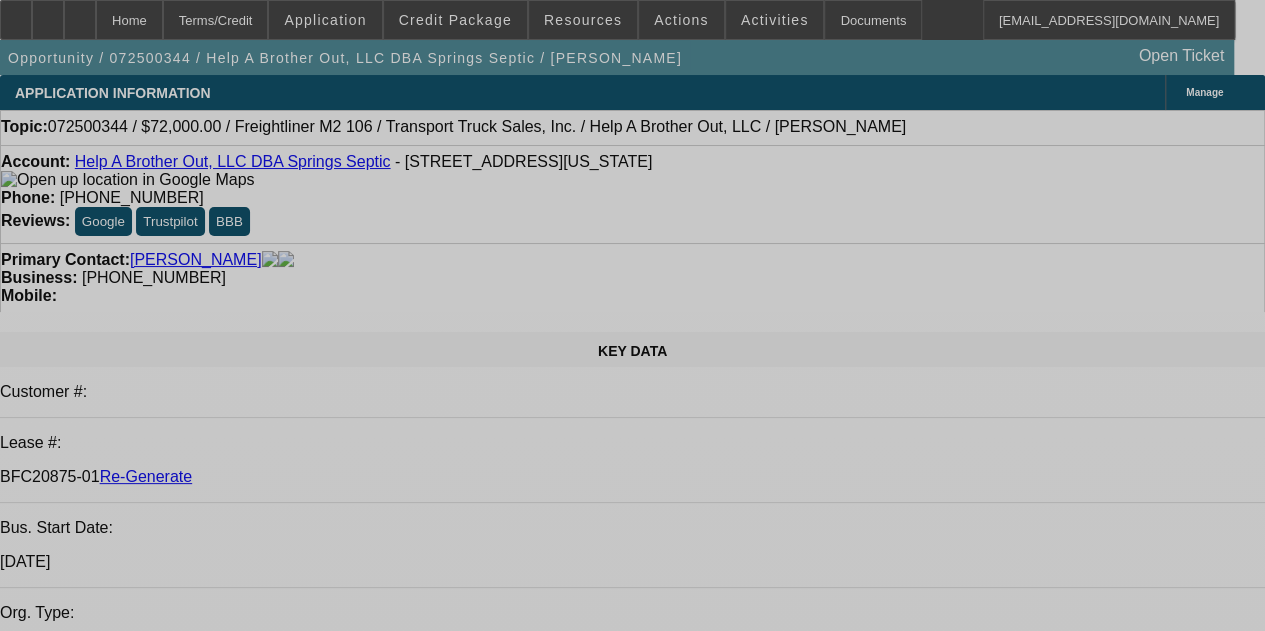 select on "0" 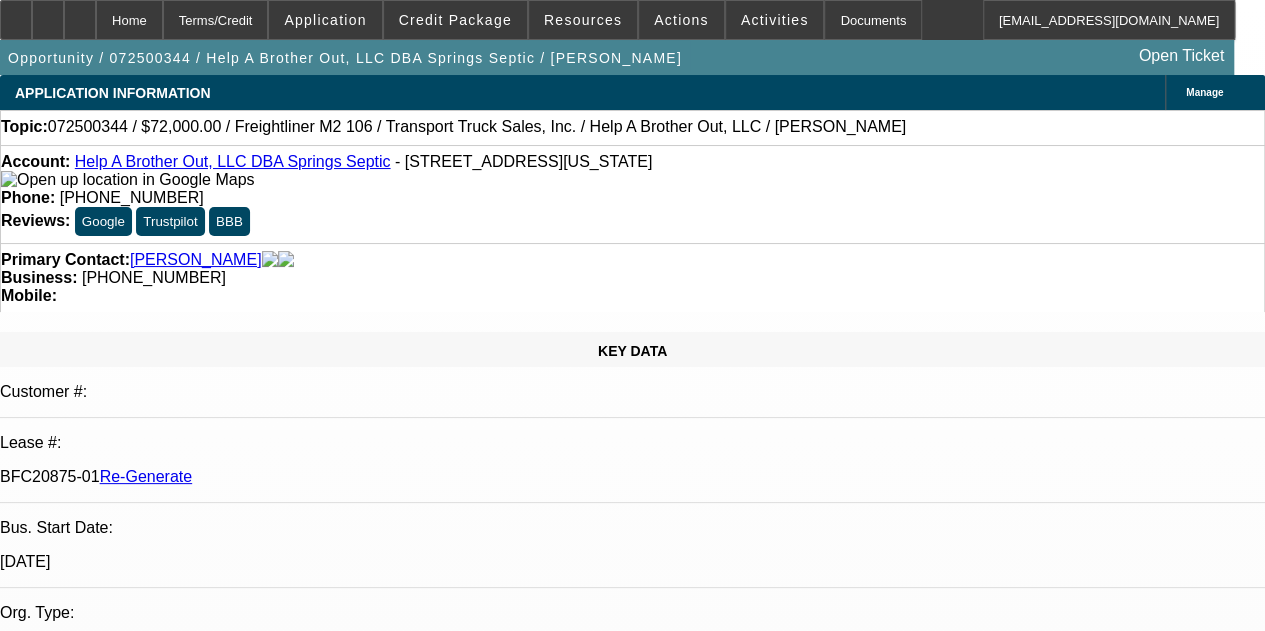 select on "0" 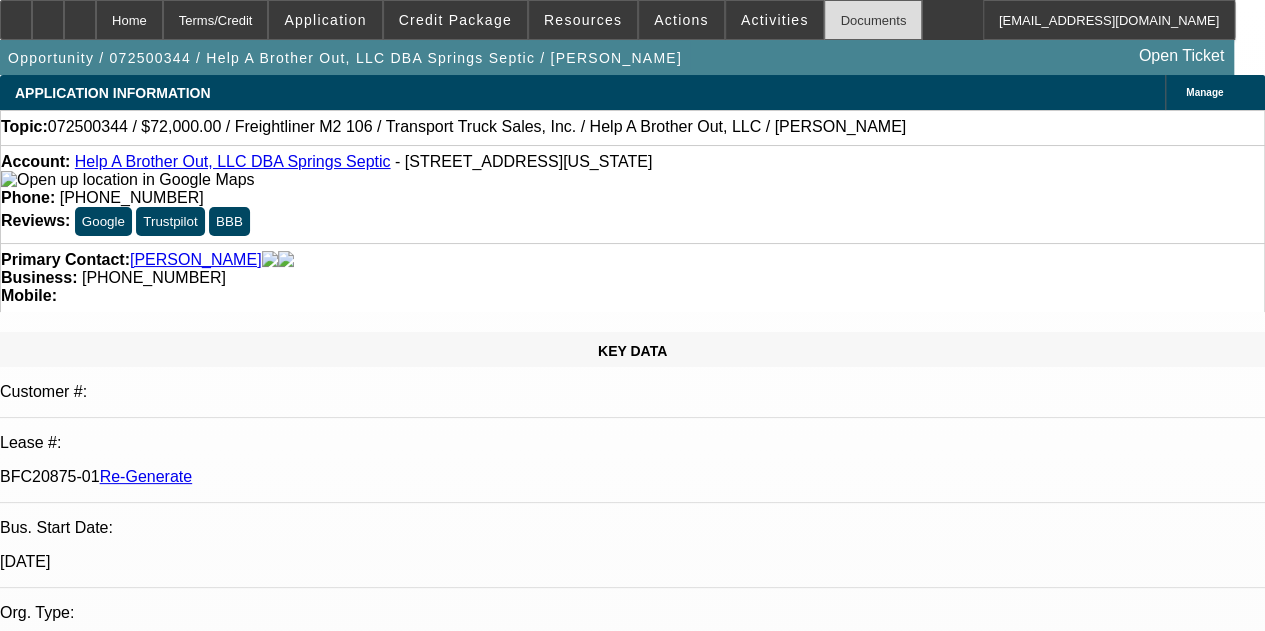 click on "Documents" at bounding box center (873, 20) 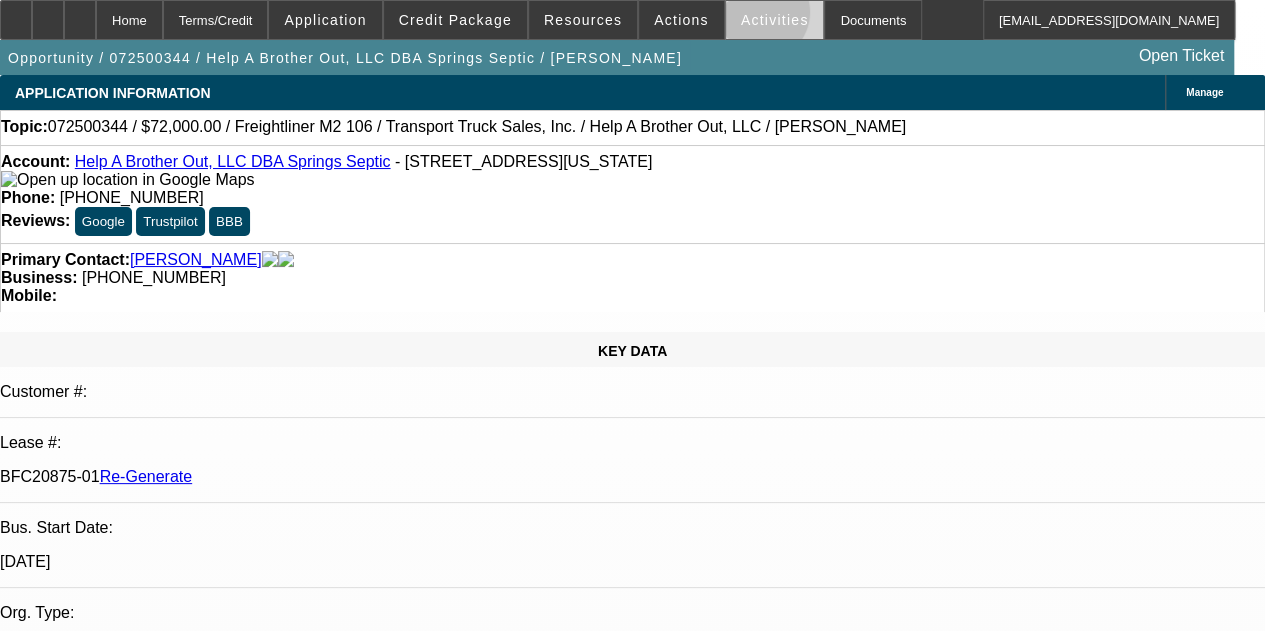 click on "Activities" at bounding box center (775, 20) 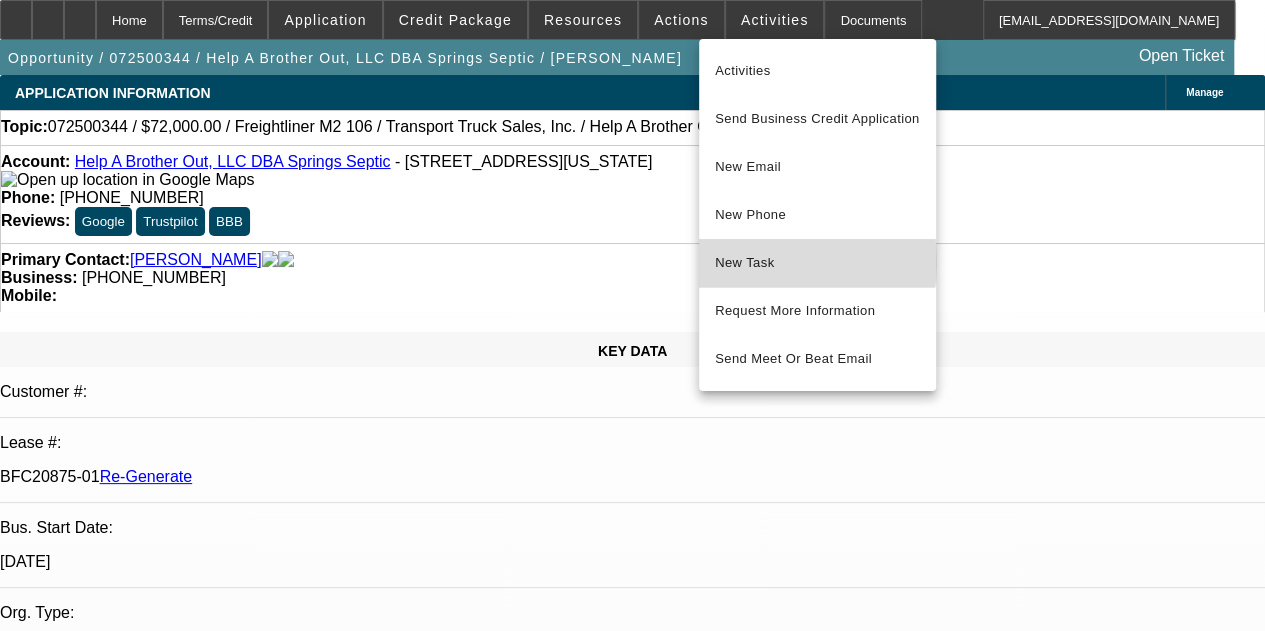 click on "New Task" at bounding box center [817, 263] 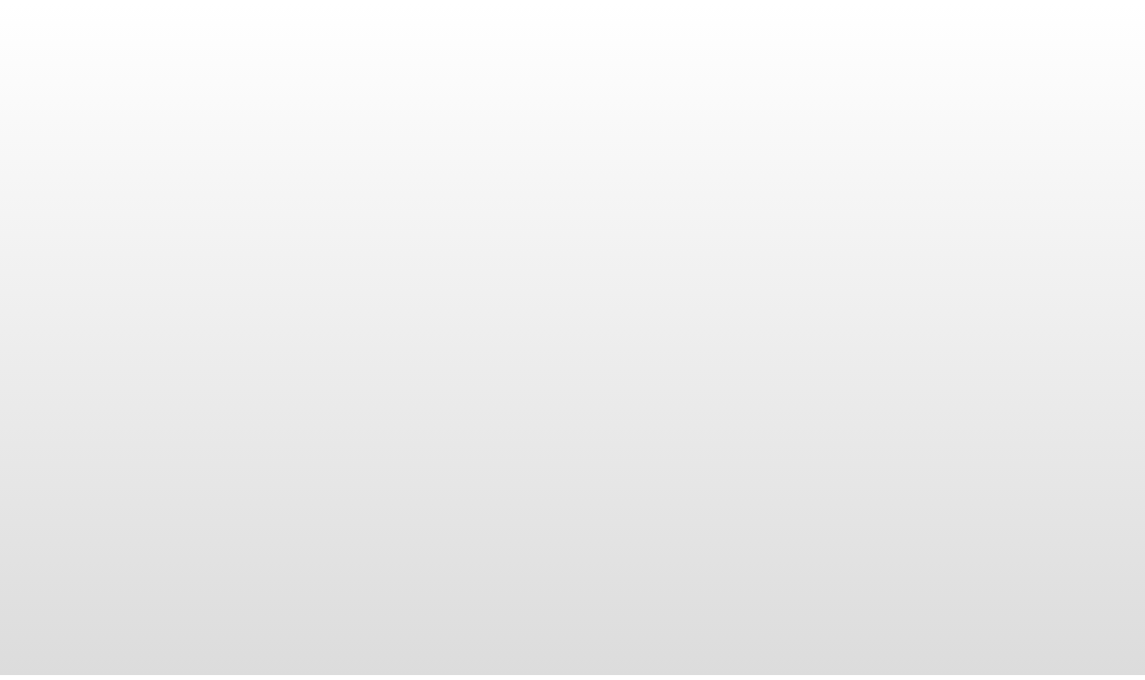 scroll, scrollTop: 0, scrollLeft: 0, axis: both 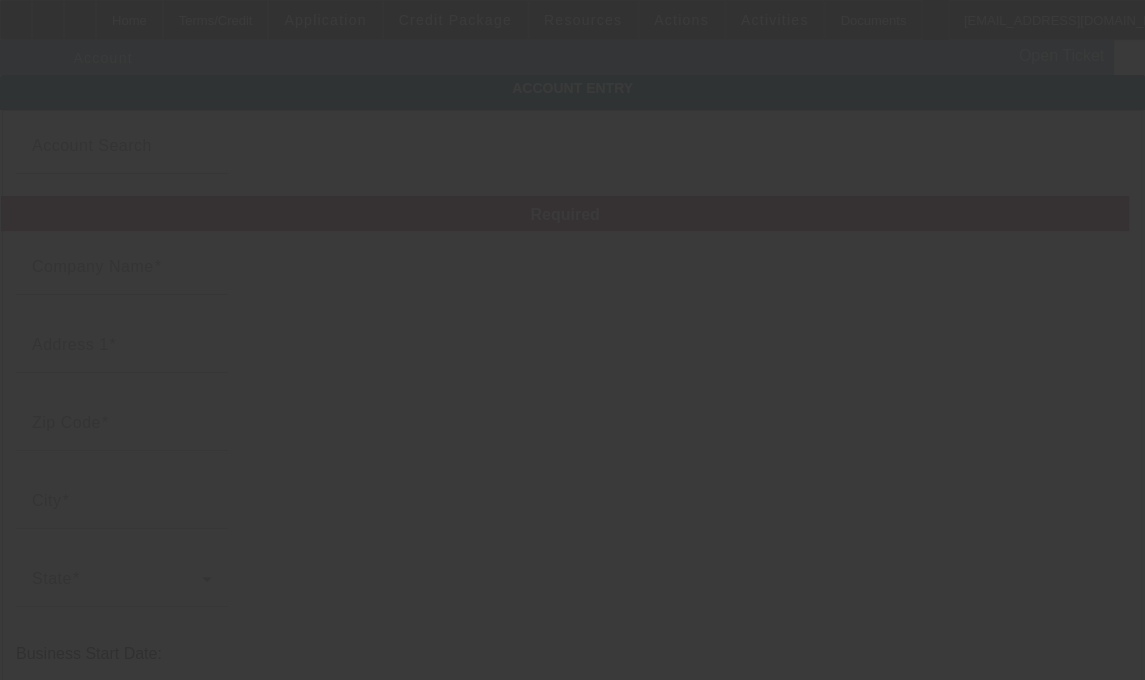 type on "Help A Brother Out, LLC" 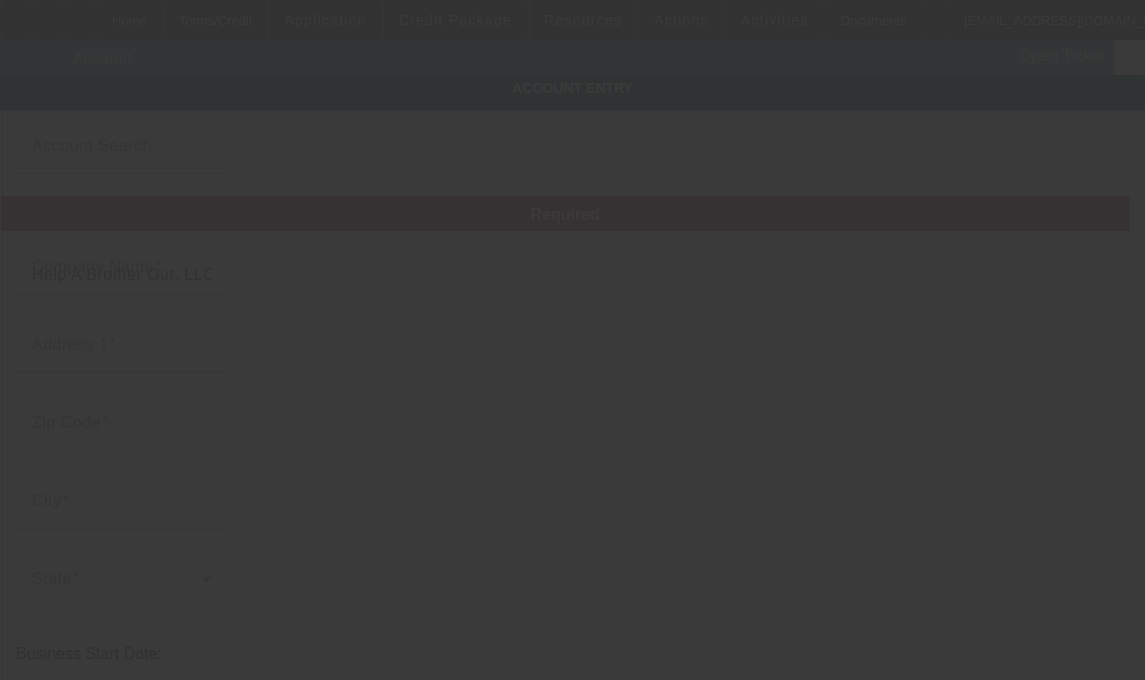 type on "6805 Corporate Dr" 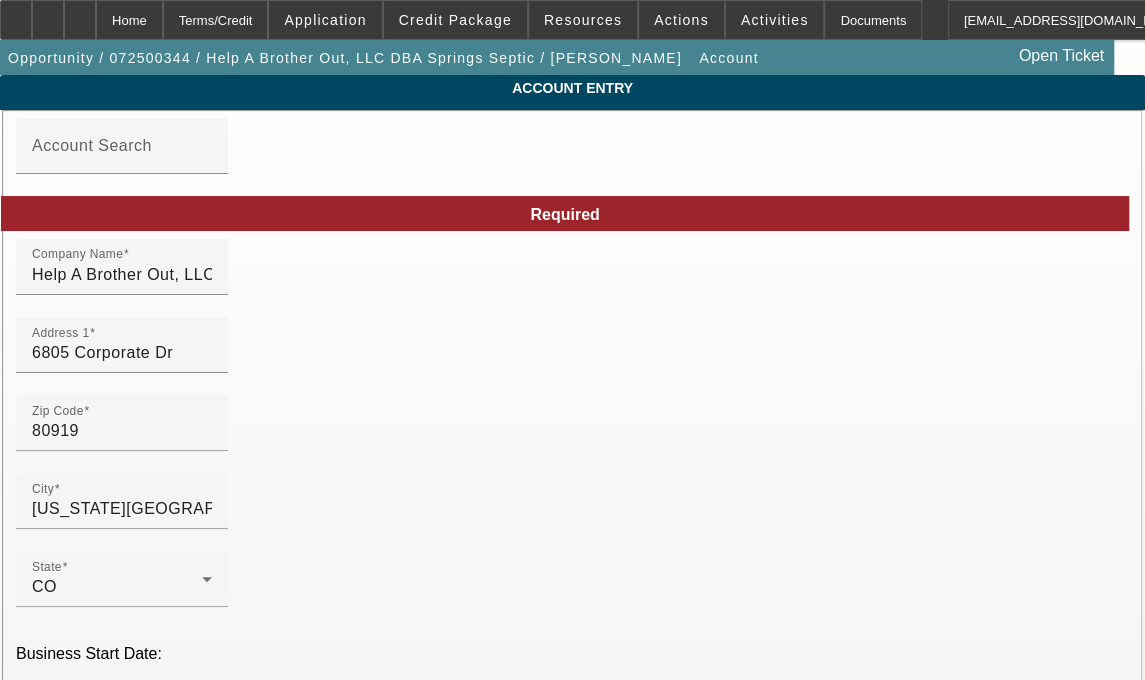 type on "[DATE]" 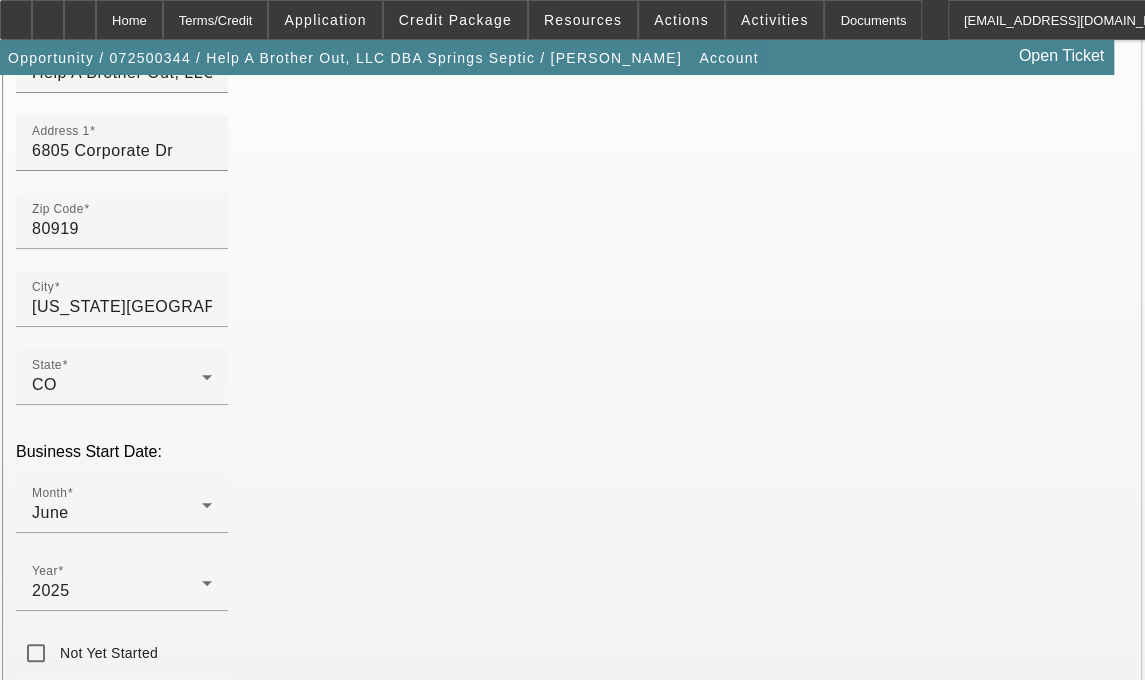 scroll, scrollTop: 207, scrollLeft: 0, axis: vertical 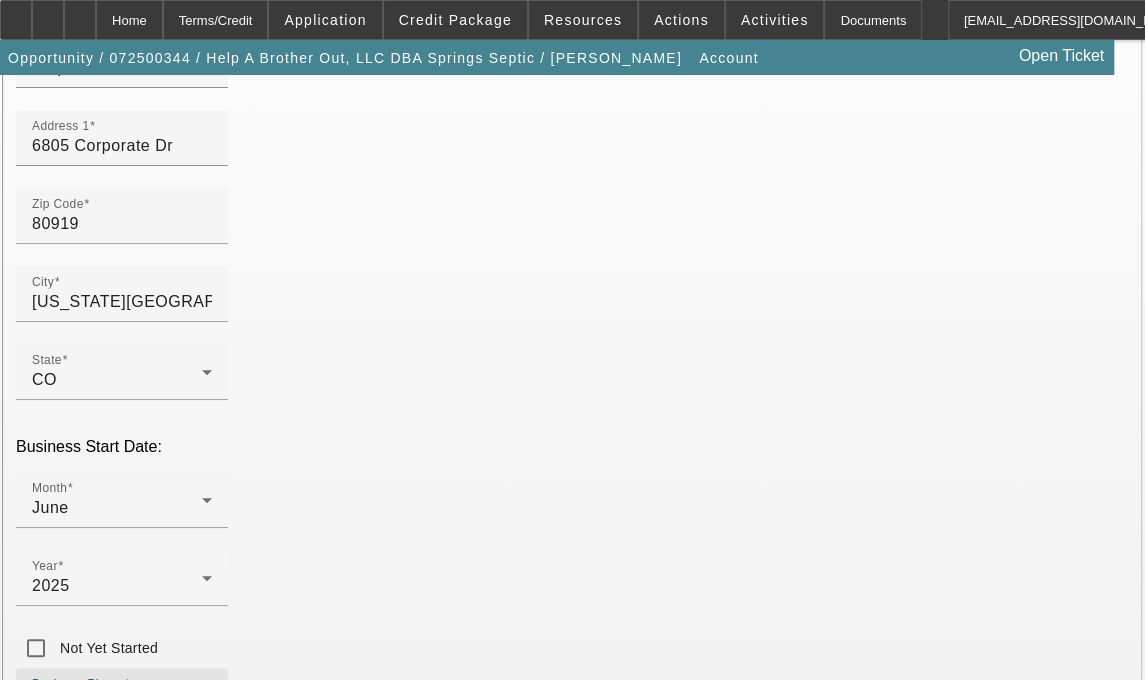 drag, startPoint x: 219, startPoint y: 502, endPoint x: 93, endPoint y: 505, distance: 126.035706 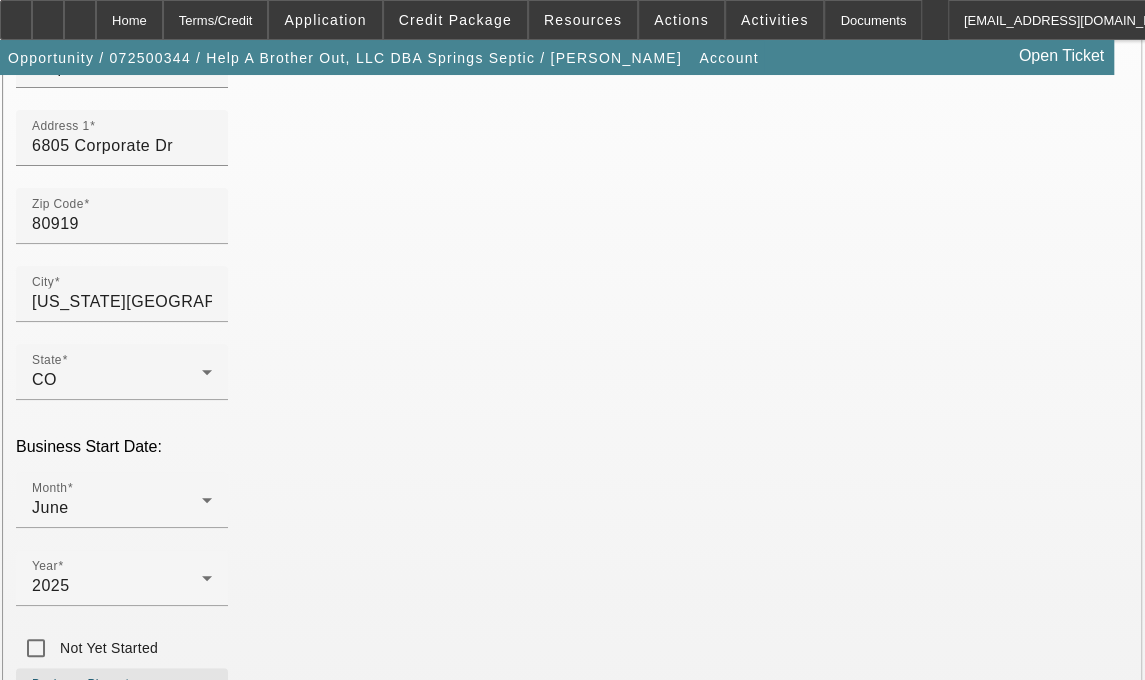 scroll, scrollTop: 468, scrollLeft: 0, axis: vertical 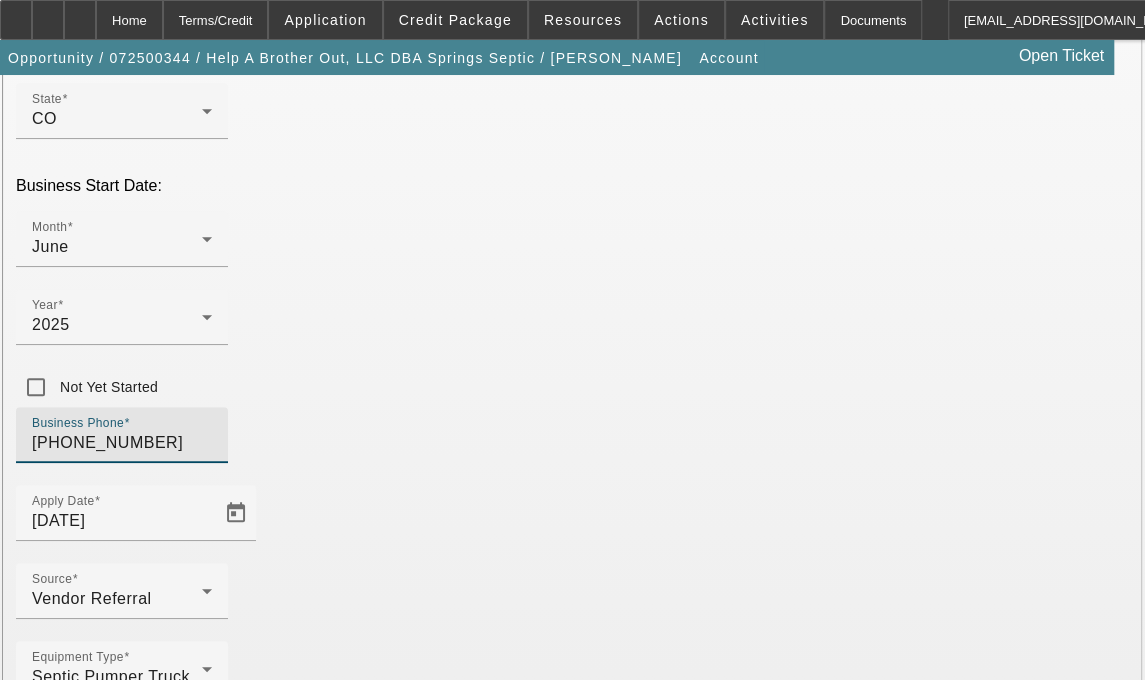 type on "[PHONE_NUMBER]" 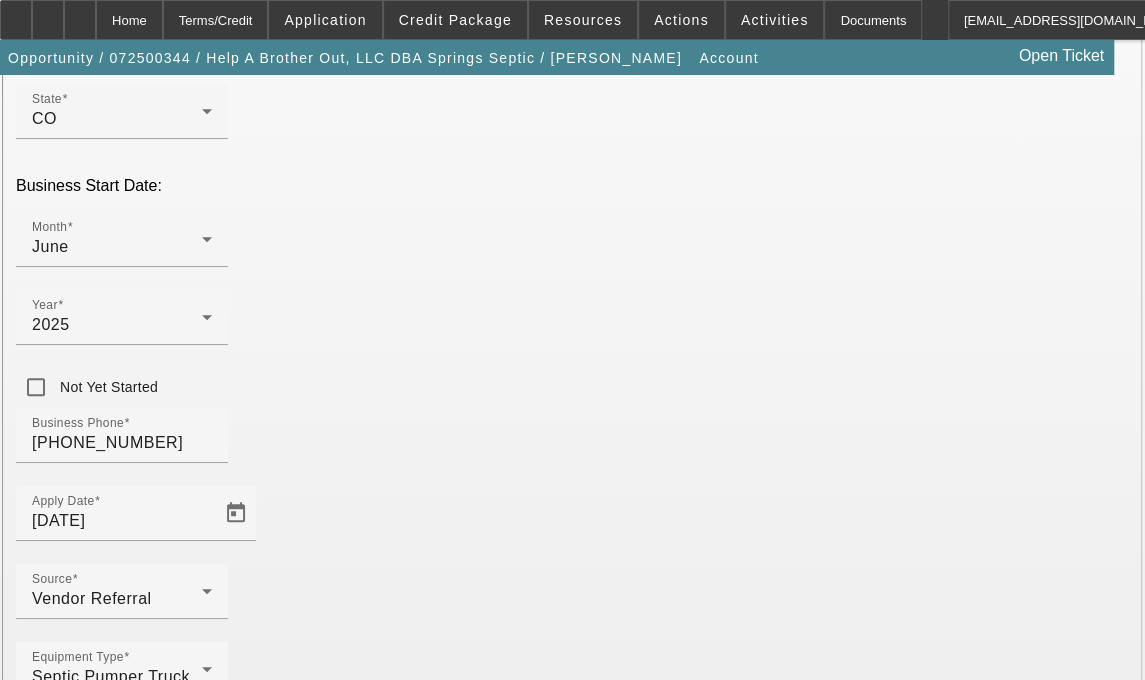 click on "Submit" at bounding box center [28, 2017] 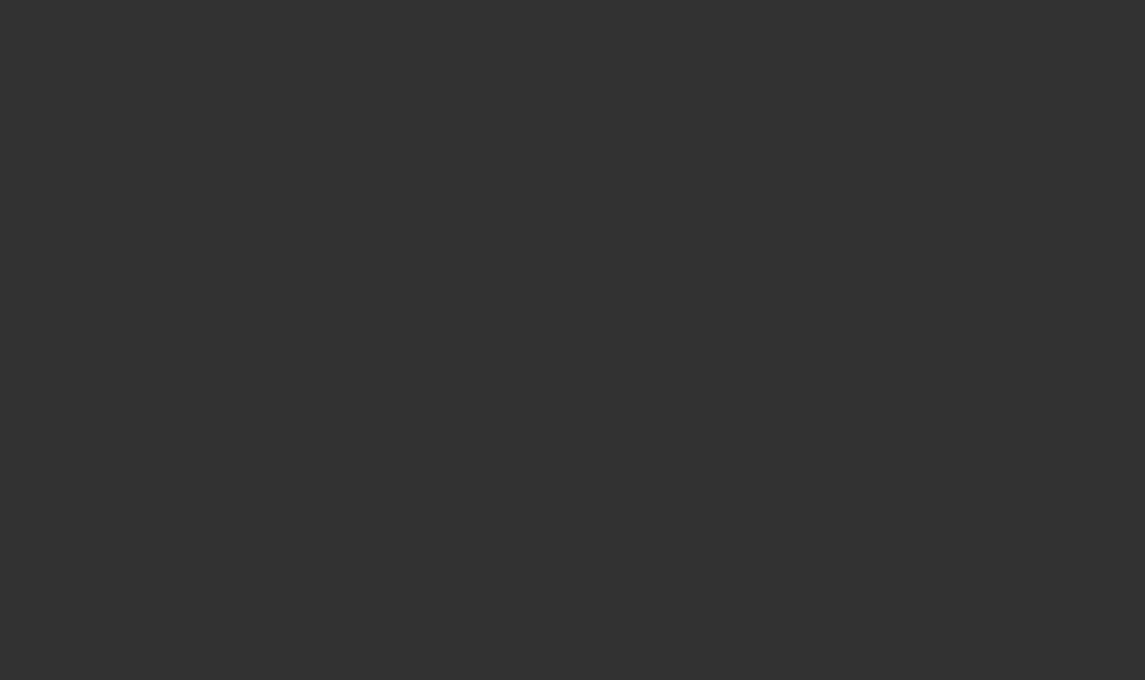 scroll, scrollTop: 0, scrollLeft: 0, axis: both 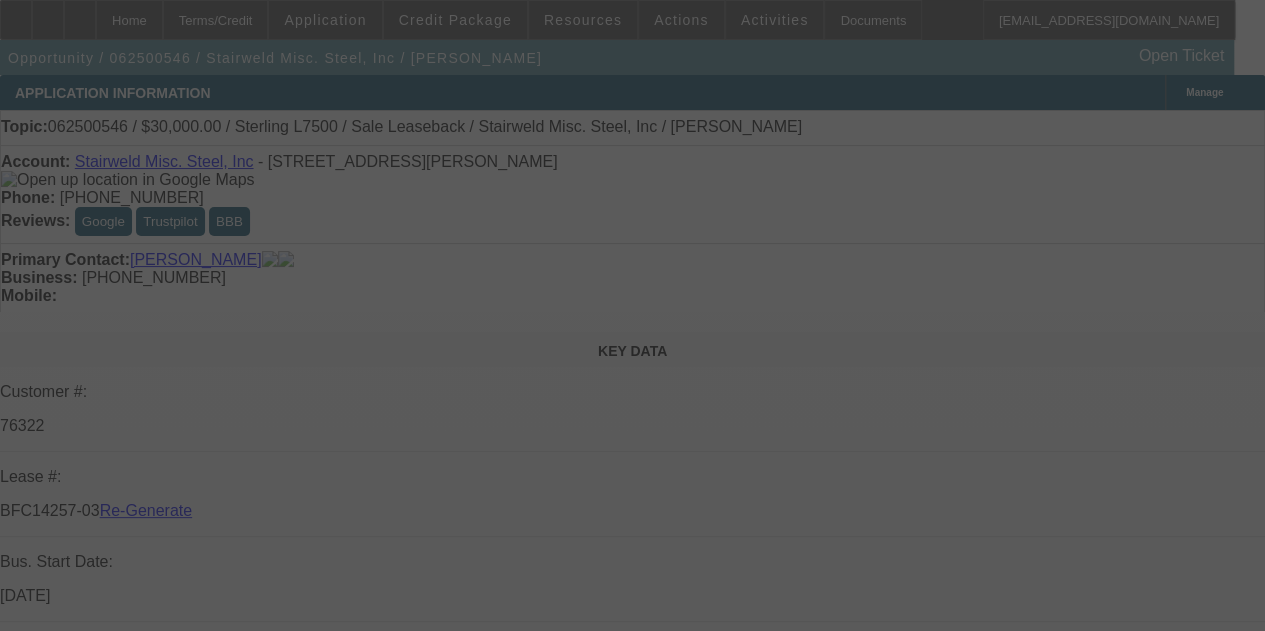 select on "3" 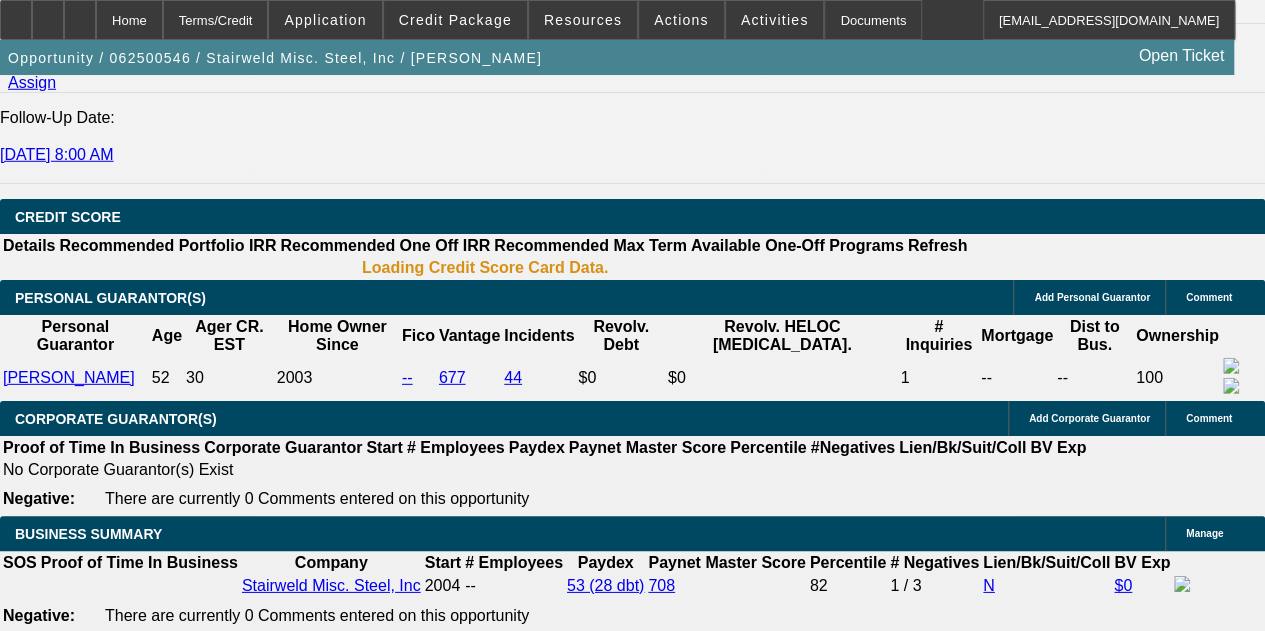 select on "0" 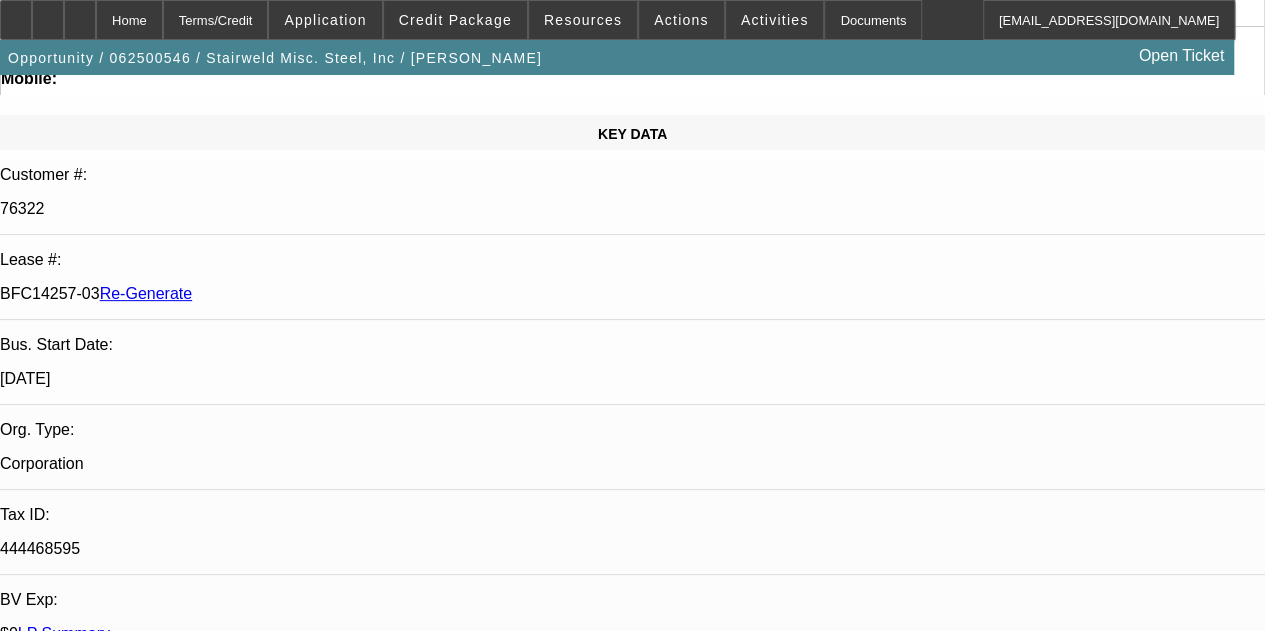 scroll, scrollTop: 182, scrollLeft: 0, axis: vertical 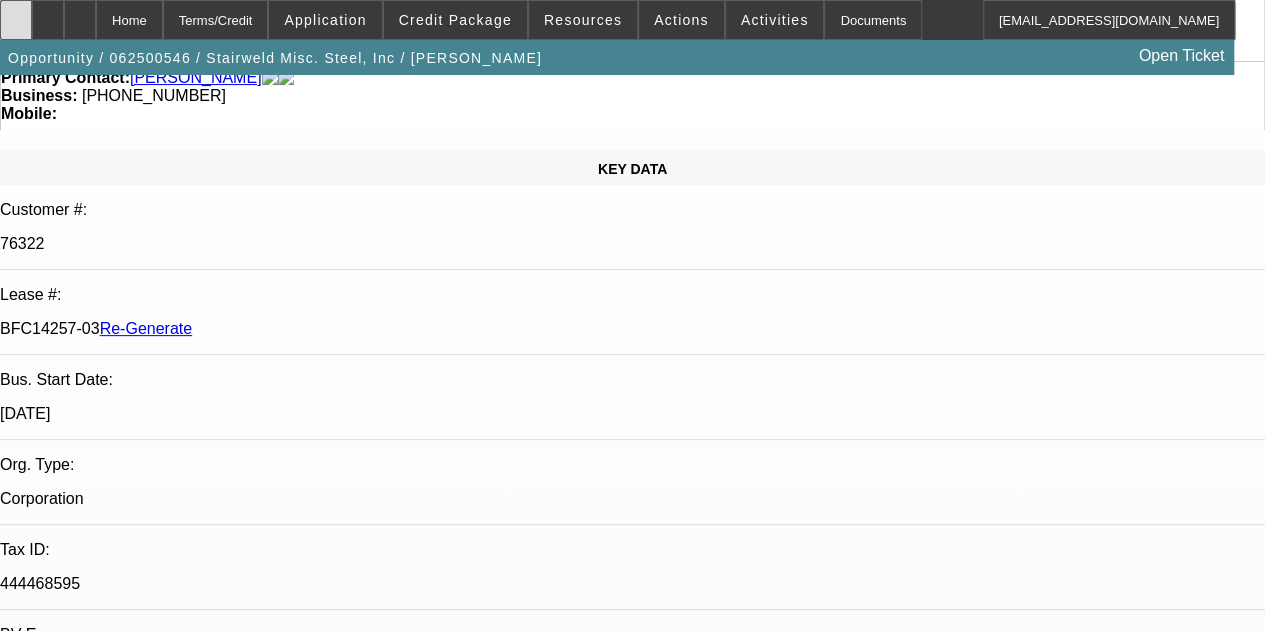 click at bounding box center [16, 13] 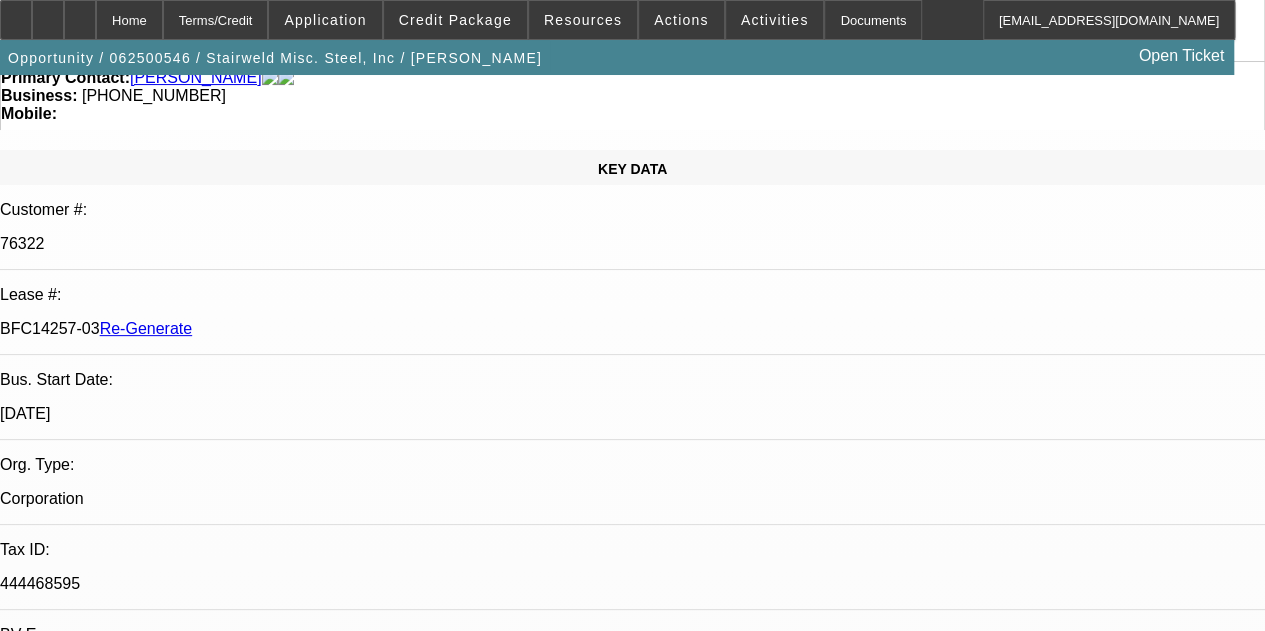 click on "Home
Terms/Credit
Application
Credit Package
Resources
Actions
Activities
Documents
MAS@beaconfunding.com
Opportunity / 062500546 / Stairweld Misc. Steel, Inc / Martin, Tracey
Open Ticket
APPLICATION INFORMATION
Manage
Topic:" at bounding box center (632, 133) 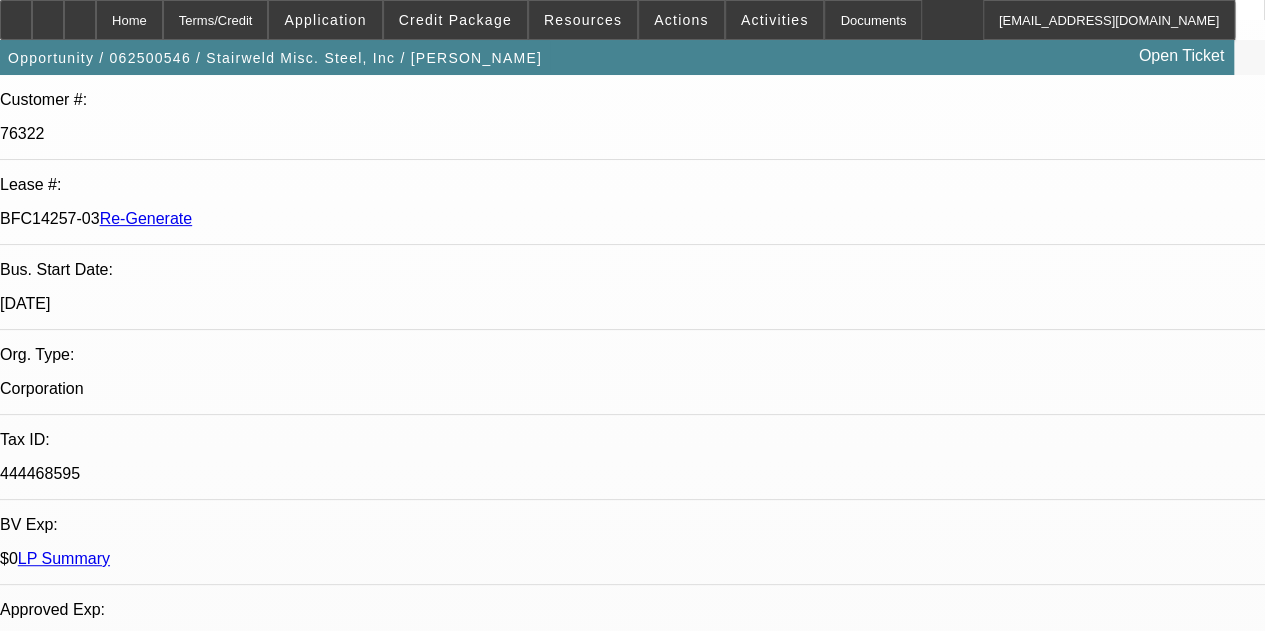 click at bounding box center (632, 2005) 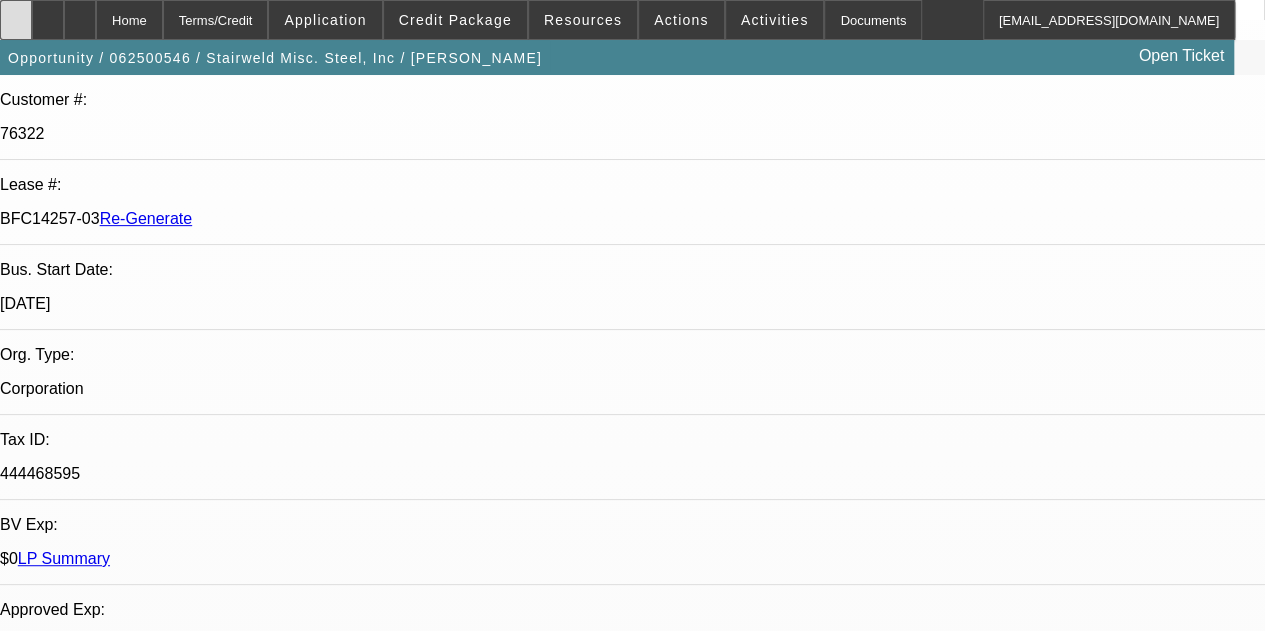 click at bounding box center [16, 13] 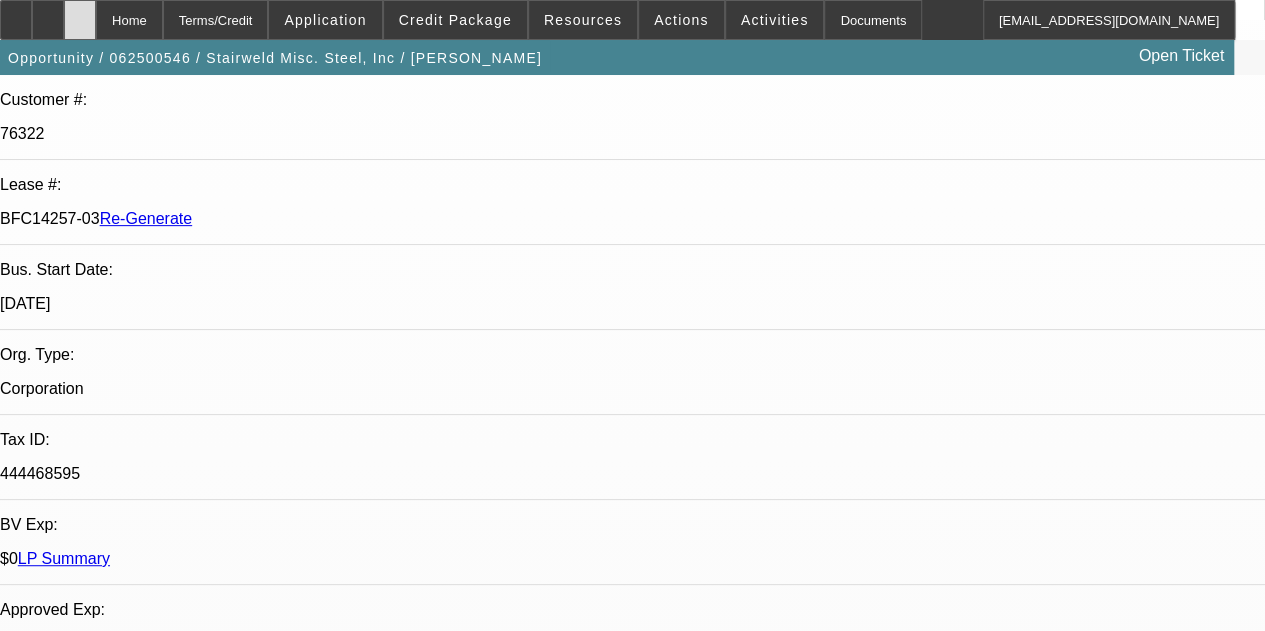 click at bounding box center (80, 20) 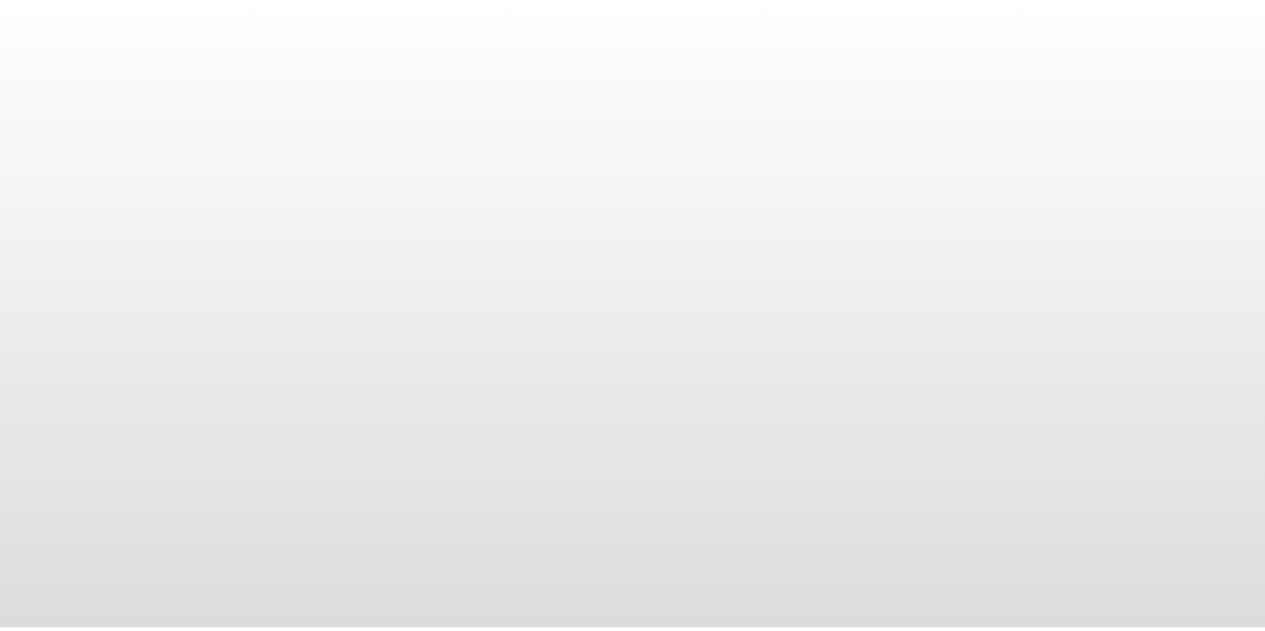 scroll, scrollTop: 0, scrollLeft: 0, axis: both 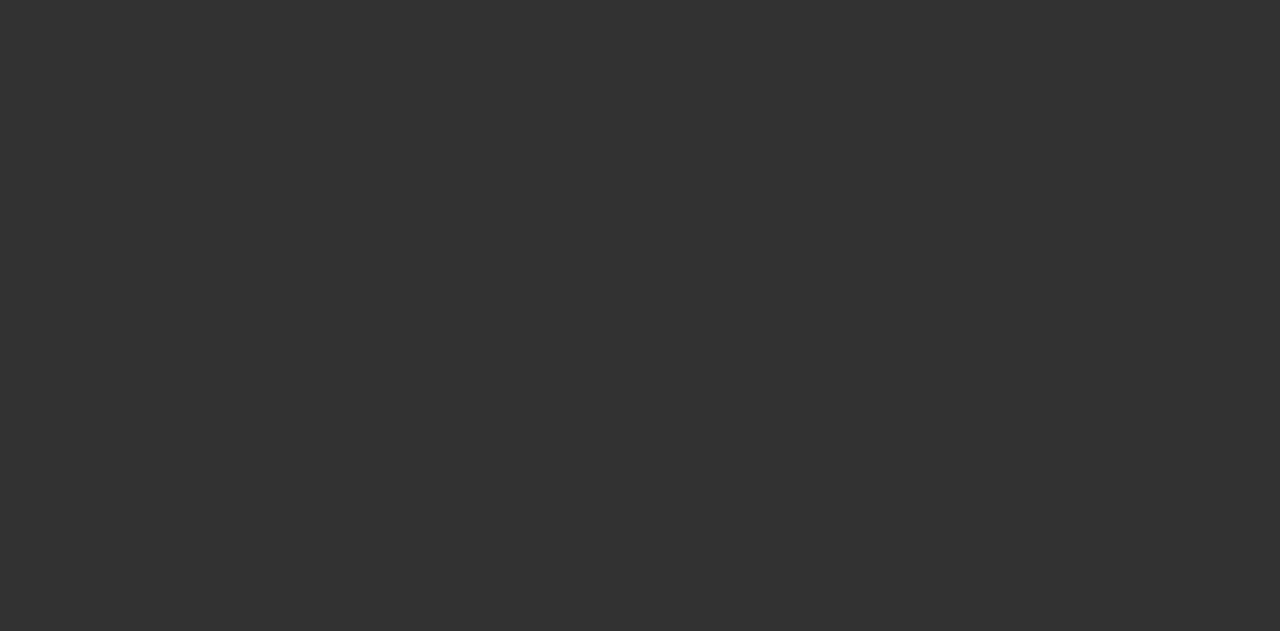 select on "3" 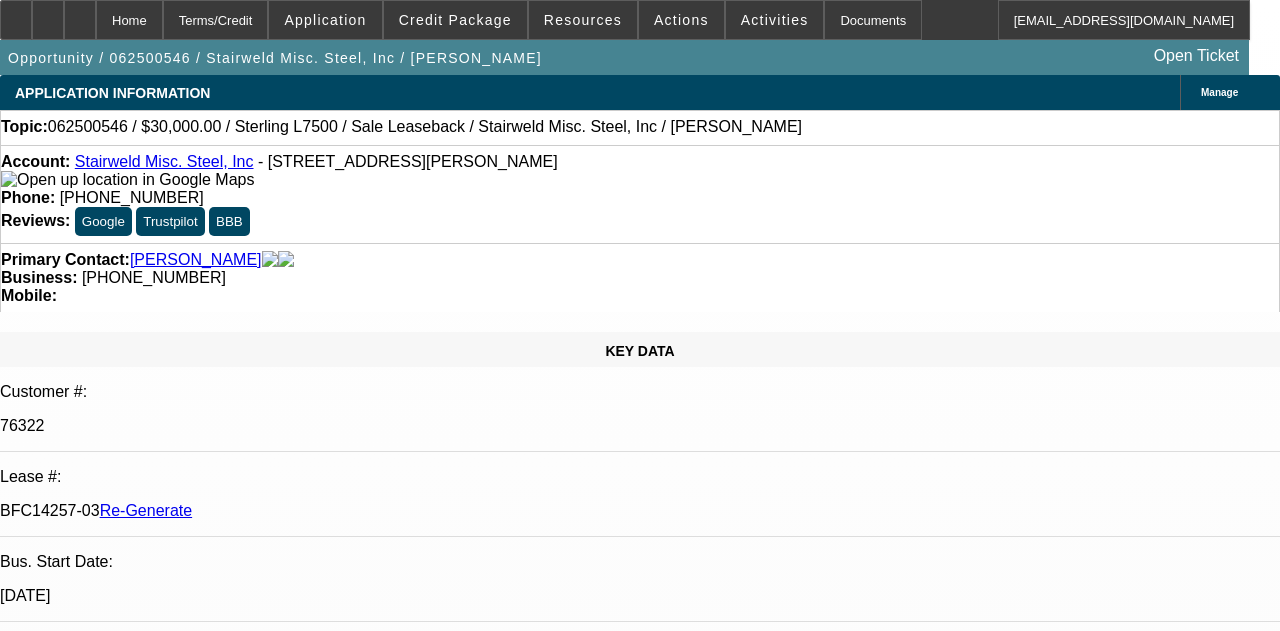 select on "0" 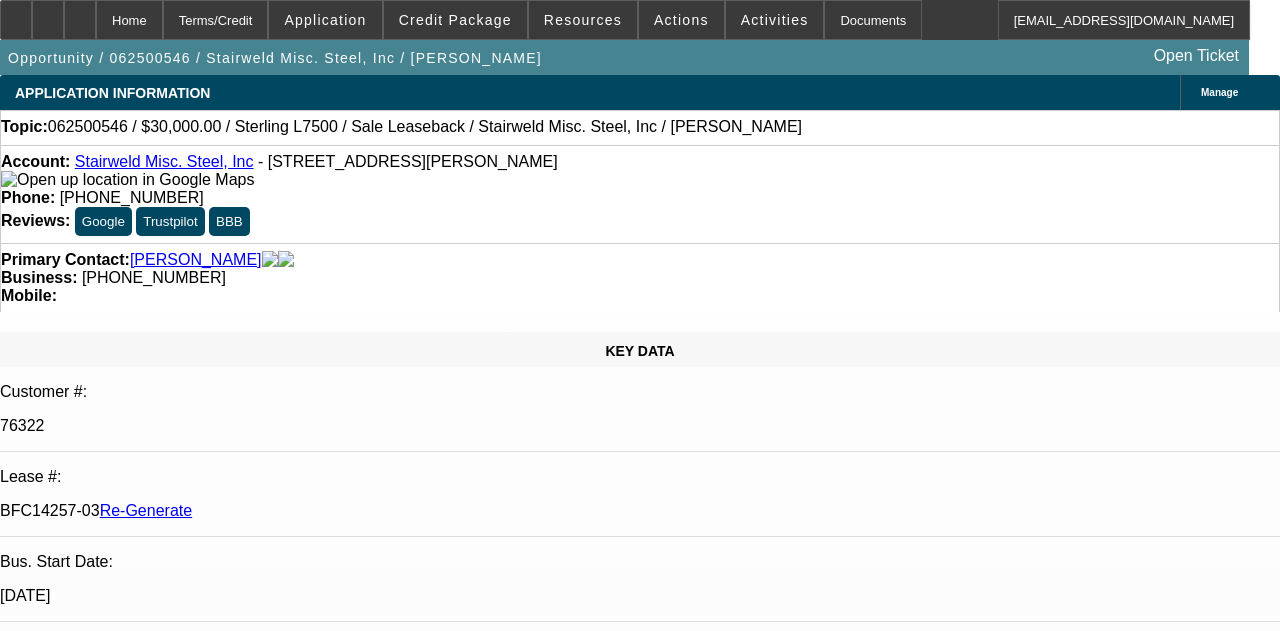 select on "2" 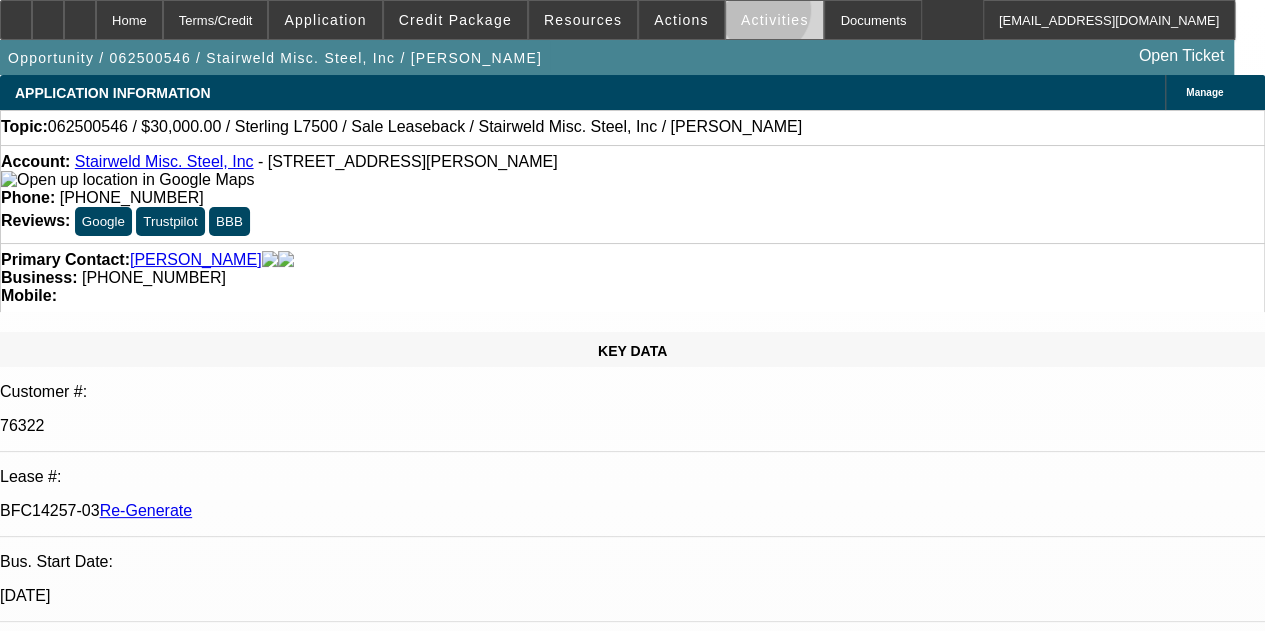 click on "Activities" at bounding box center (775, 20) 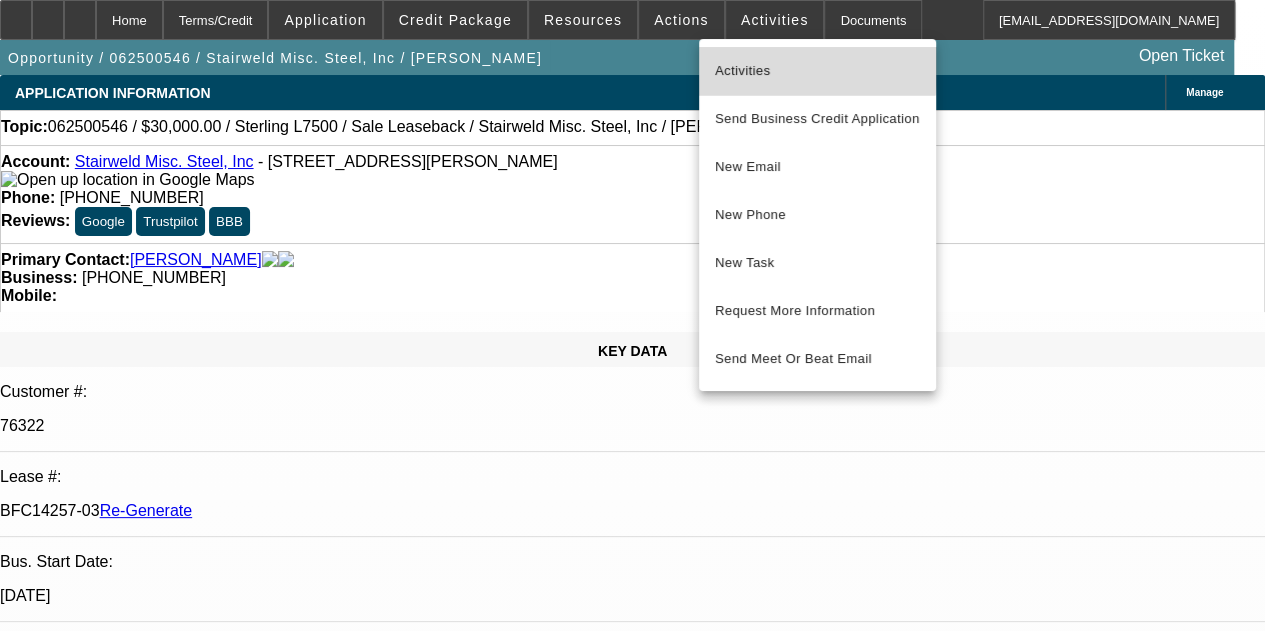 click on "Activities" at bounding box center [817, 71] 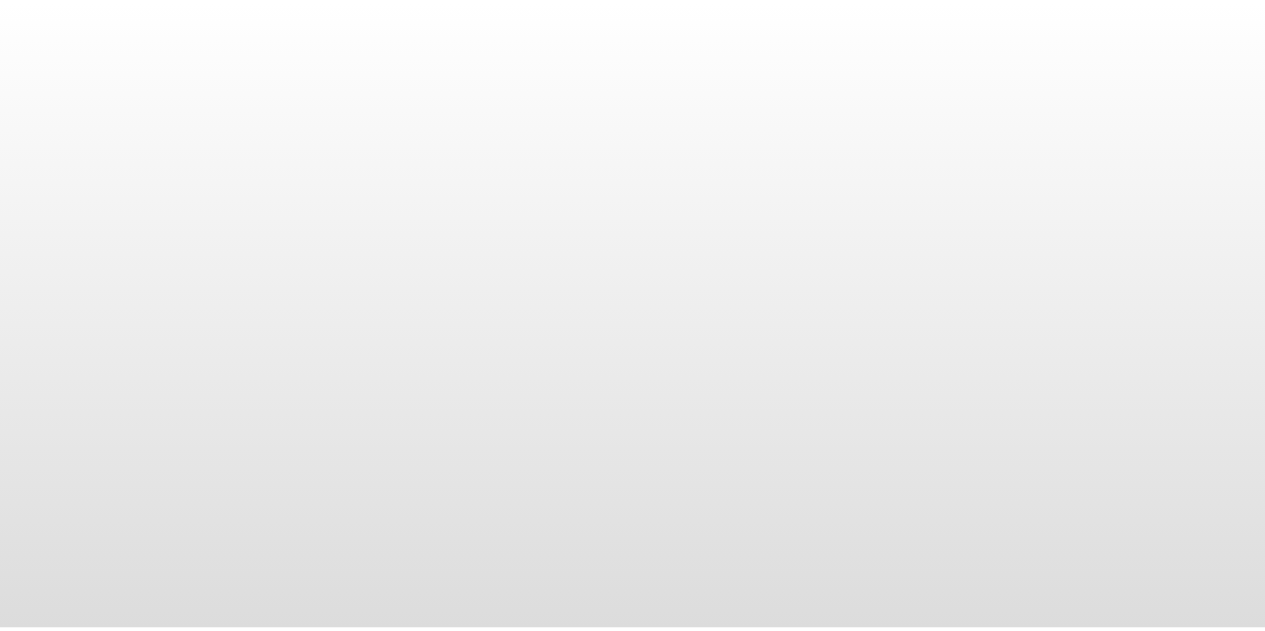 scroll, scrollTop: 0, scrollLeft: 0, axis: both 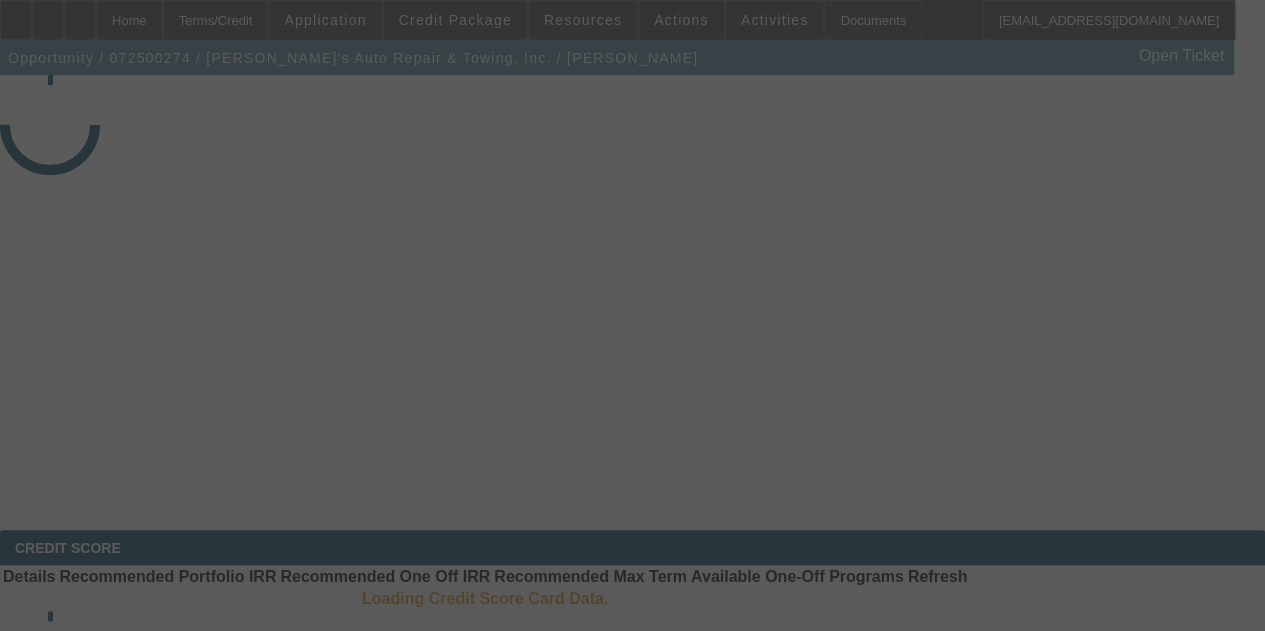 select on "4" 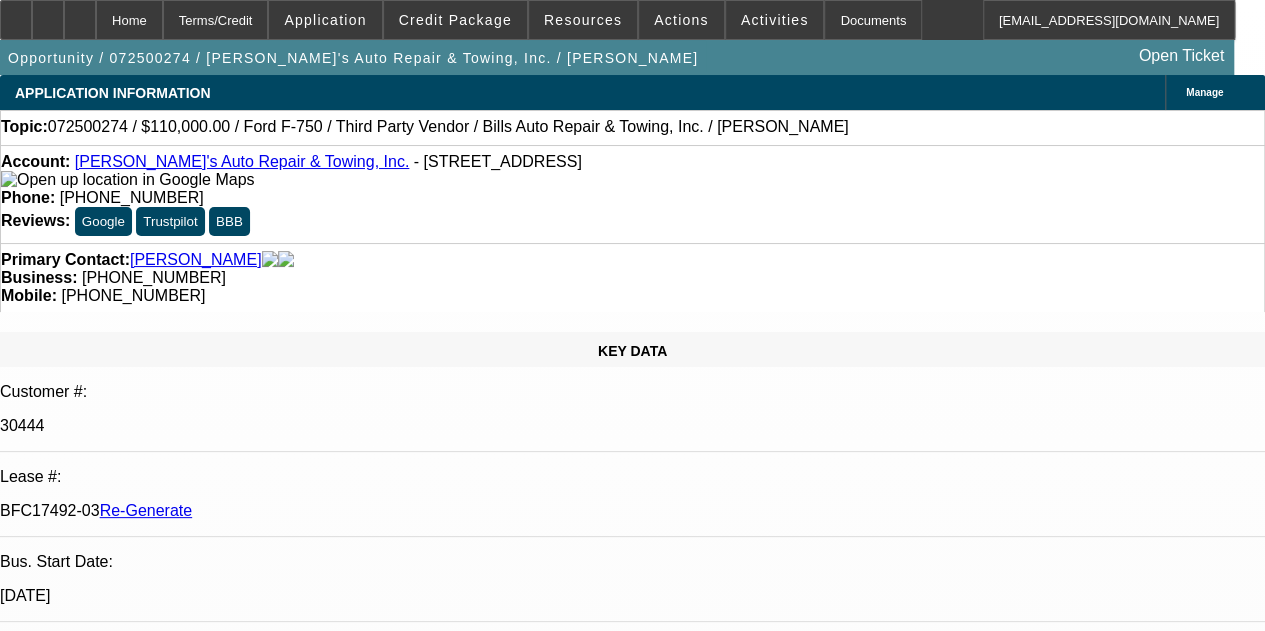select on "0" 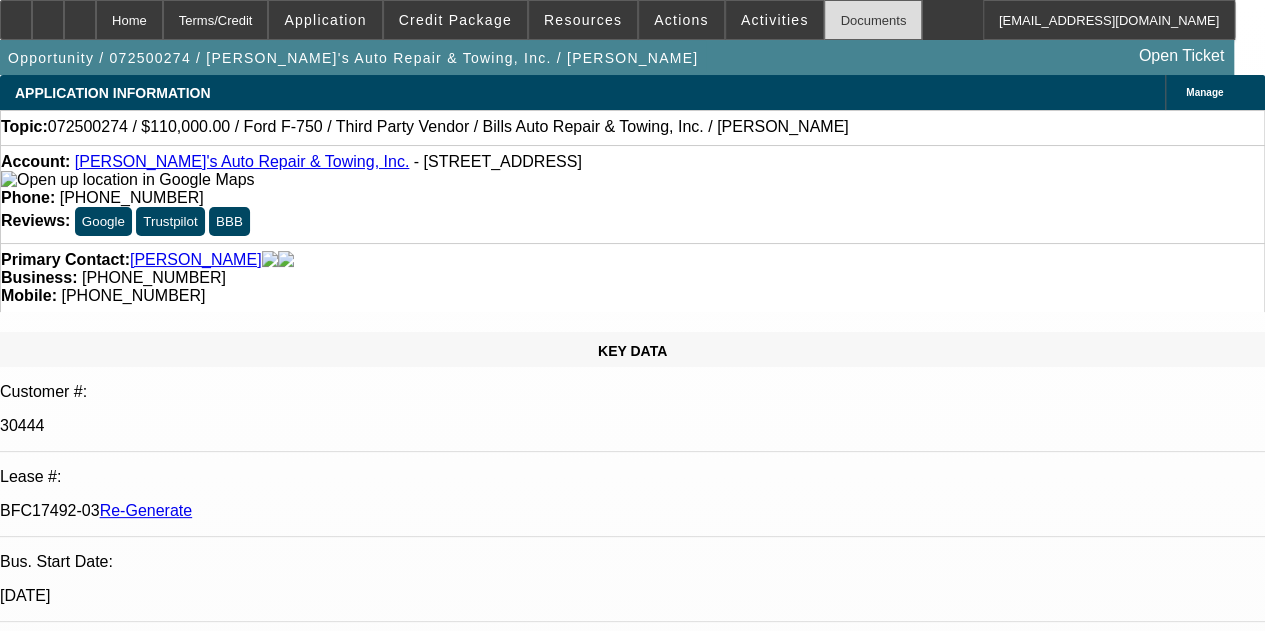 click on "Documents" at bounding box center [873, 20] 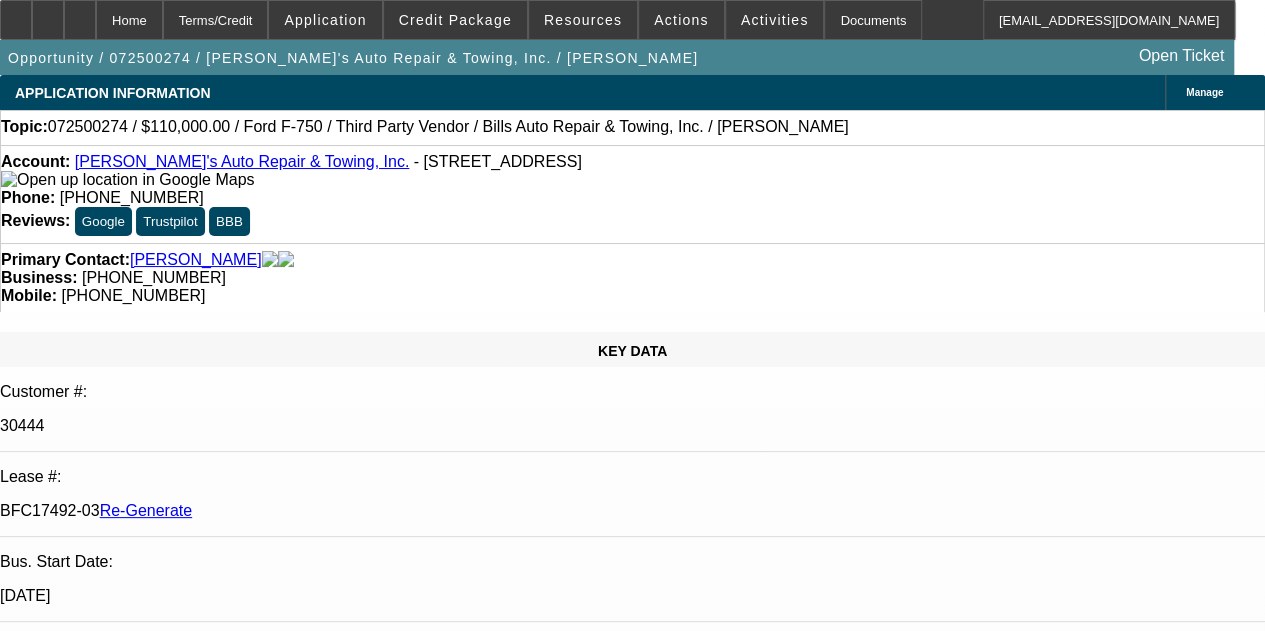 scroll, scrollTop: 124, scrollLeft: 0, axis: vertical 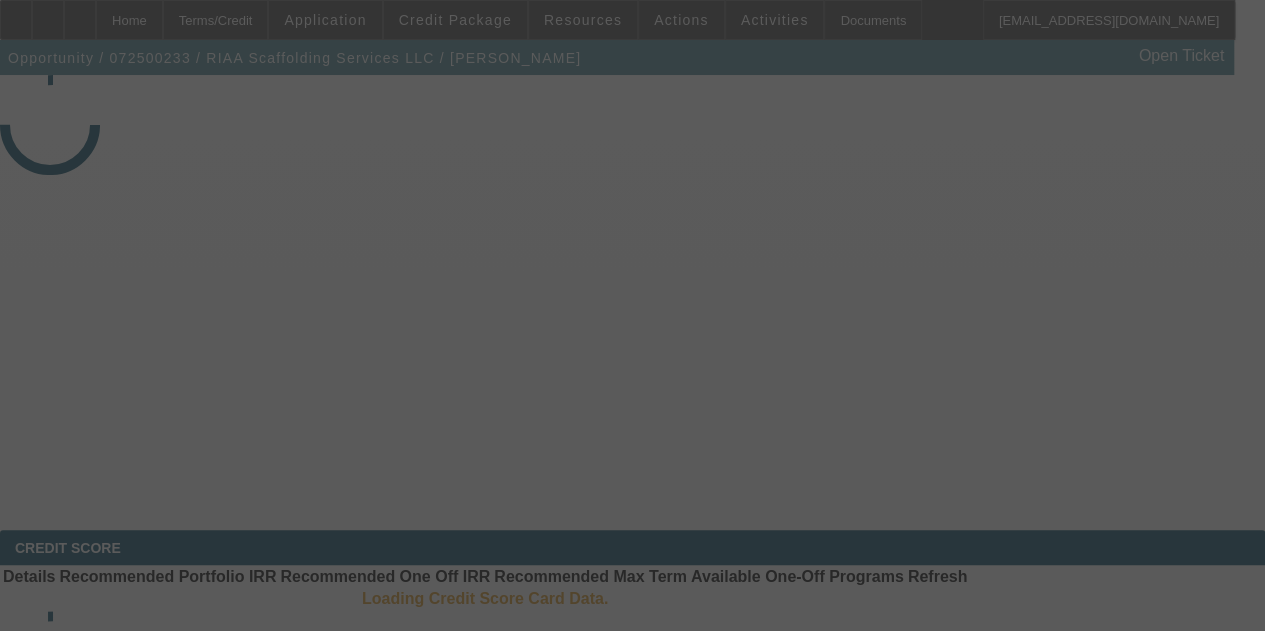 select on "3" 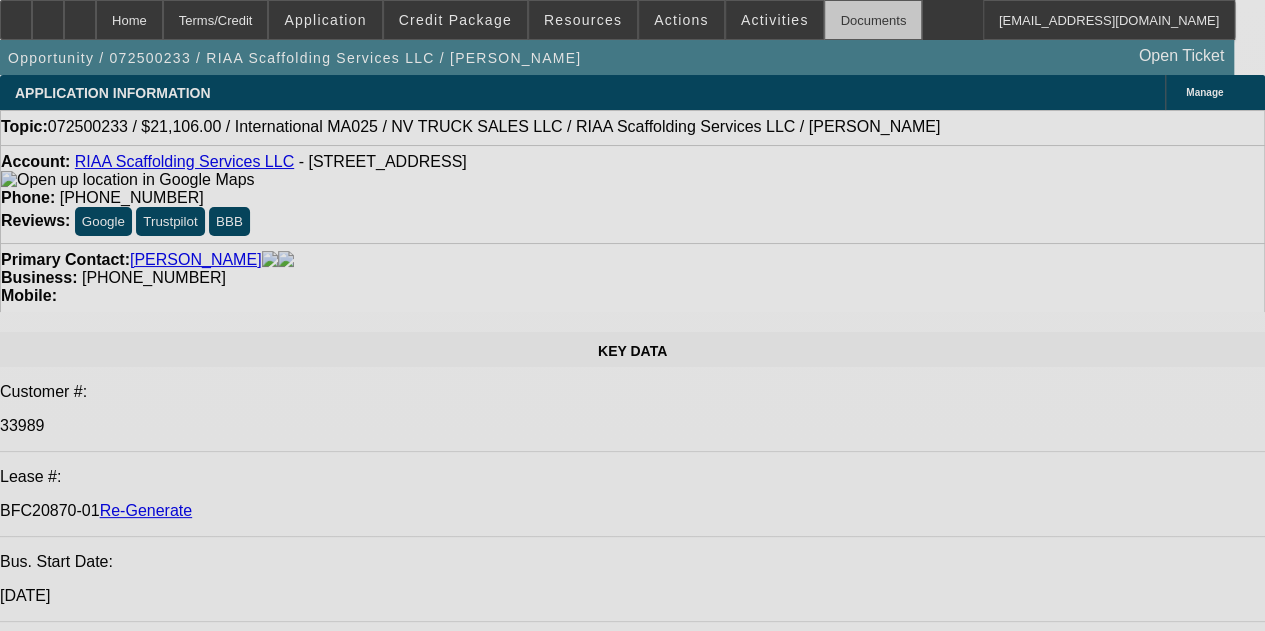 select on "0" 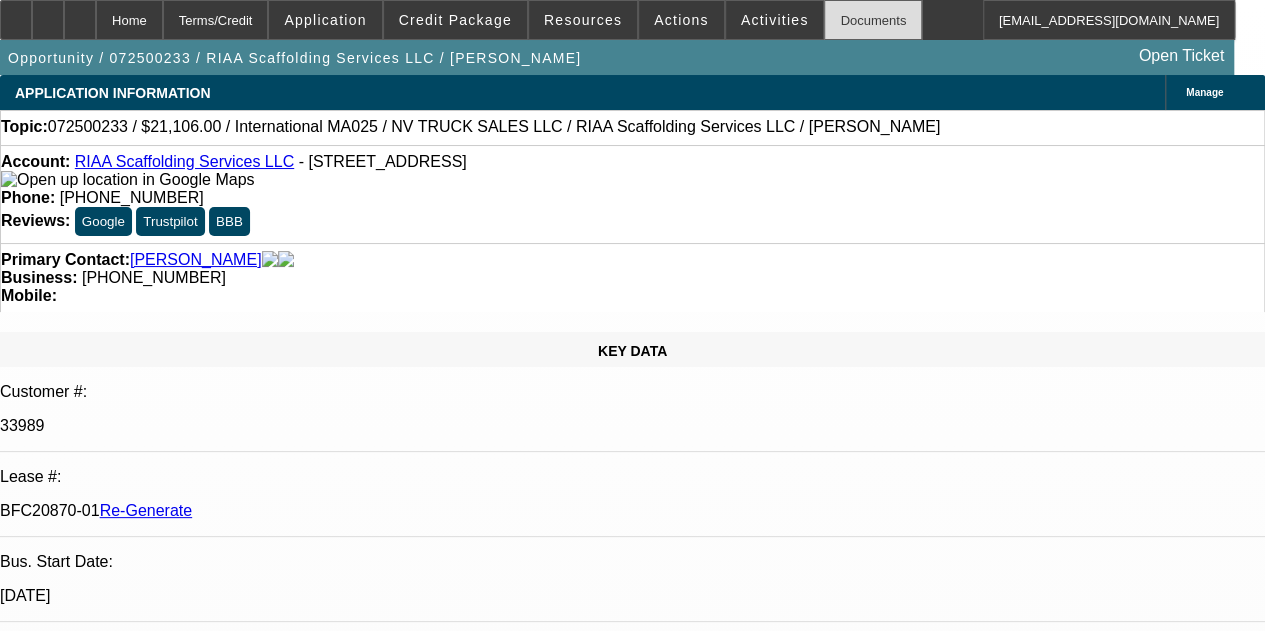 select on "0" 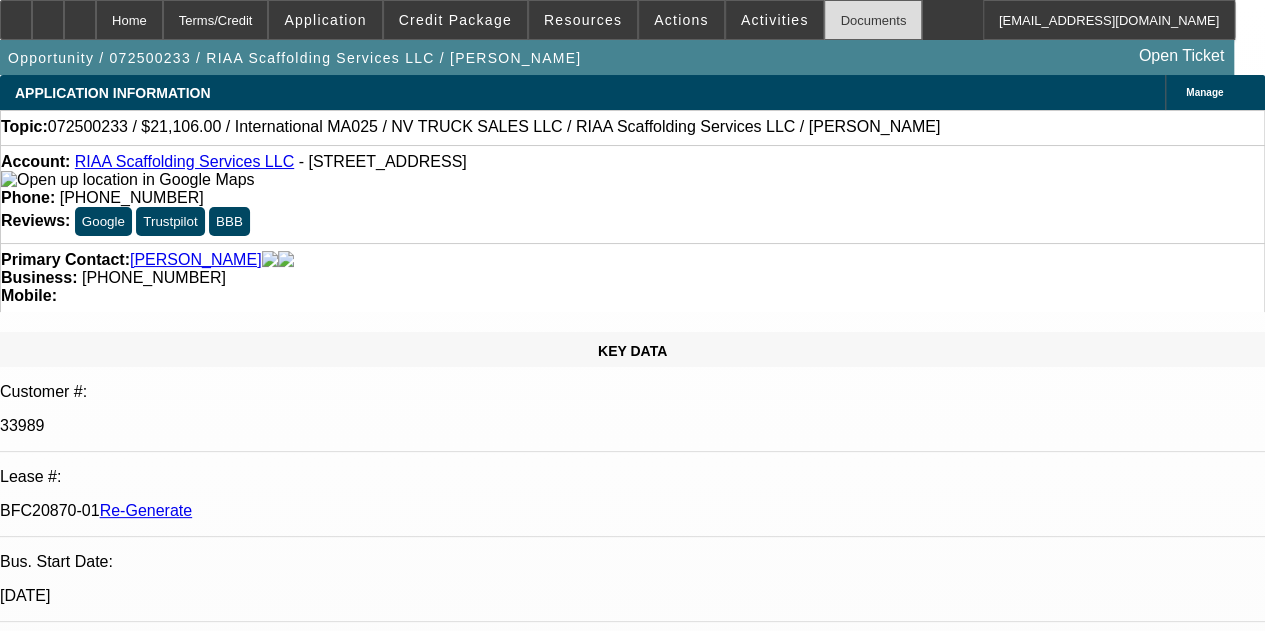 click on "Documents" at bounding box center [873, 20] 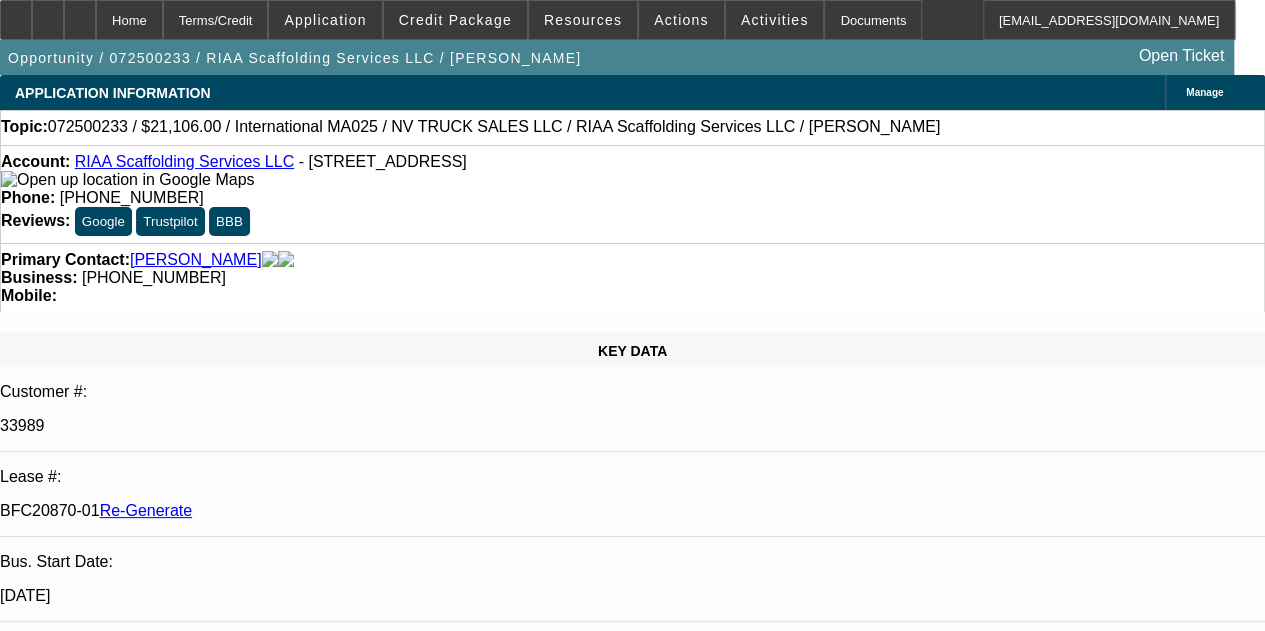 scroll, scrollTop: 788, scrollLeft: 0, axis: vertical 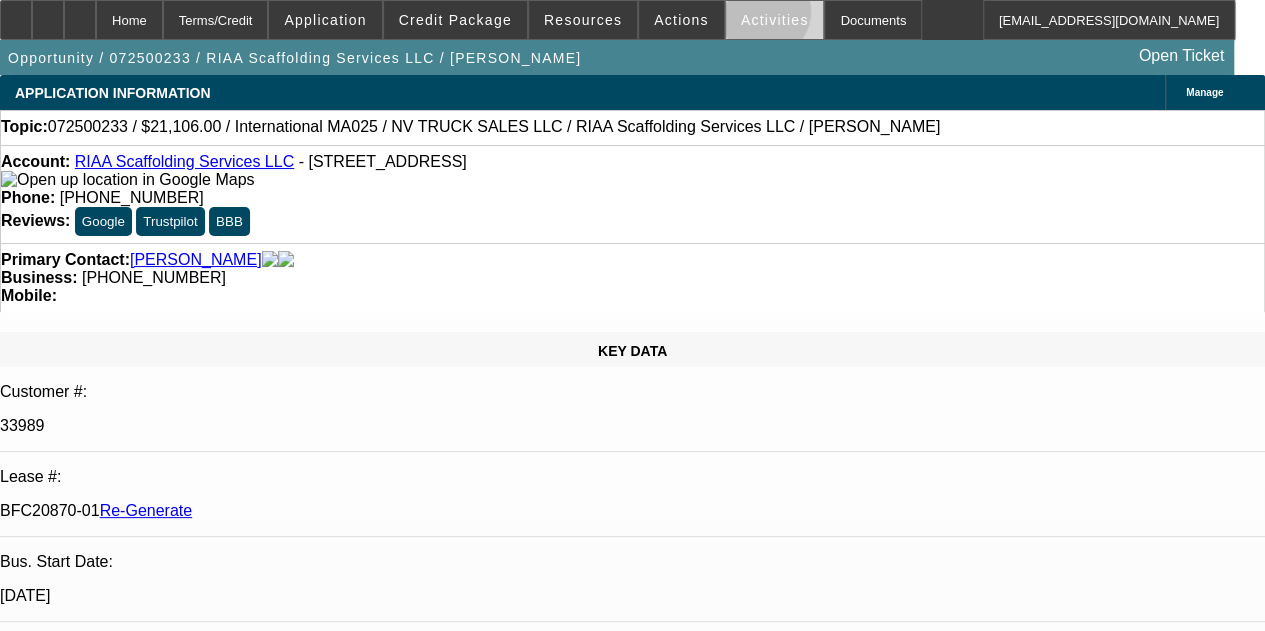 click on "Activities" at bounding box center (775, 20) 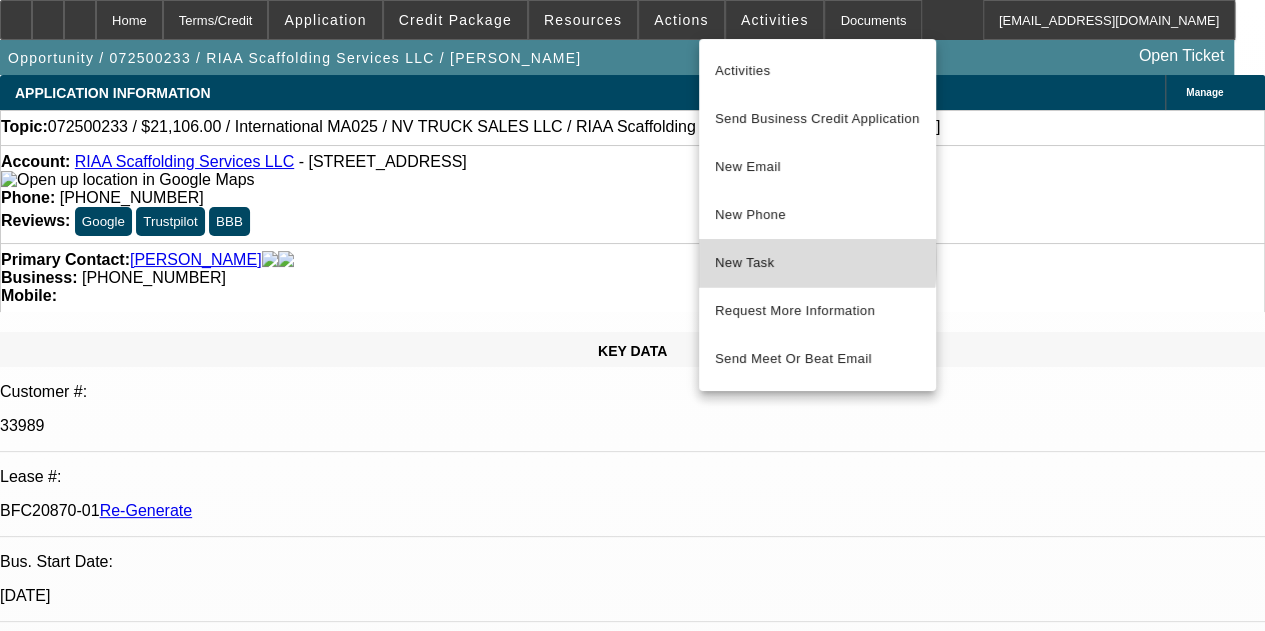 click on "New Task" at bounding box center [817, 263] 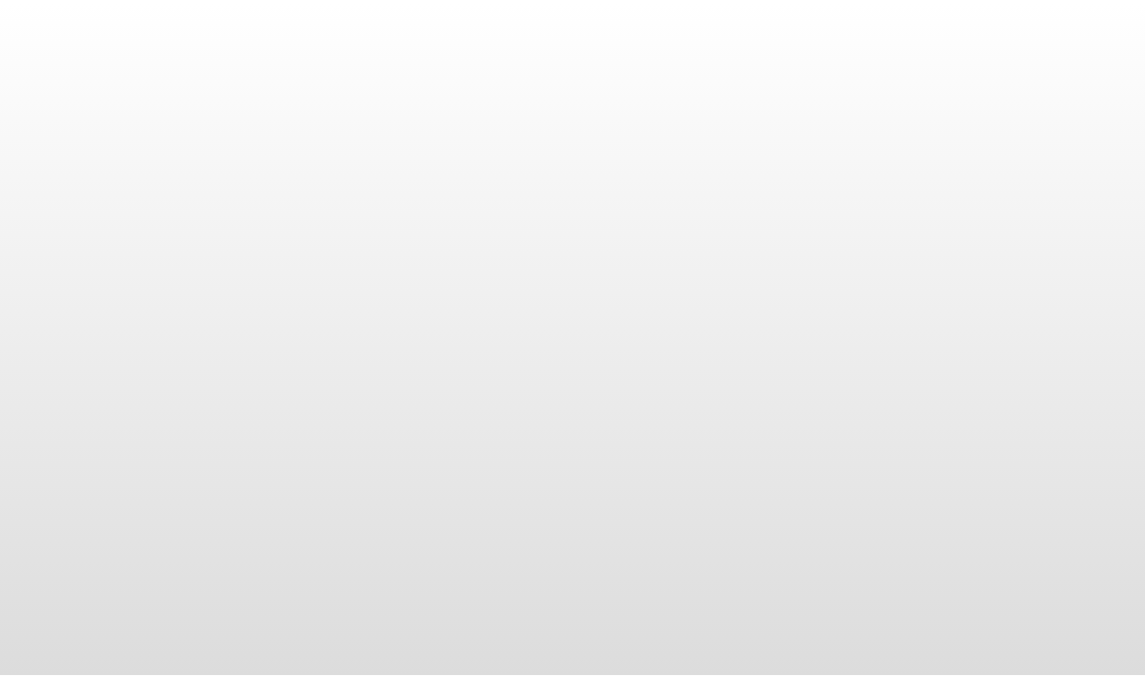scroll, scrollTop: 0, scrollLeft: 0, axis: both 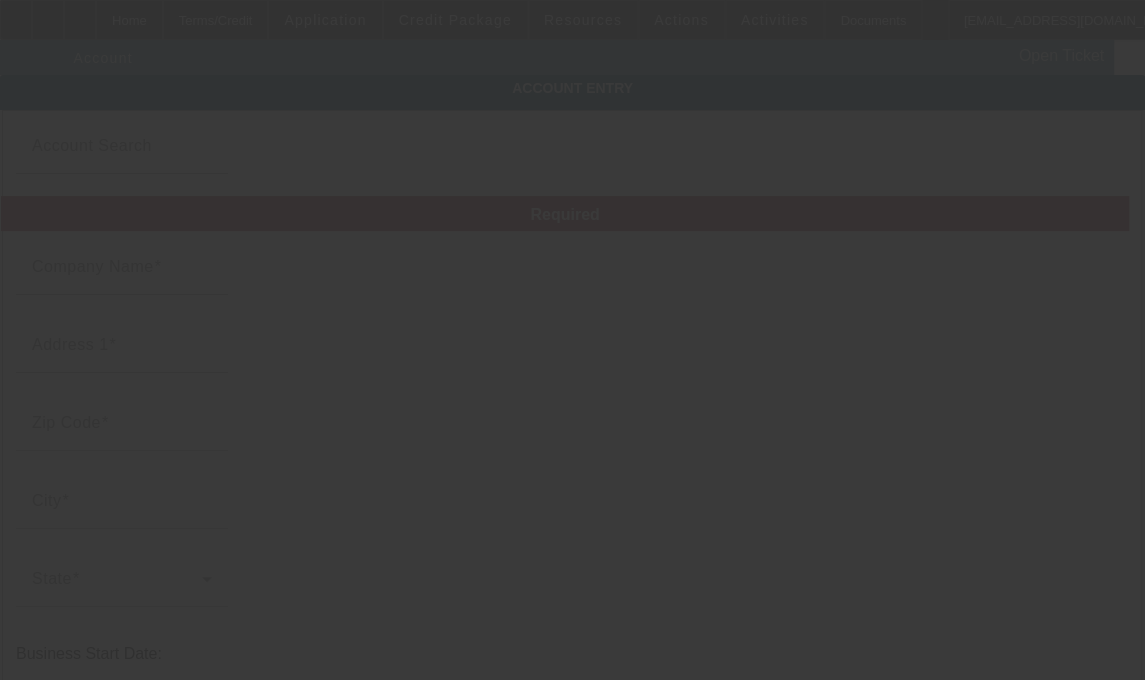 type on "RIAA Scaffolding Services LLC" 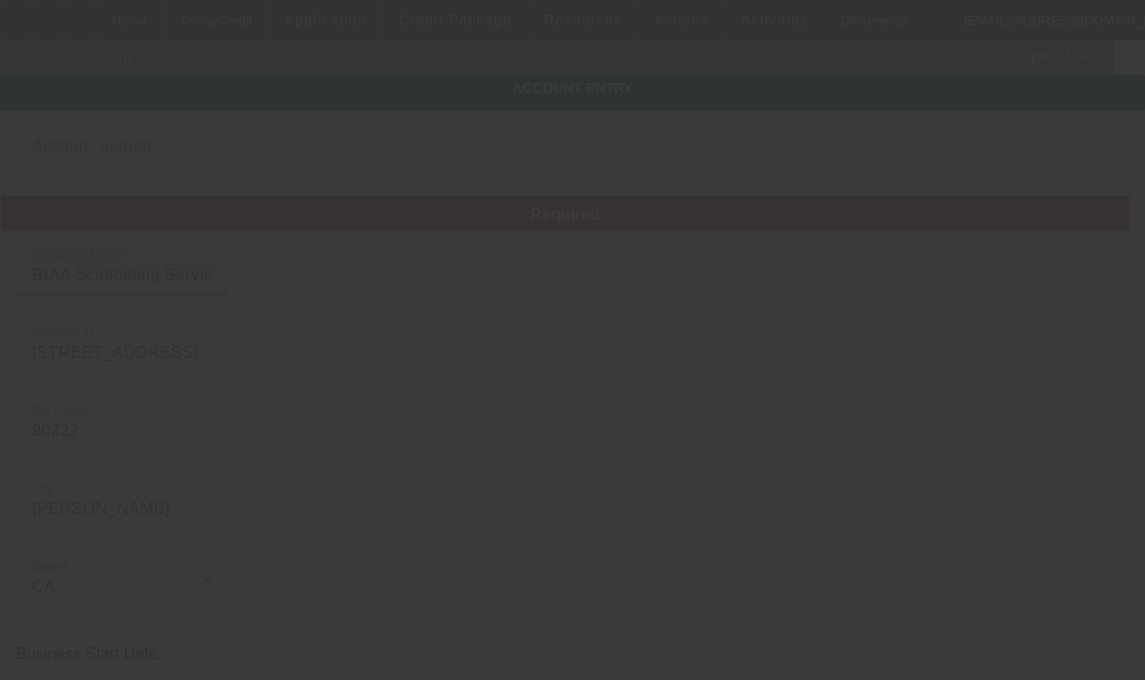 type on "7/10/2025" 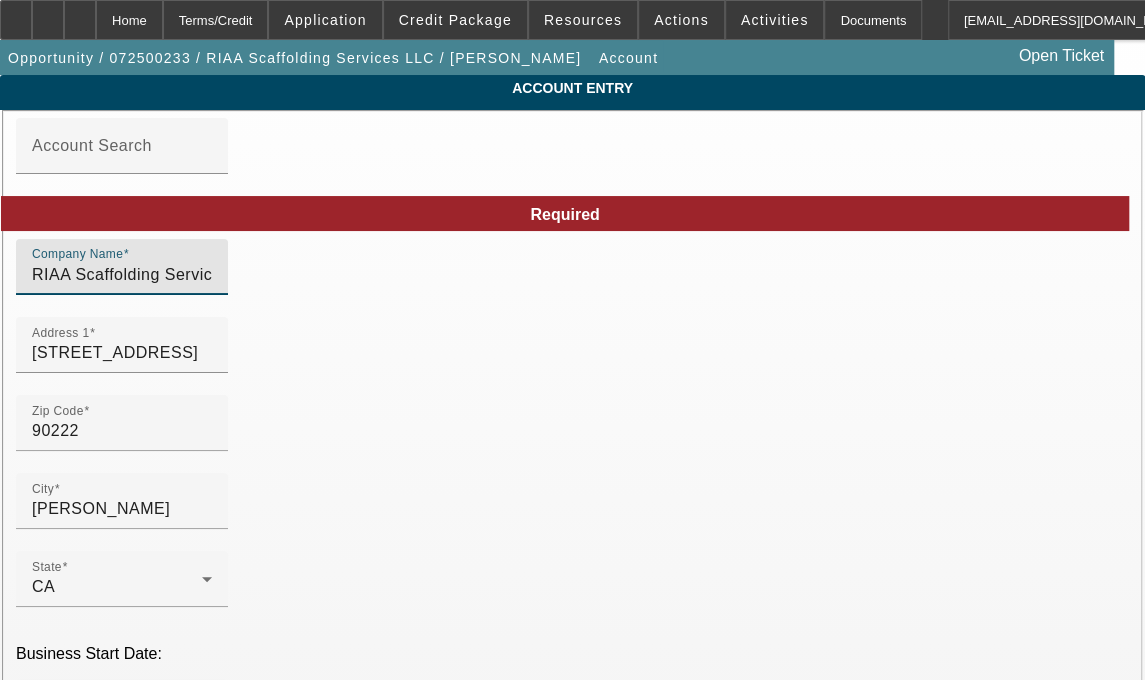 click on "RIAA Scaffolding Services LLC" at bounding box center (122, 275) 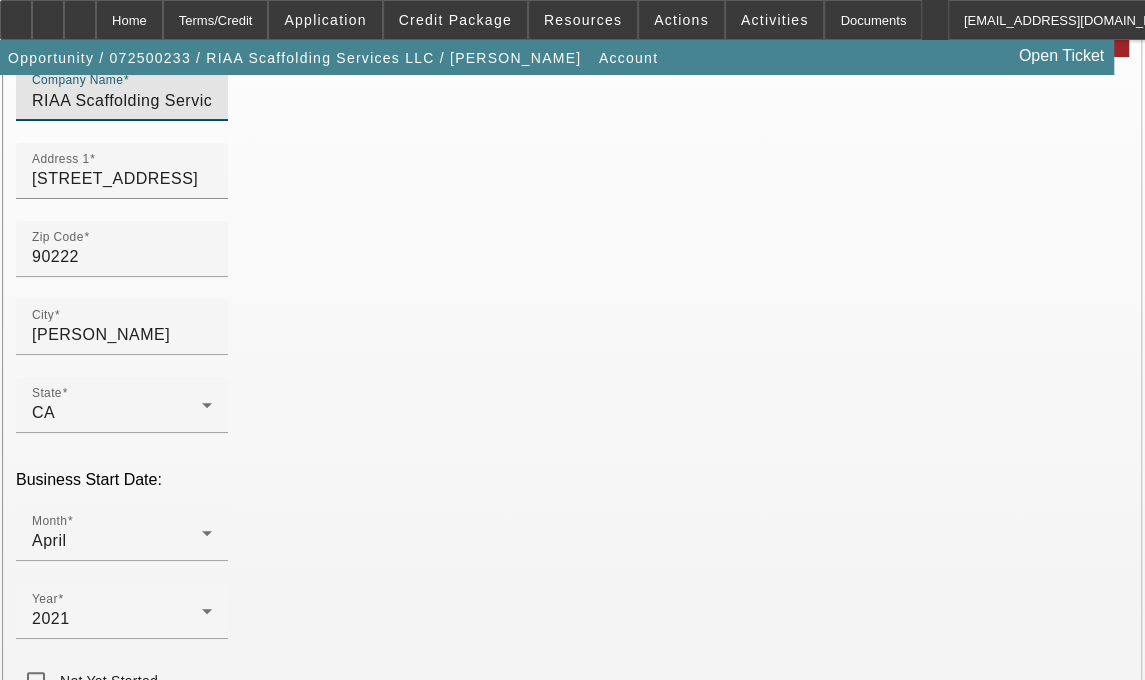 scroll, scrollTop: 443, scrollLeft: 0, axis: vertical 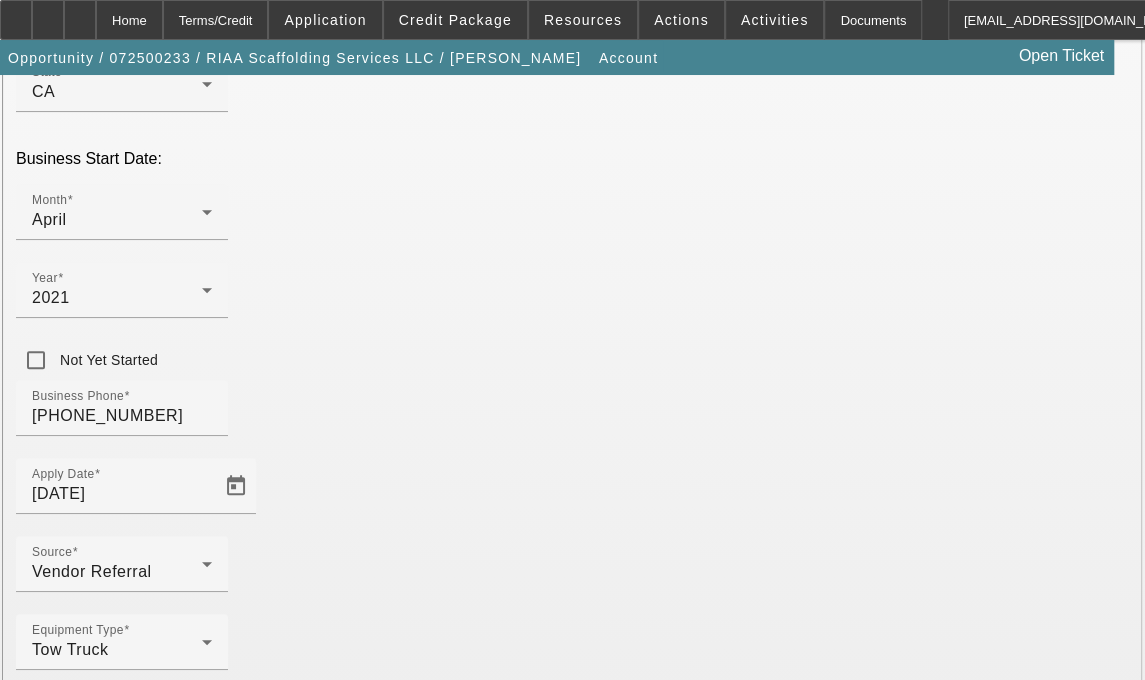 type on "RIAA Scaffolding Services, LLC" 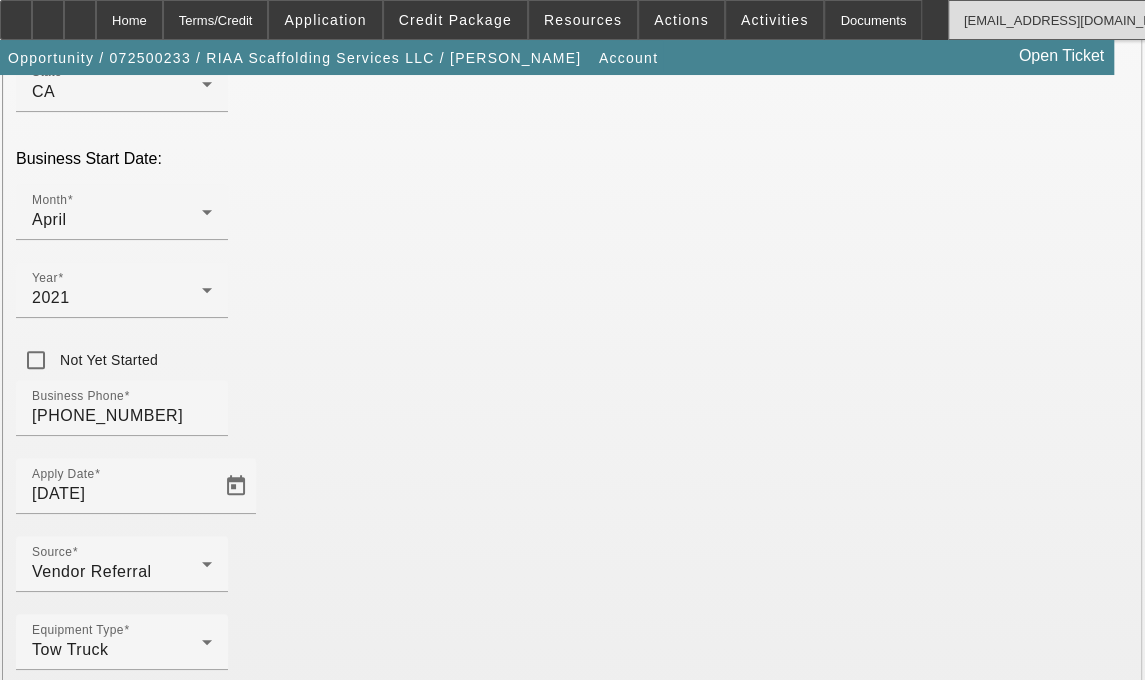scroll, scrollTop: 0, scrollLeft: 0, axis: both 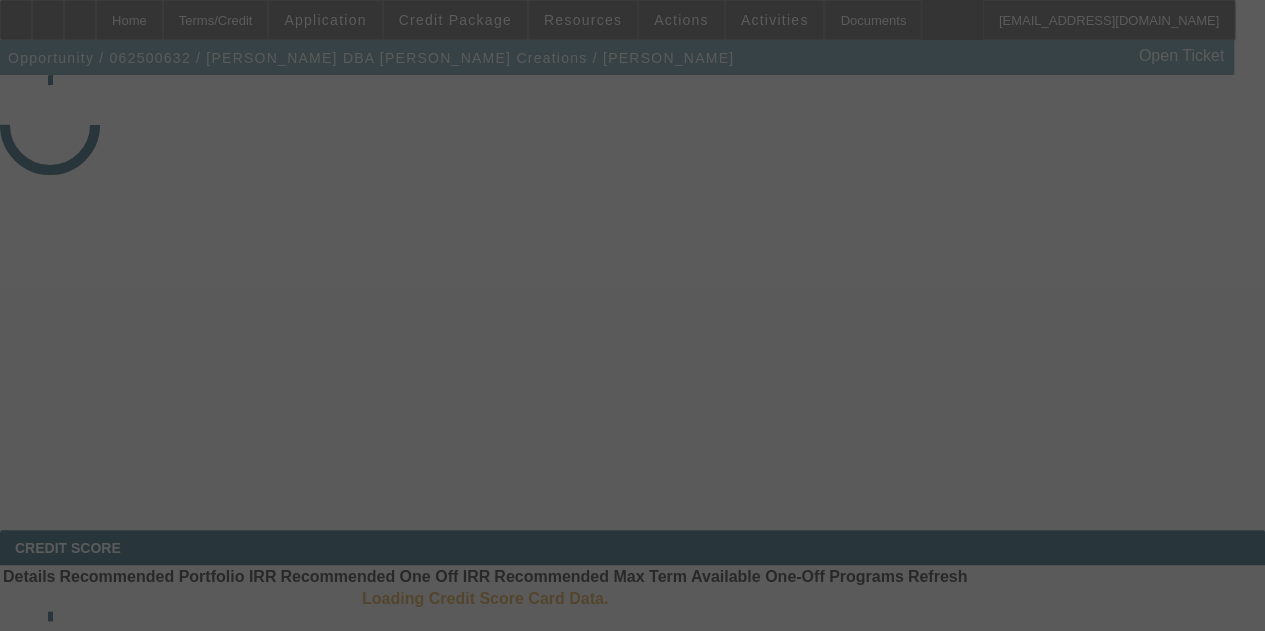 select on "4" 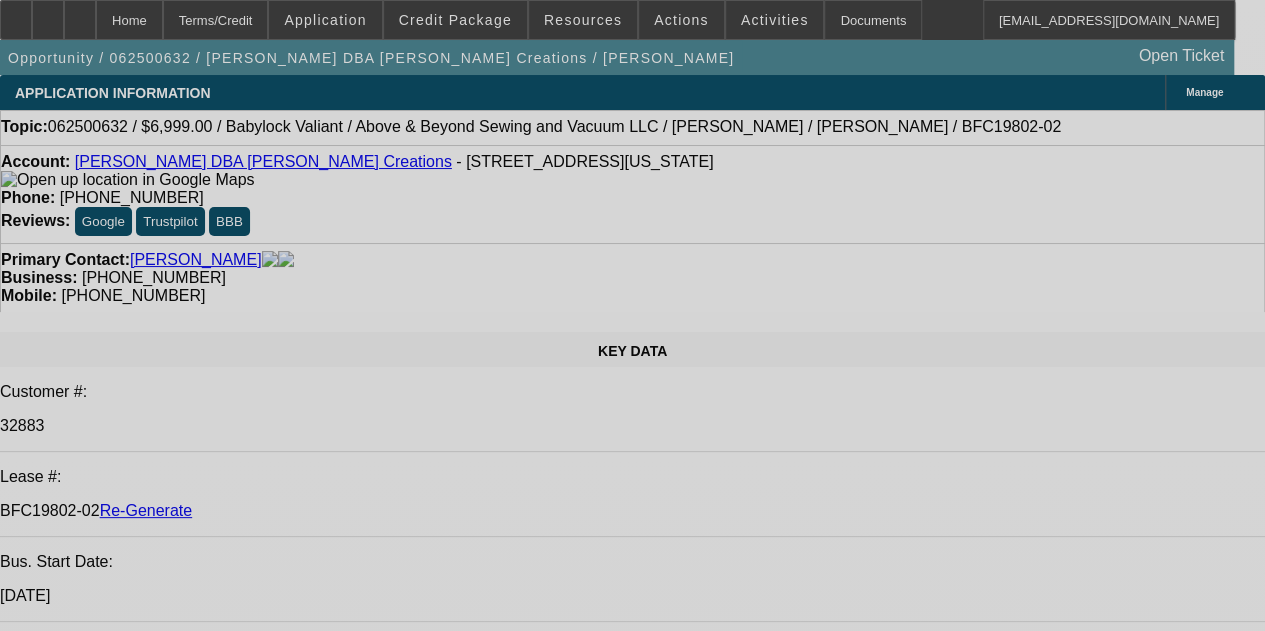 select on "0" 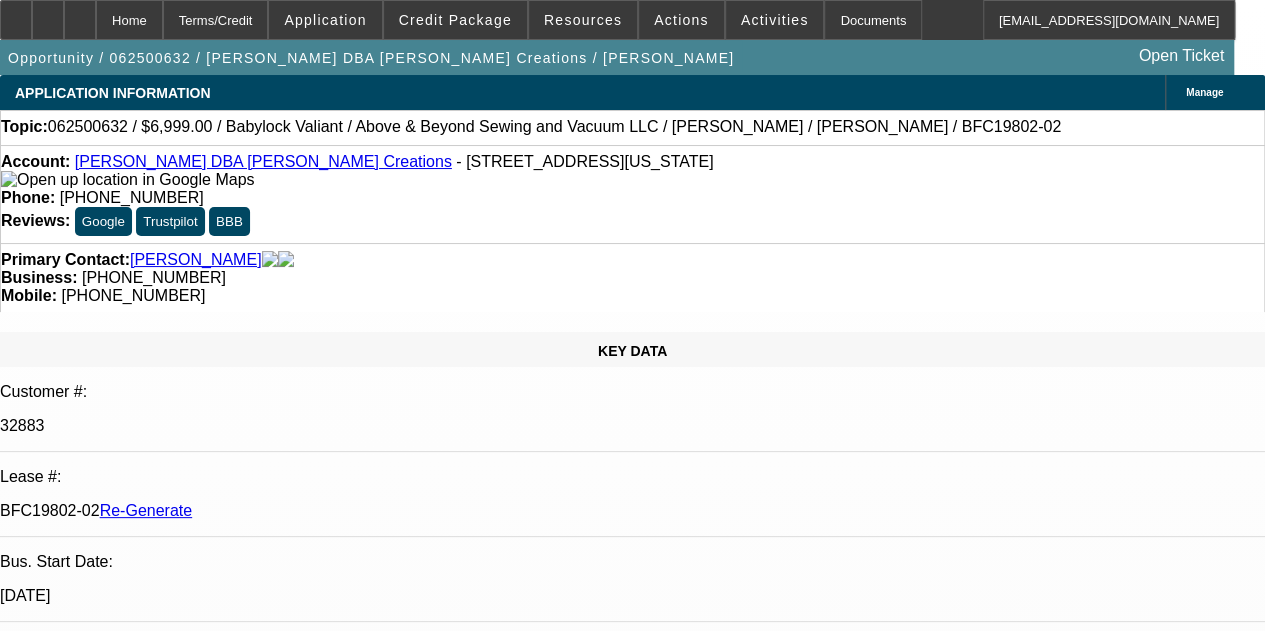 select on "0.1" 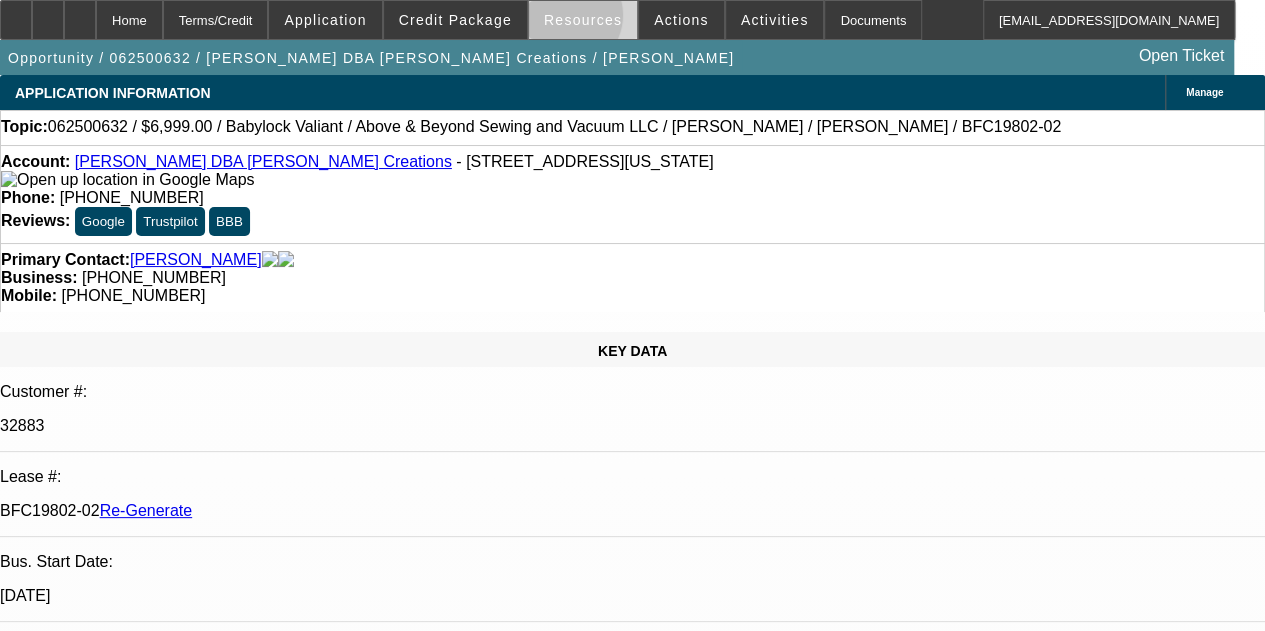click on "Resources" at bounding box center (583, 20) 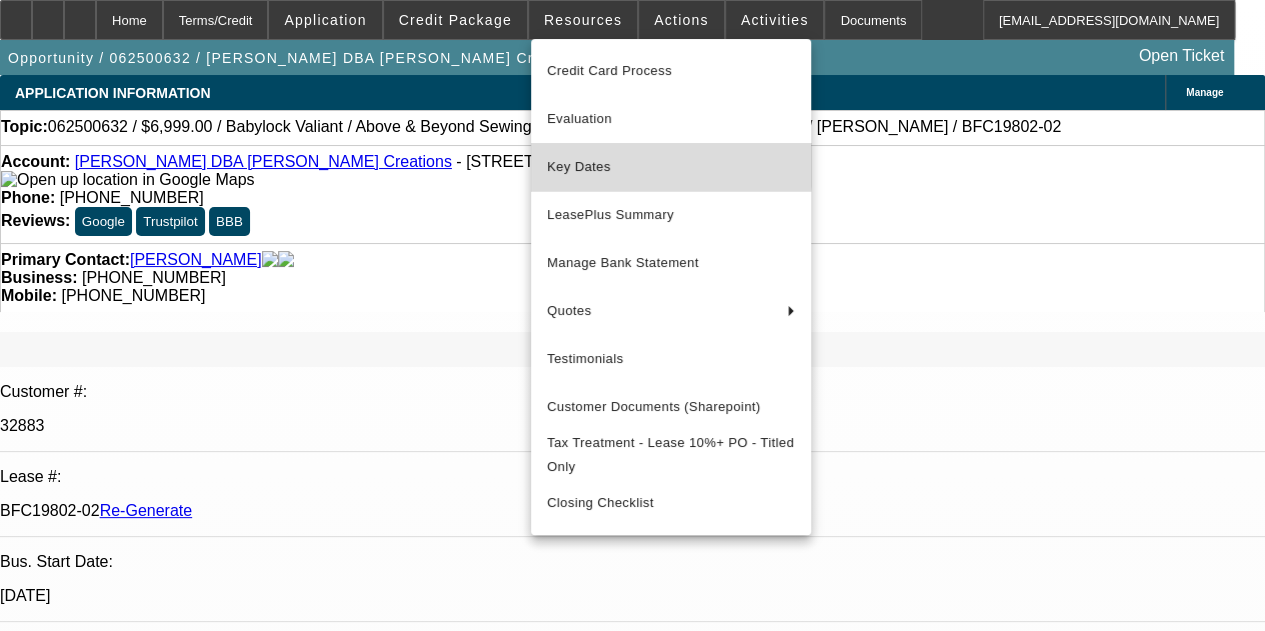 click on "Key Dates" at bounding box center (671, 167) 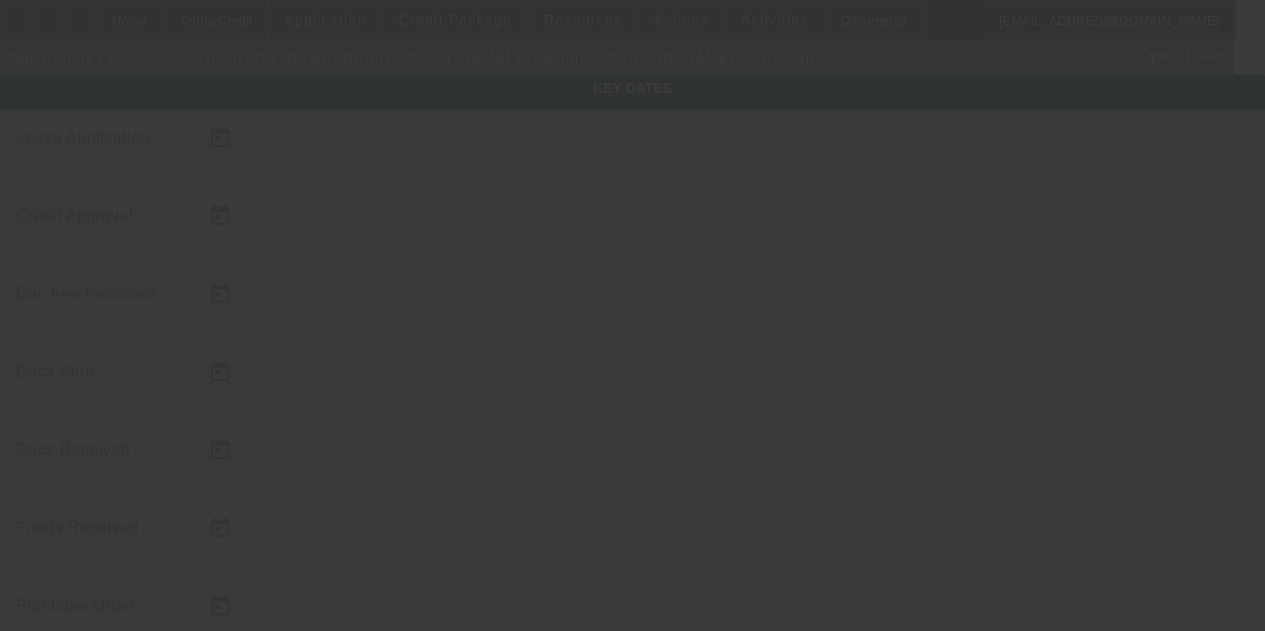 type on "6/25/2025" 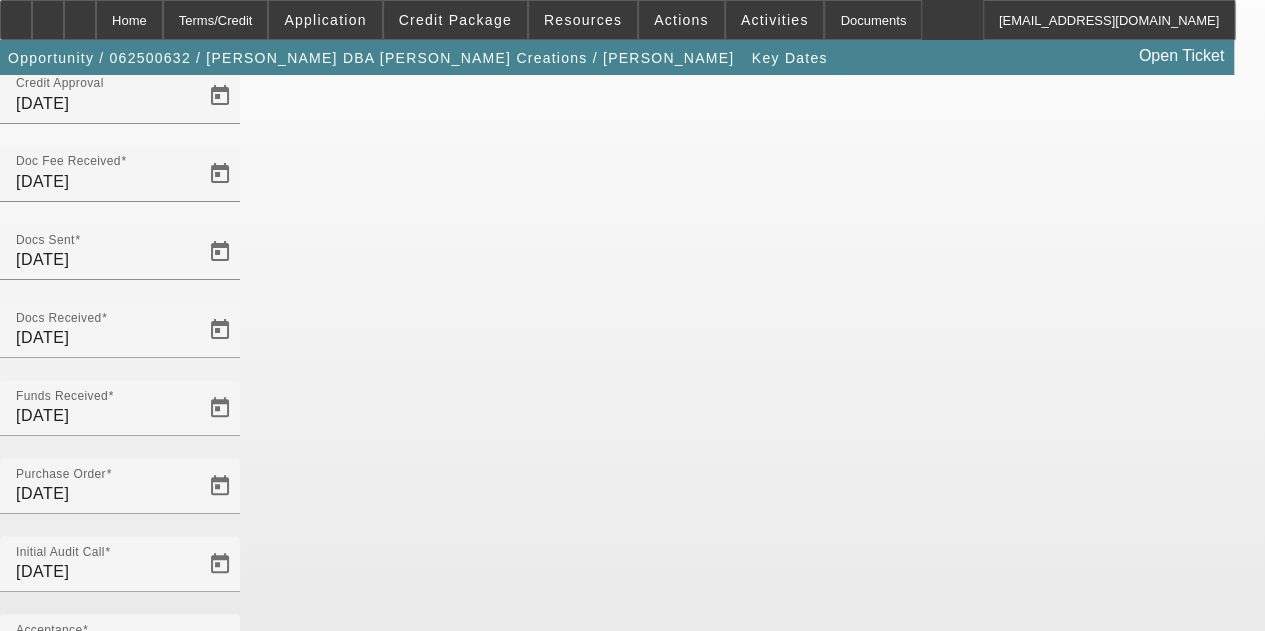 scroll, scrollTop: 130, scrollLeft: 0, axis: vertical 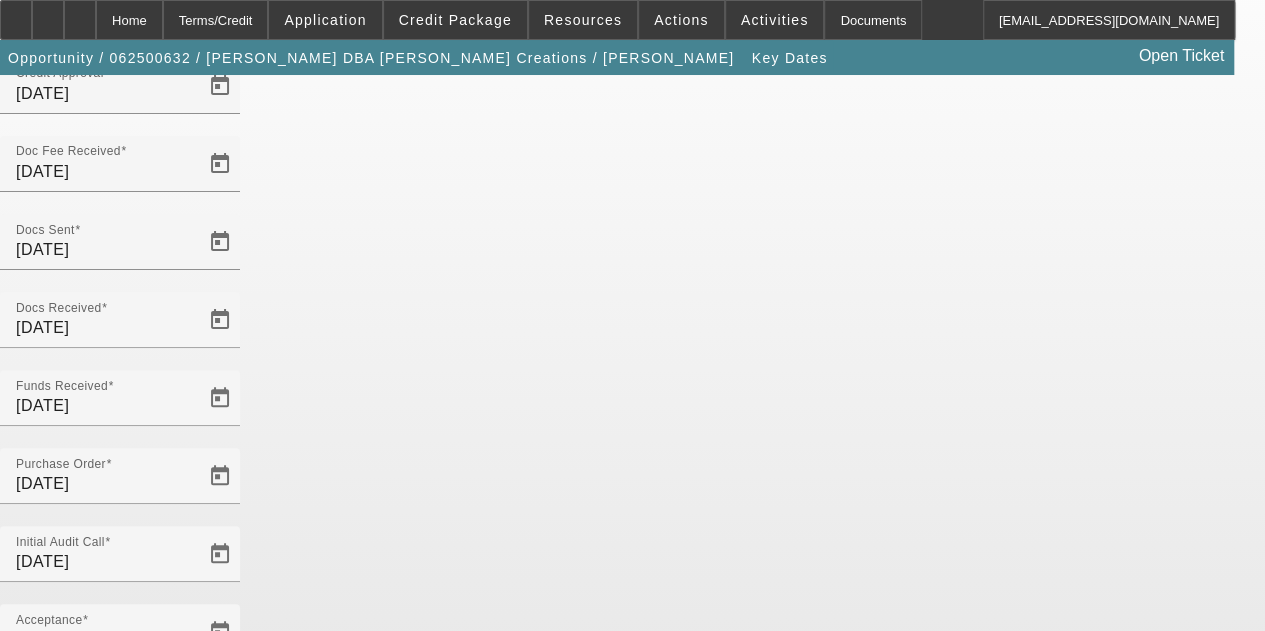 click 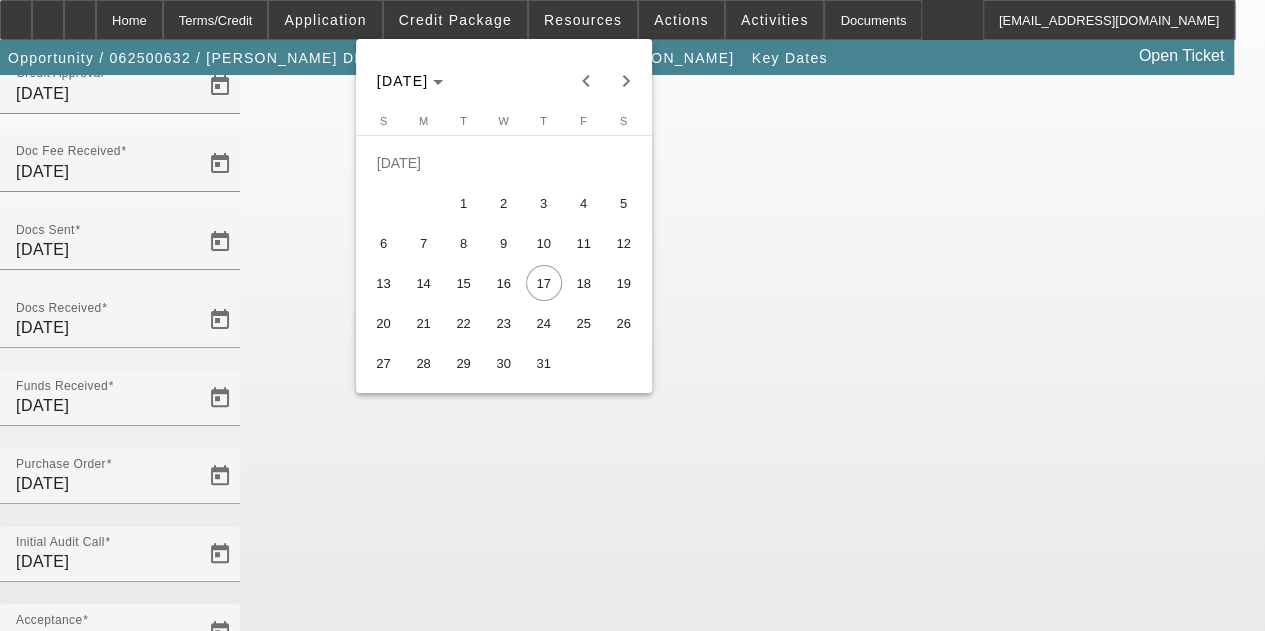 click on "16" at bounding box center [504, 283] 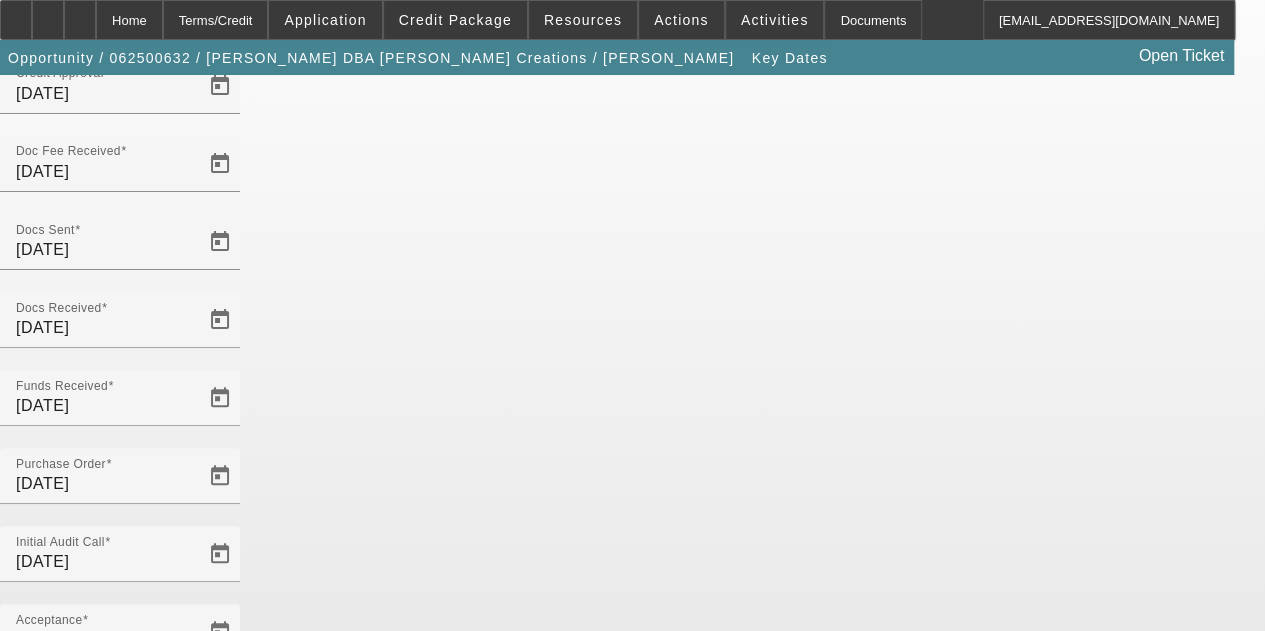 scroll, scrollTop: 0, scrollLeft: 0, axis: both 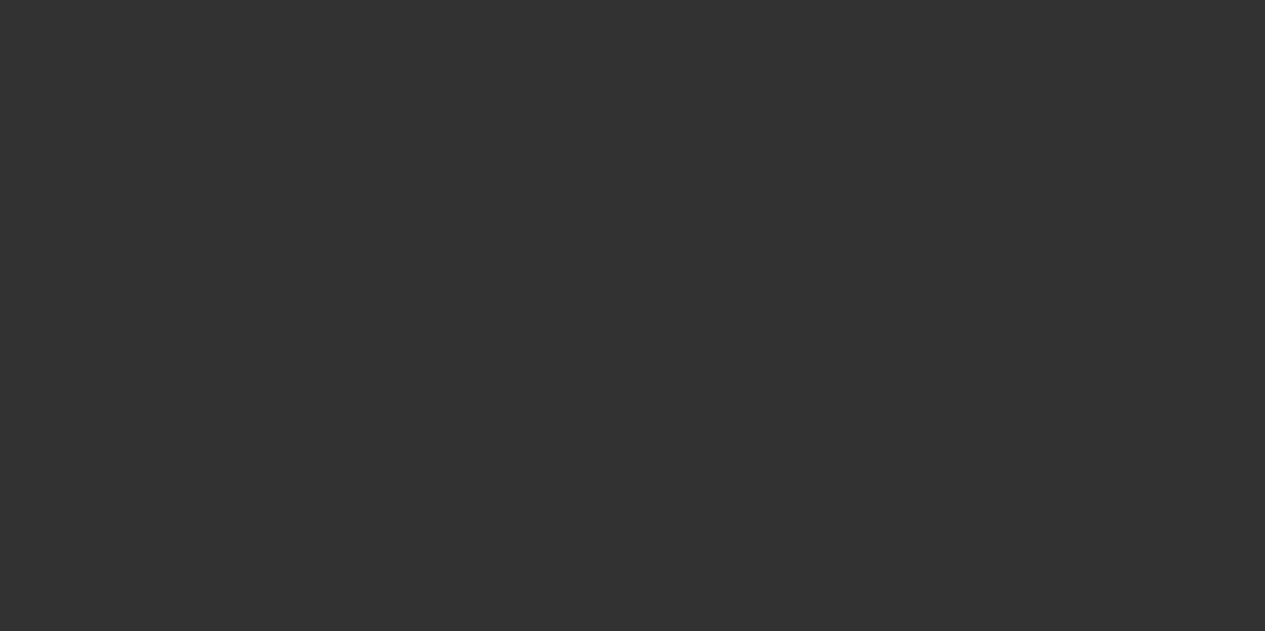 select on "4" 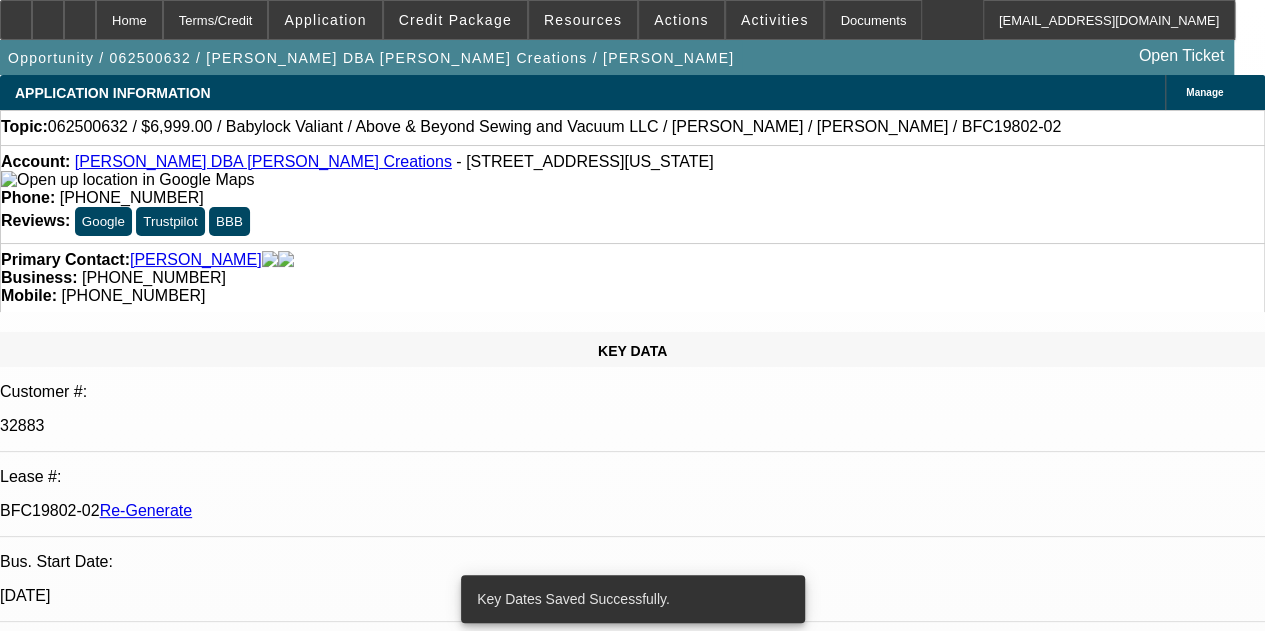 select on "0" 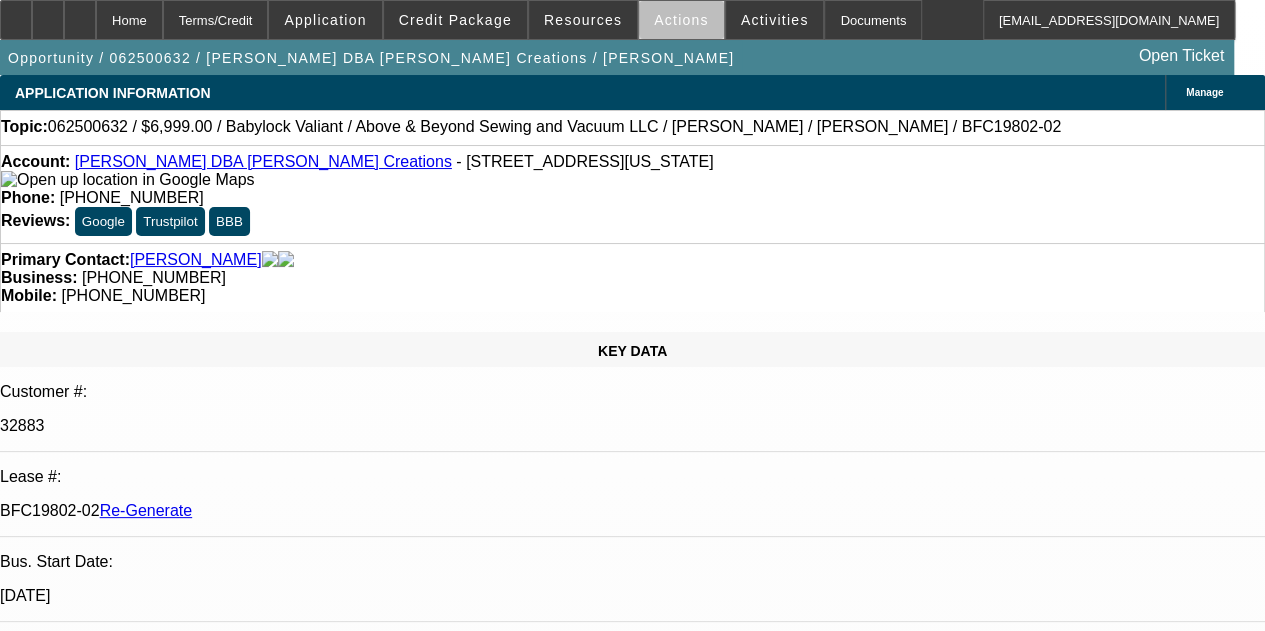 click on "Actions" at bounding box center (681, 20) 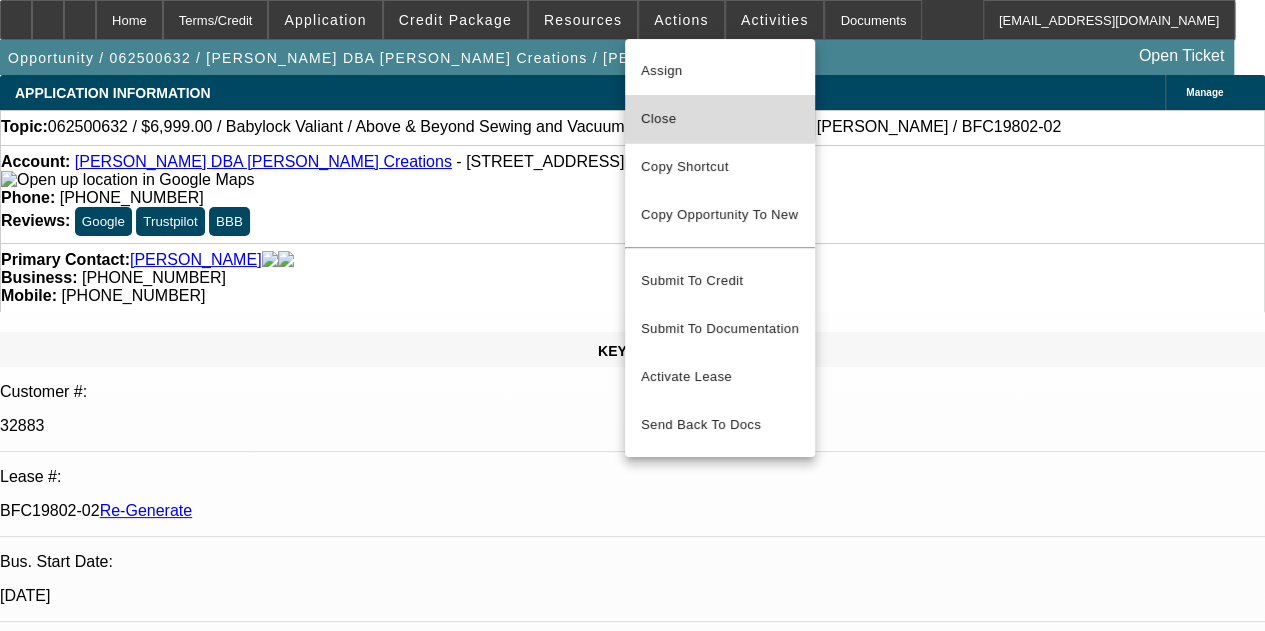 click on "Close" at bounding box center [720, 119] 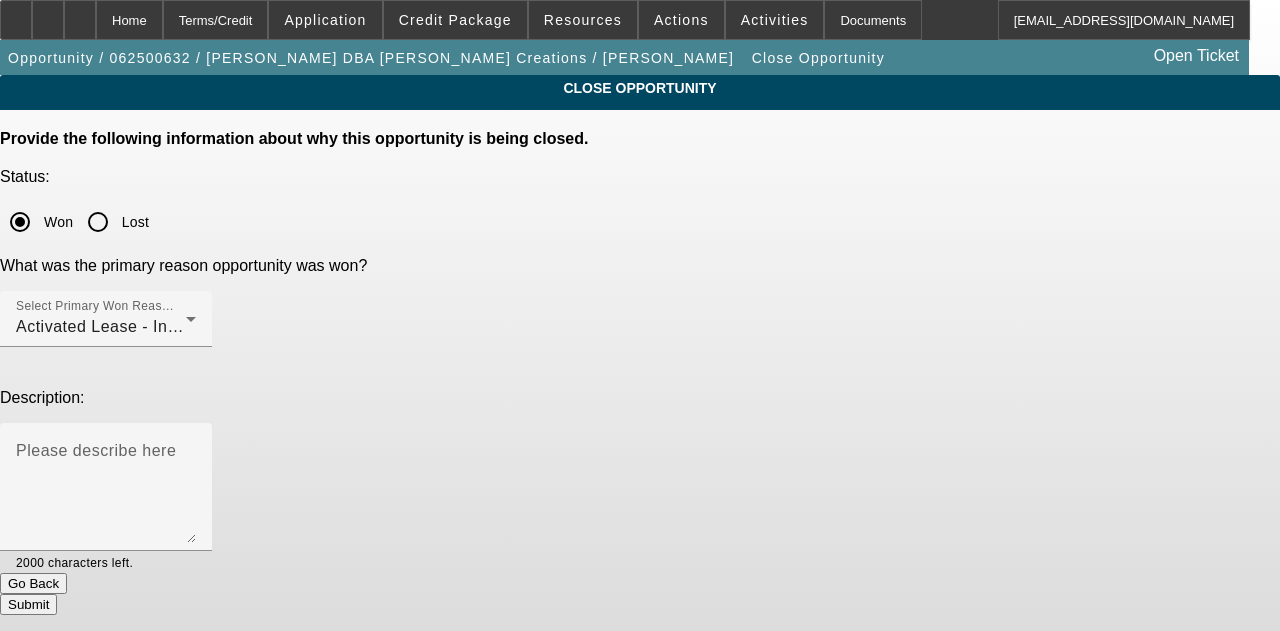 click on "Submit" 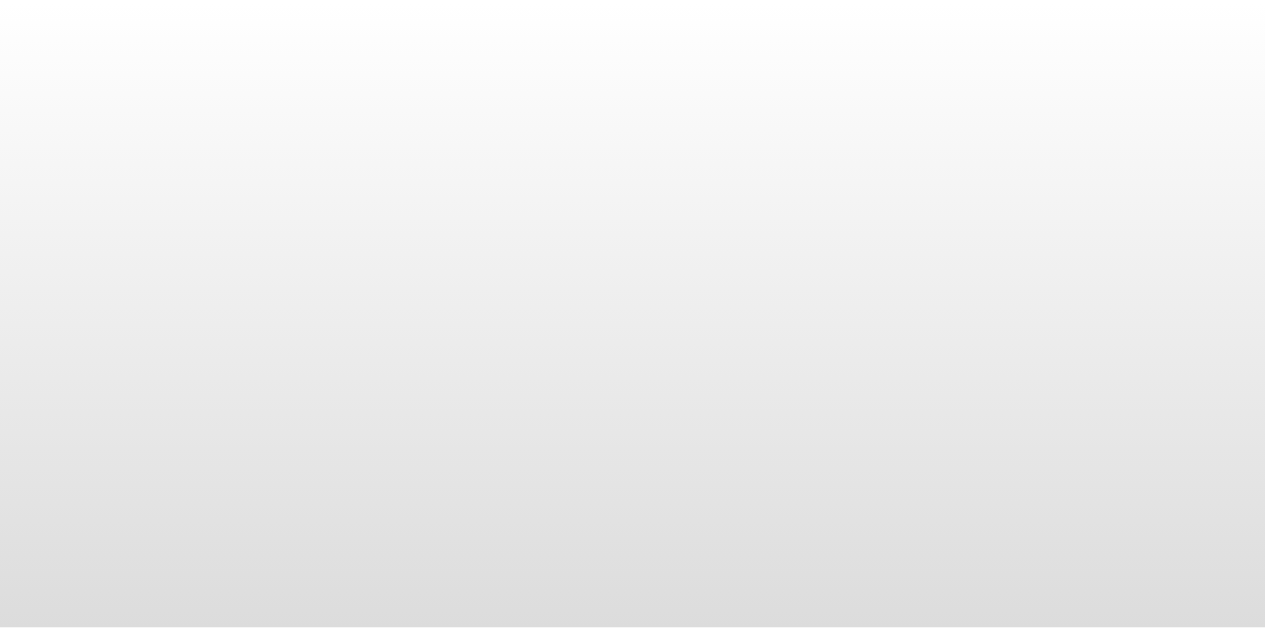 scroll, scrollTop: 0, scrollLeft: 0, axis: both 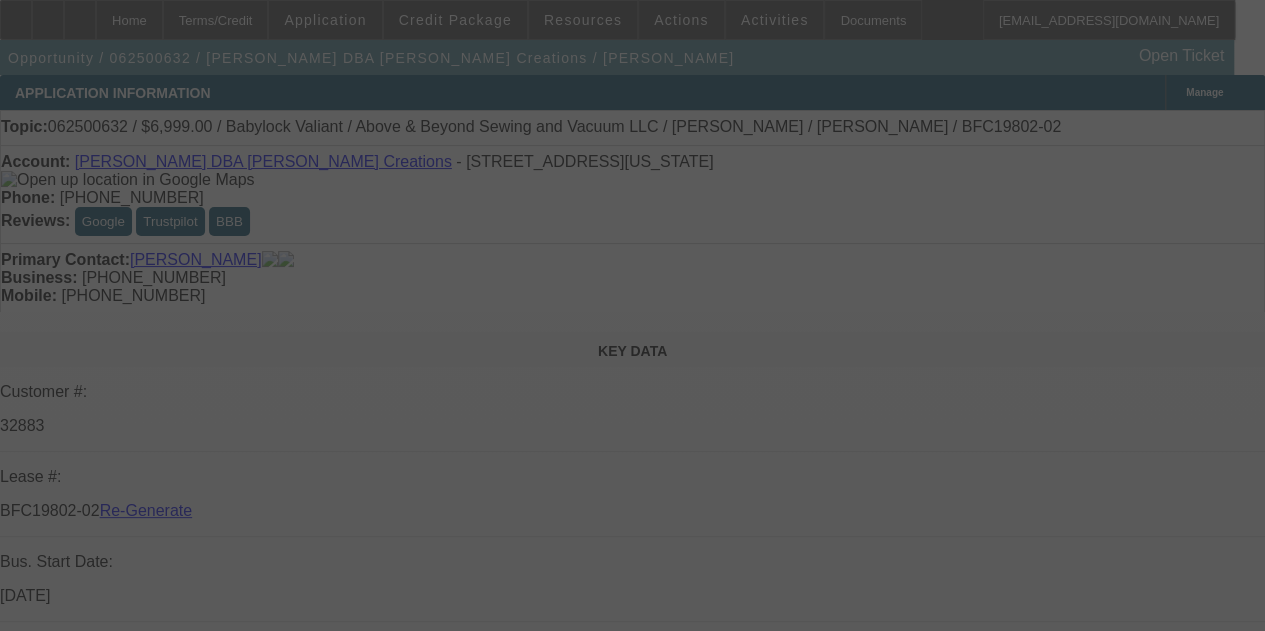 select on "4" 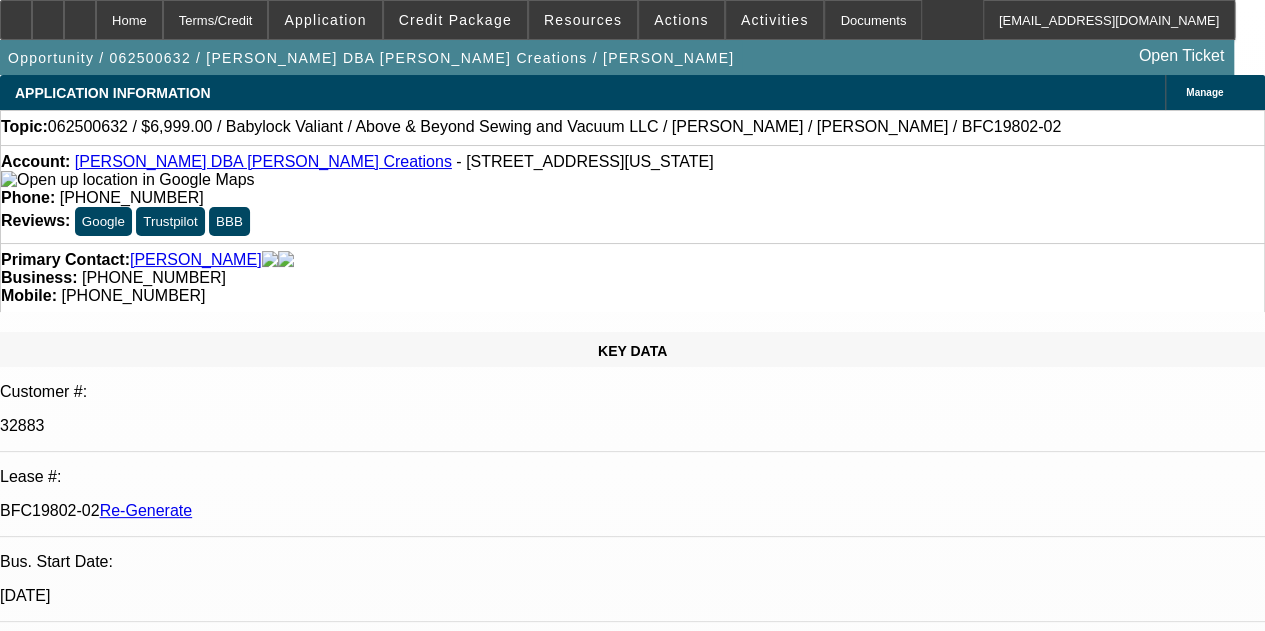 select on "0" 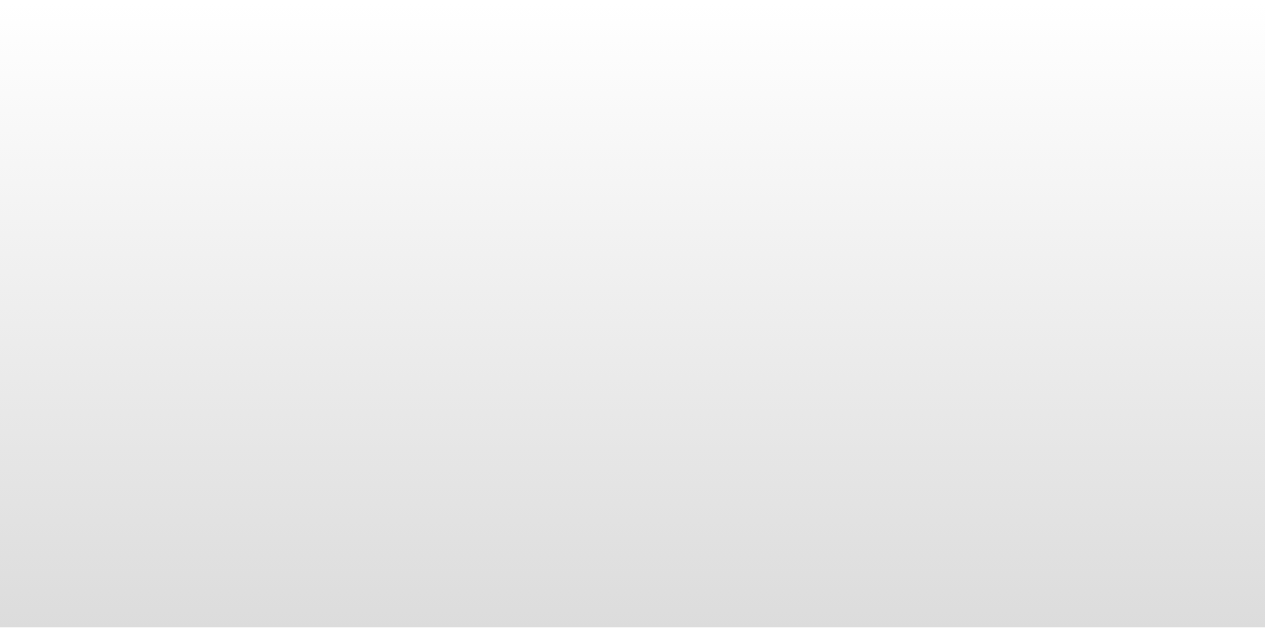 scroll, scrollTop: 0, scrollLeft: 0, axis: both 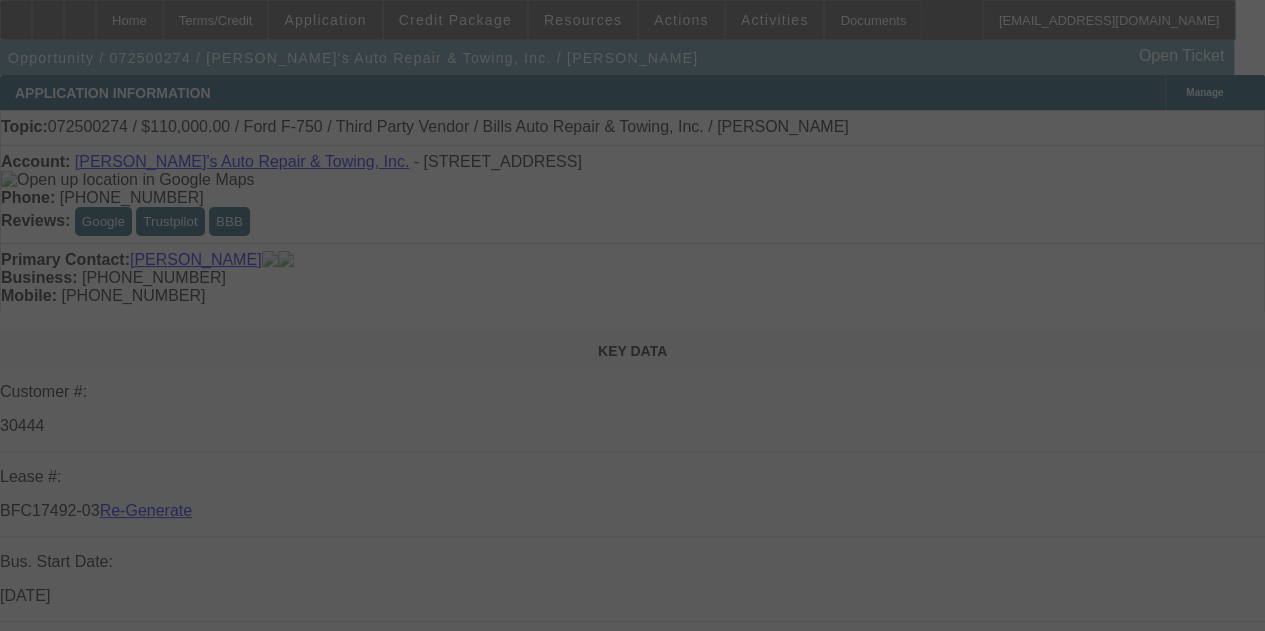select on "4" 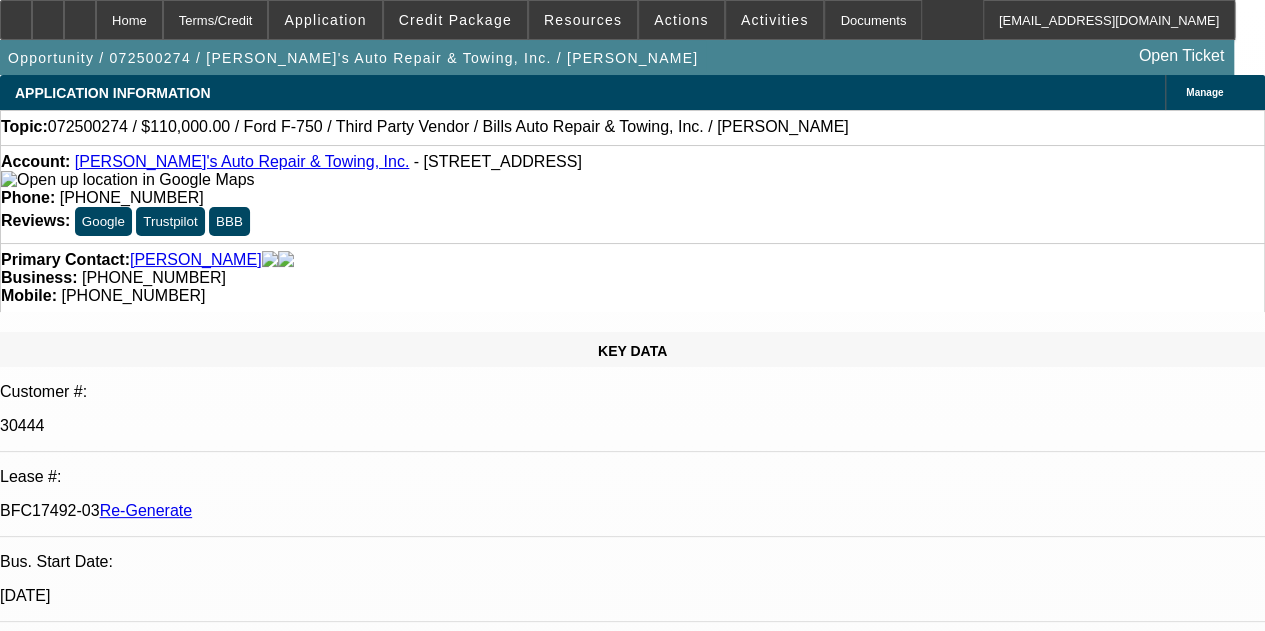 select on "0" 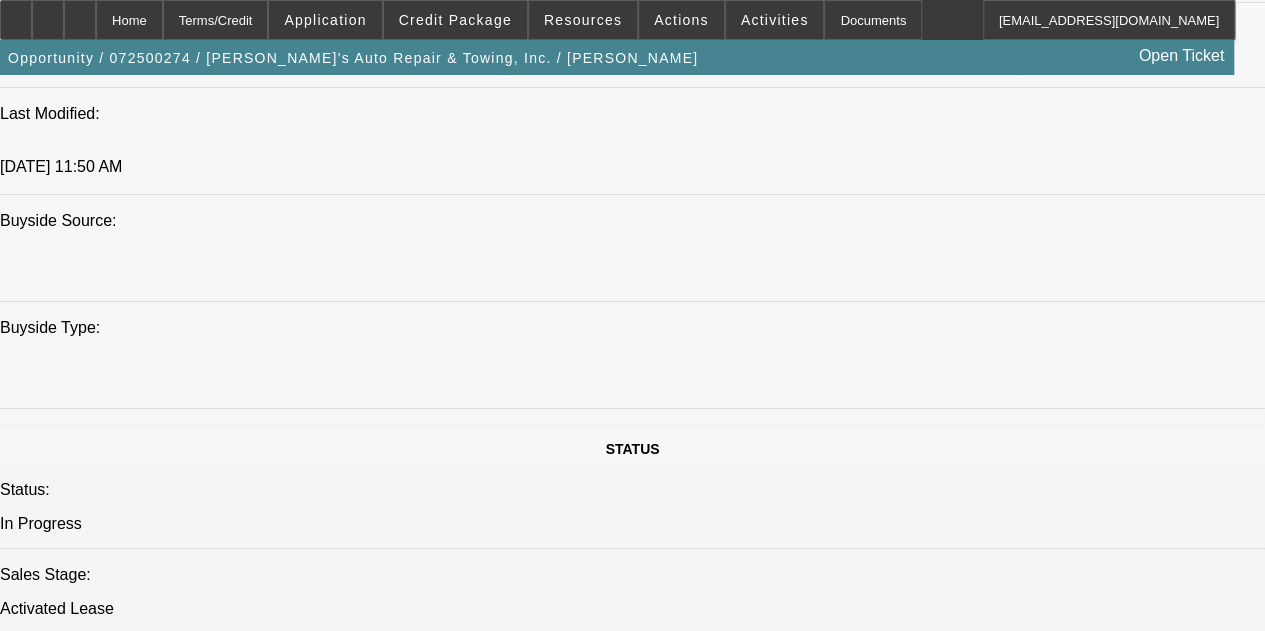 scroll, scrollTop: 1827, scrollLeft: 0, axis: vertical 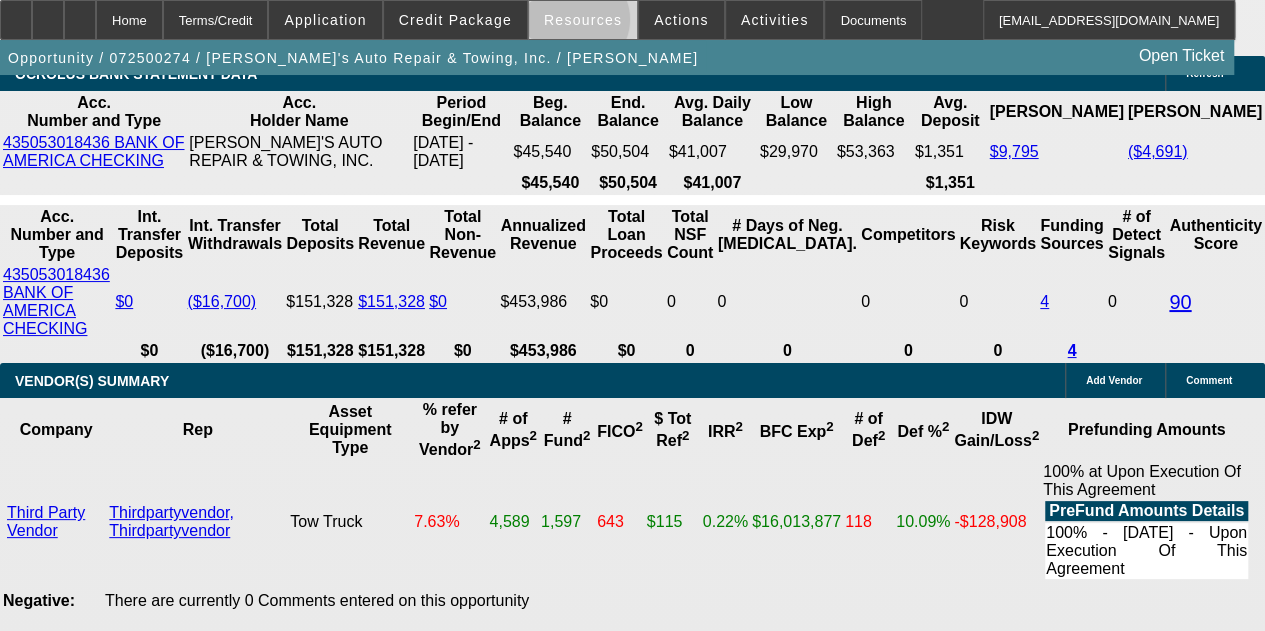 click on "Resources" at bounding box center [583, 20] 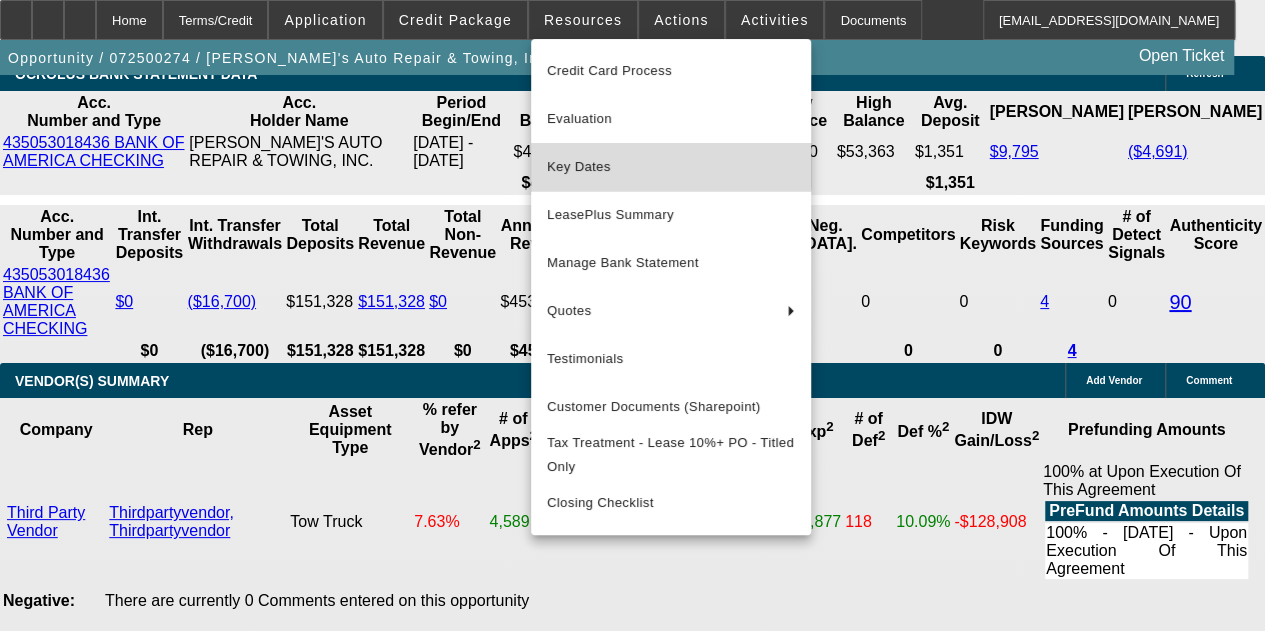 click on "Key Dates" at bounding box center [671, 167] 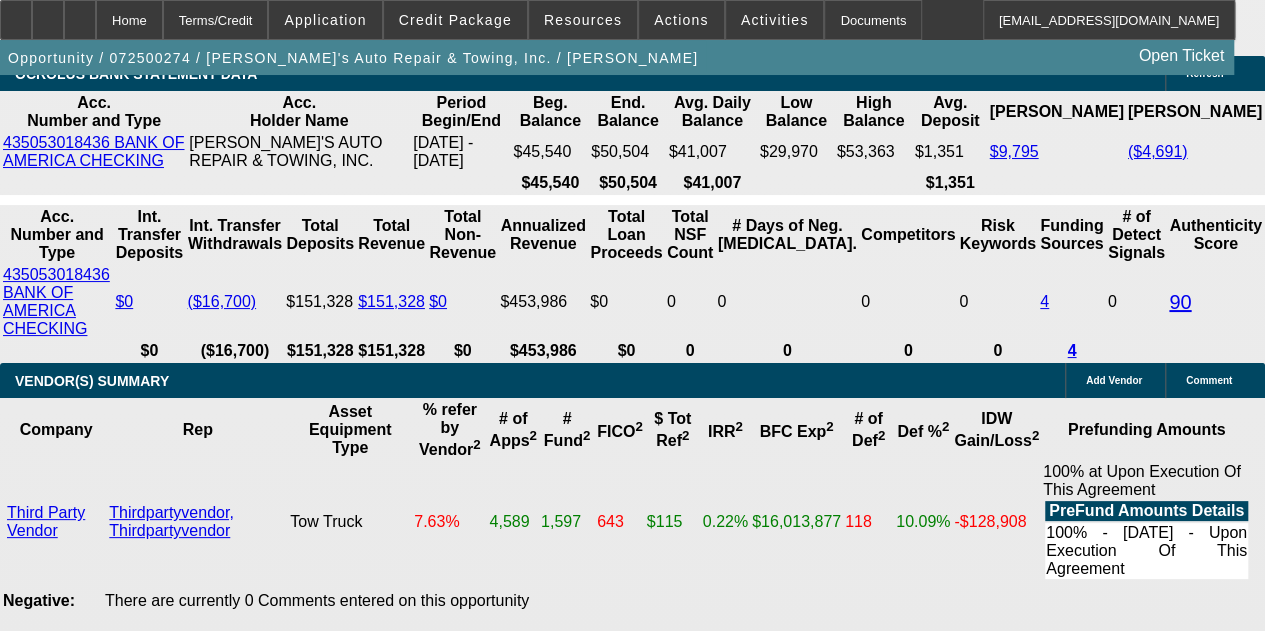 scroll, scrollTop: 0, scrollLeft: 0, axis: both 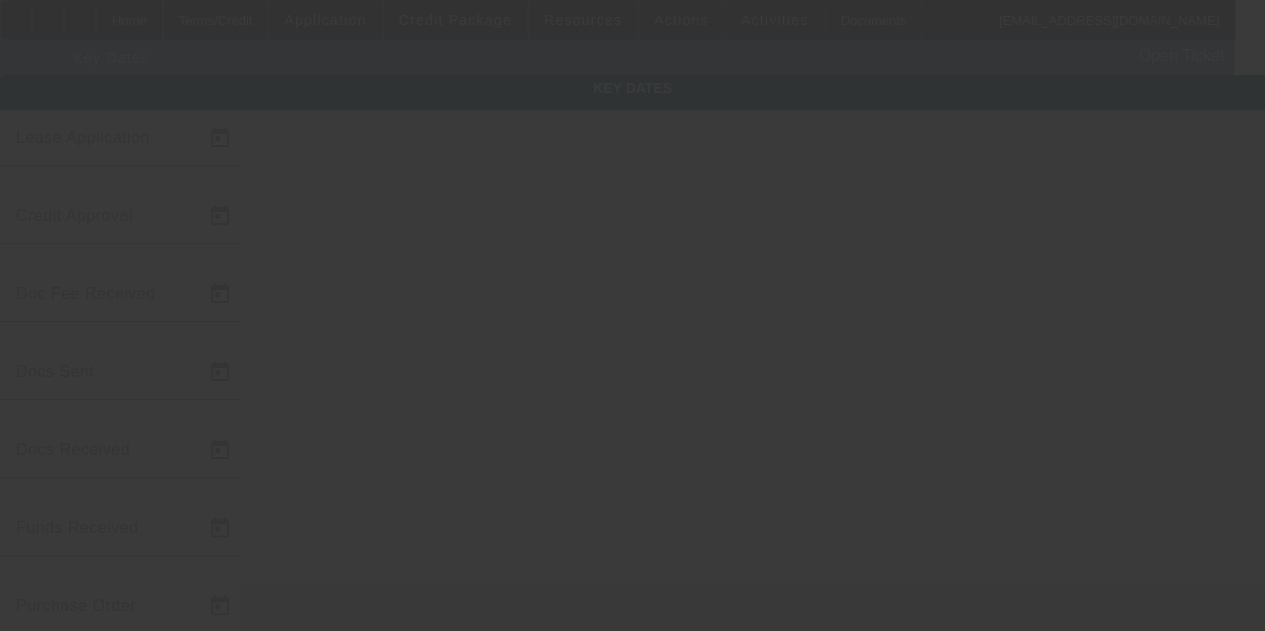 type on "7/14/2025" 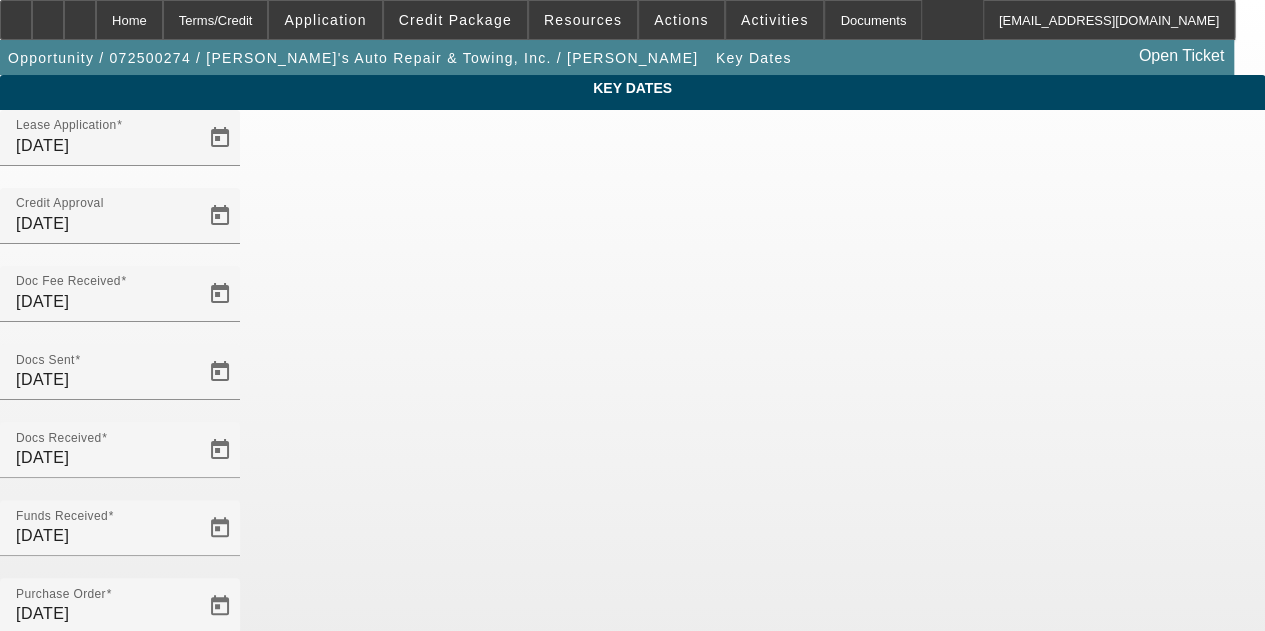 scroll, scrollTop: 130, scrollLeft: 0, axis: vertical 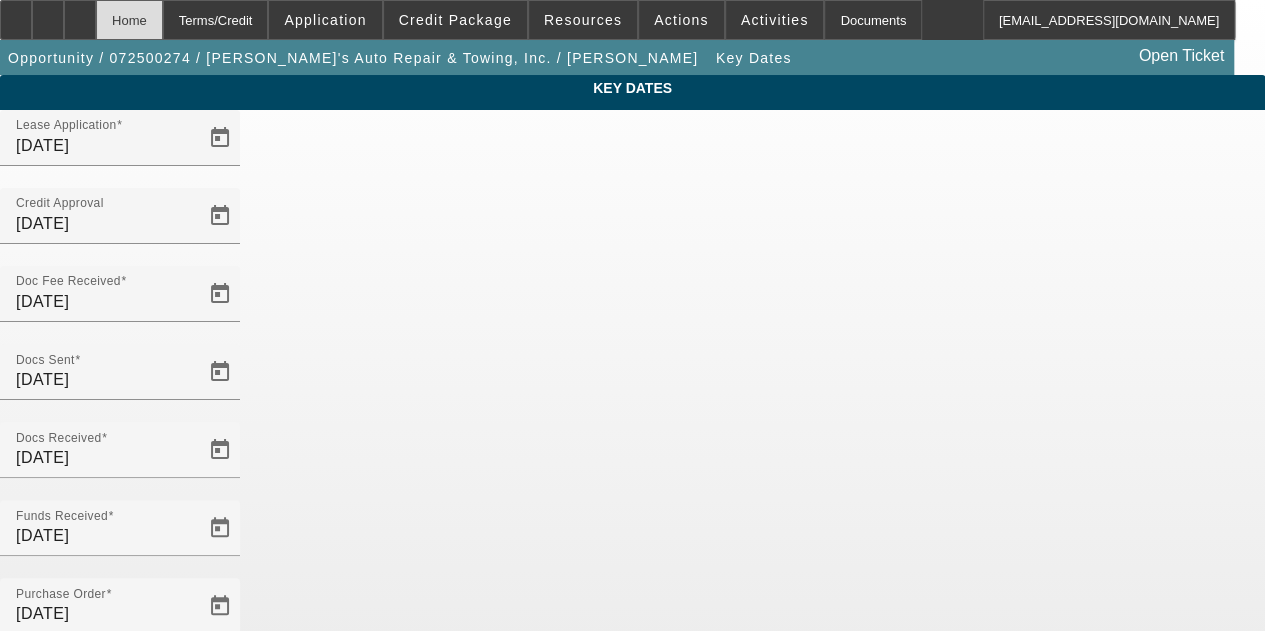 click on "Home" at bounding box center (129, 20) 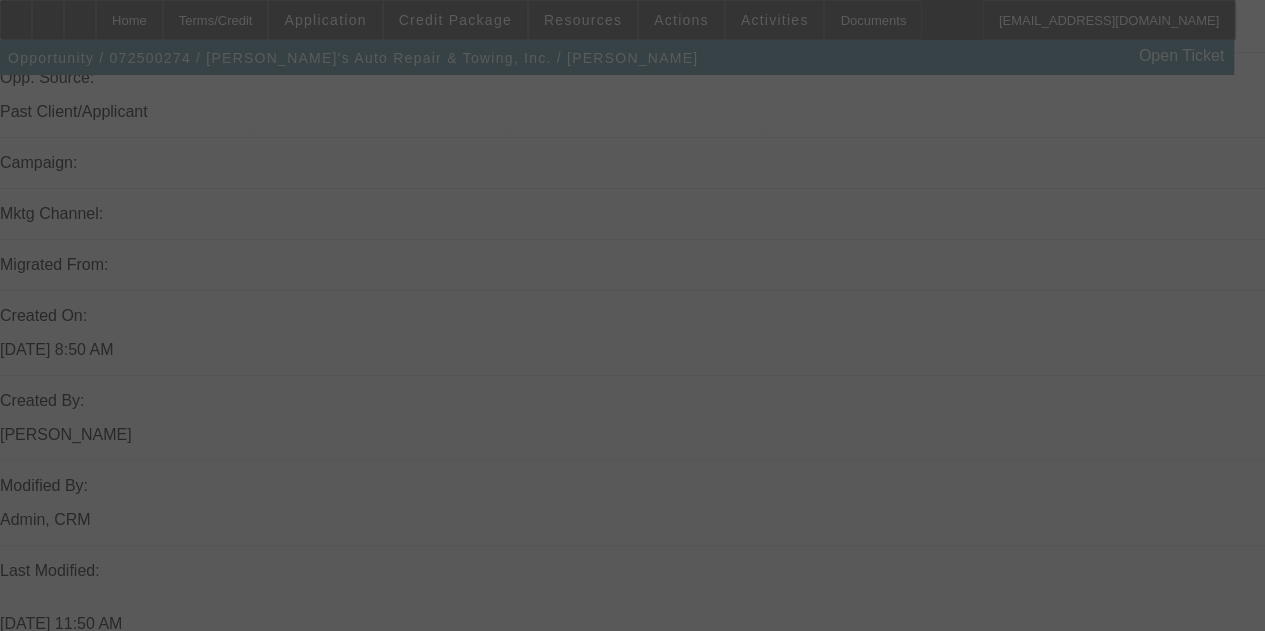 select on "4" 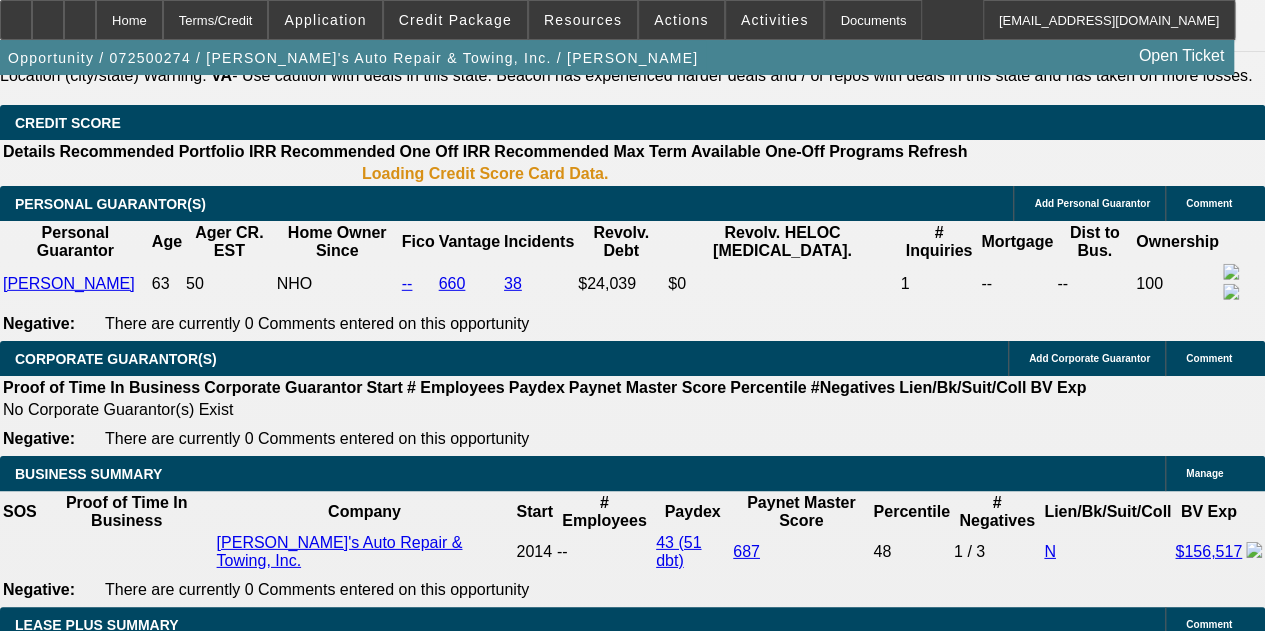 select on "0" 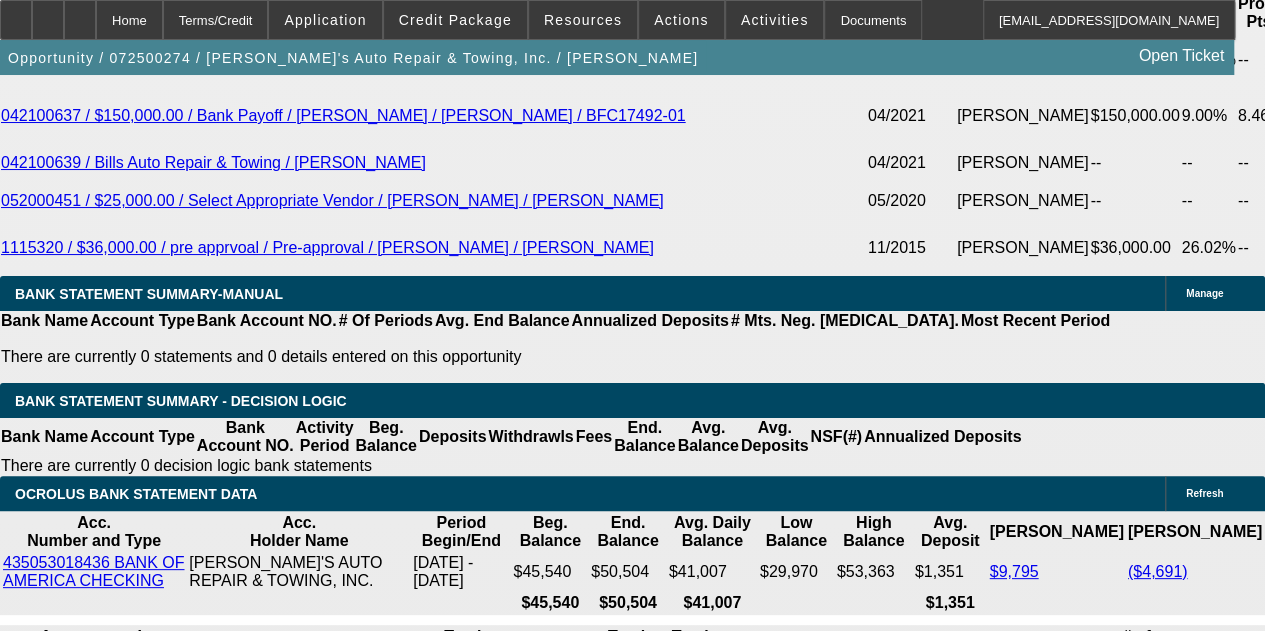 scroll, scrollTop: 3874, scrollLeft: 0, axis: vertical 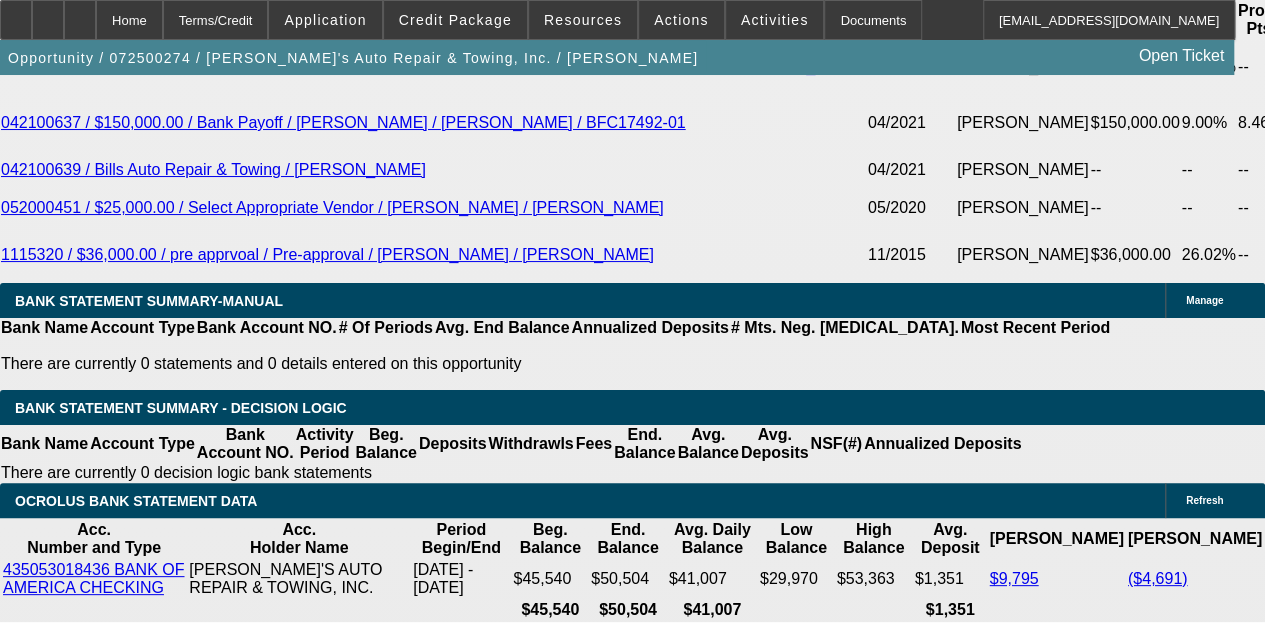 click on "Channel Partners Capital LLC (EF)" 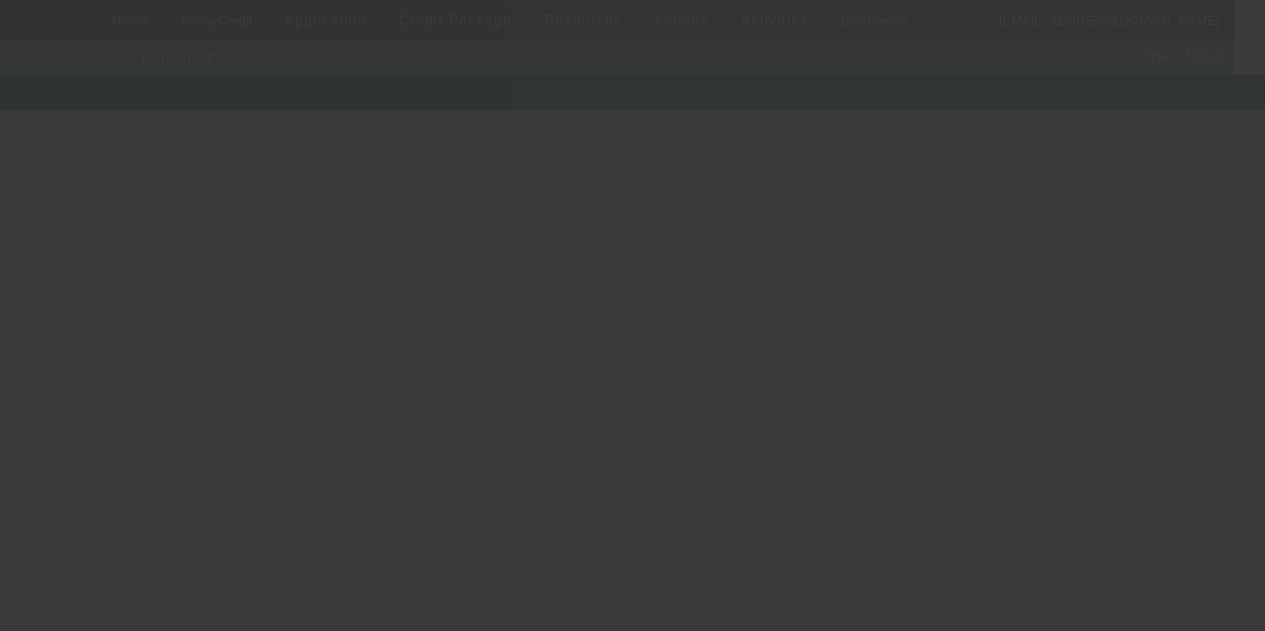 scroll, scrollTop: 0, scrollLeft: 0, axis: both 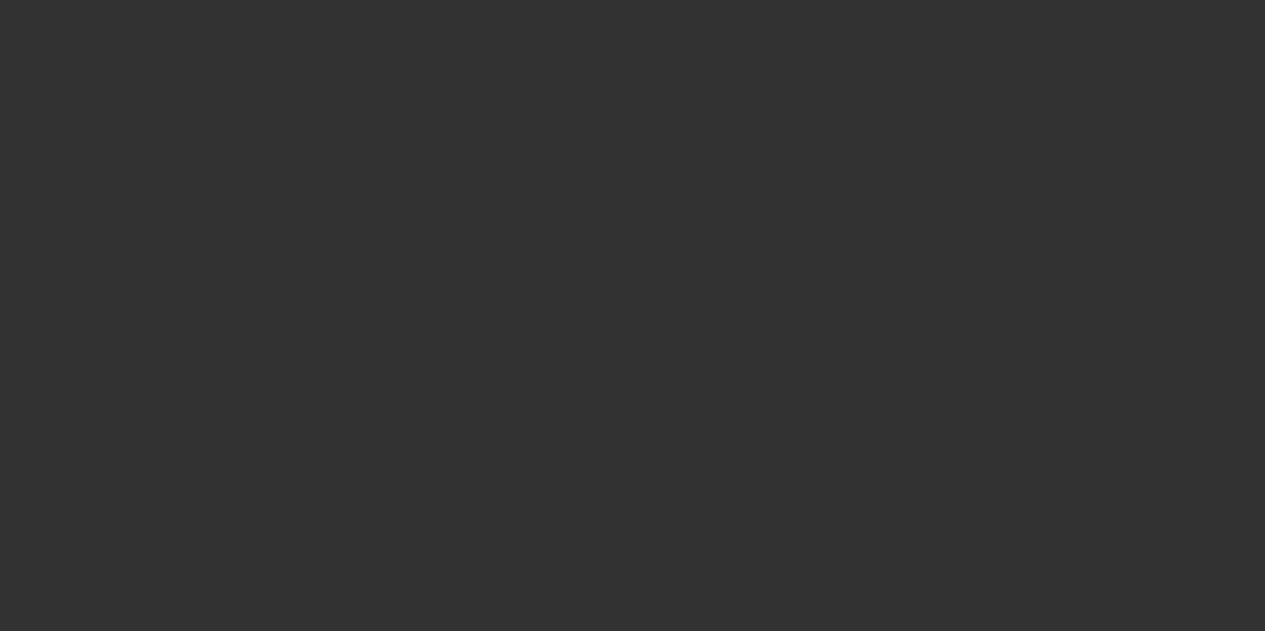 radio on "true" 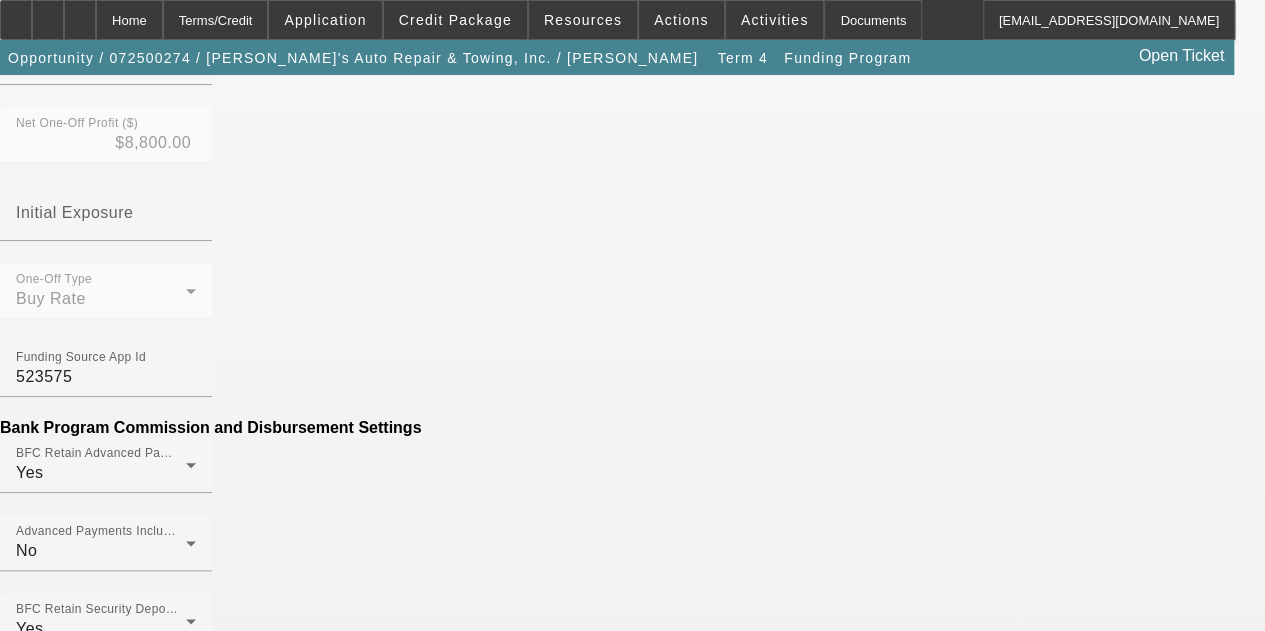 scroll, scrollTop: 983, scrollLeft: 0, axis: vertical 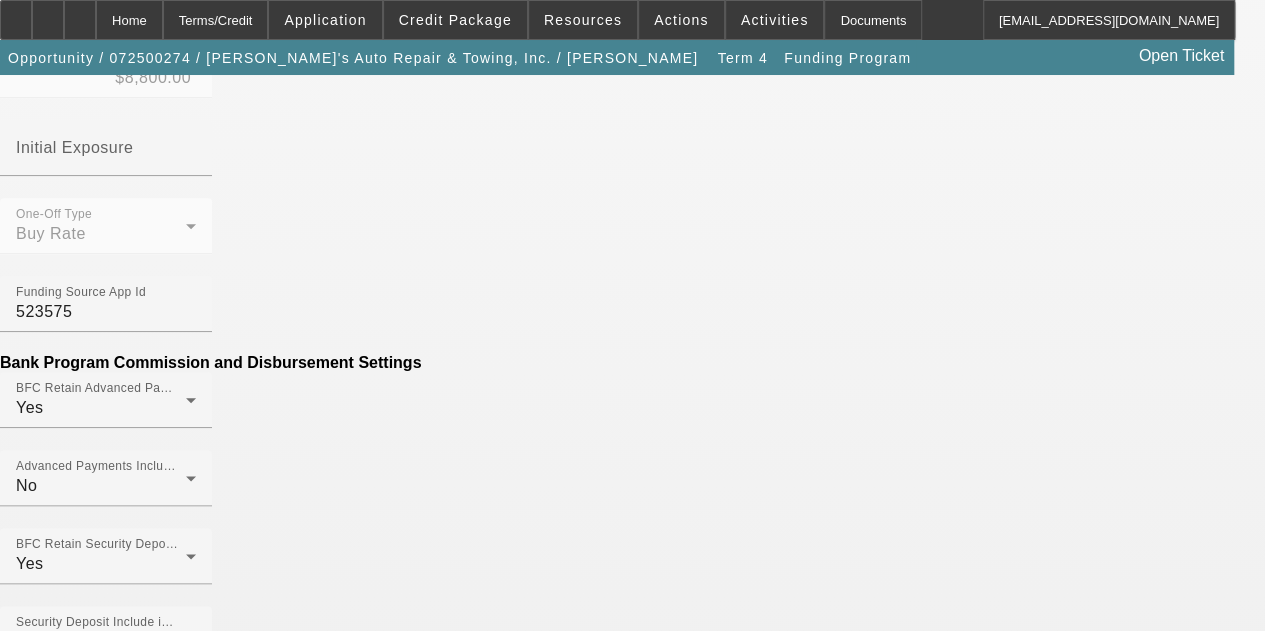click 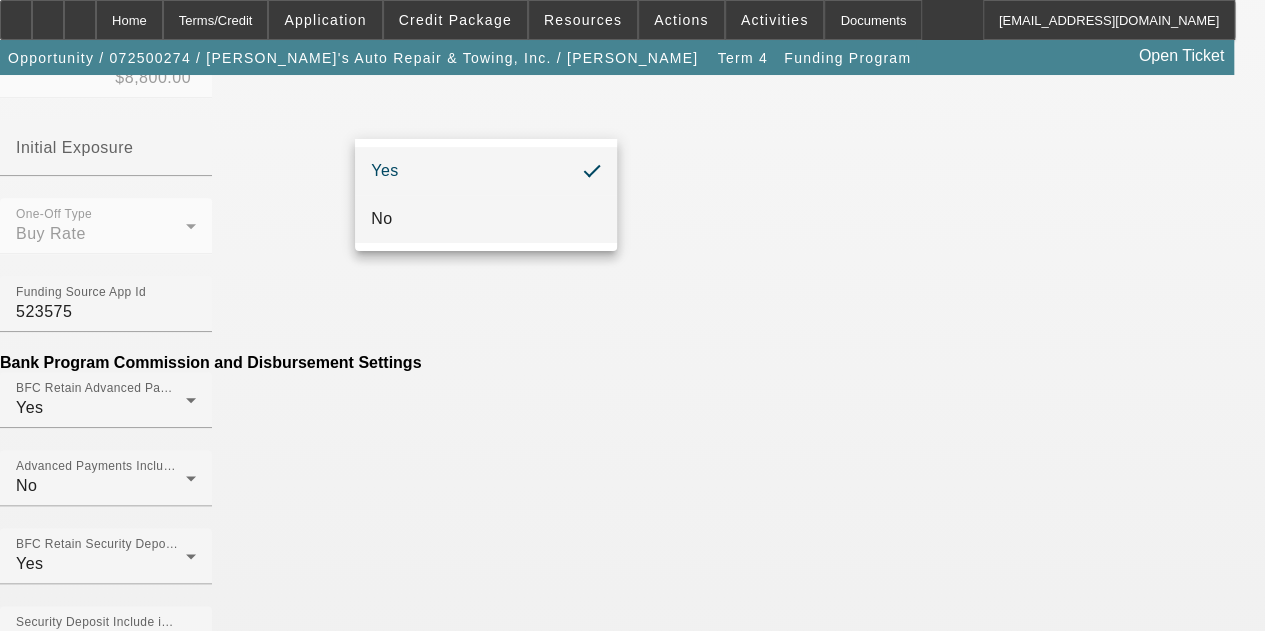 click on "No" at bounding box center [486, 219] 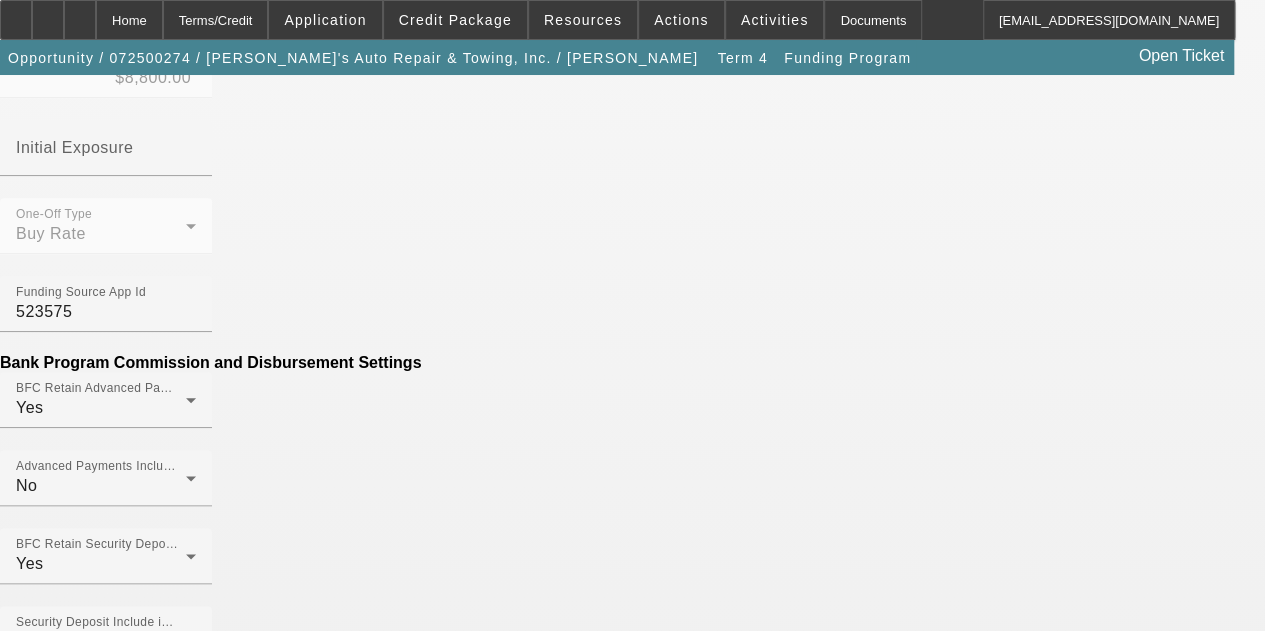 click on "One-Off Type
Buy Rate
Funding Source App Id
523575
Bank Program Commission and Disbursement Settings
BFC Retain Advanced Payments
Yes
Advanced Payments Include in Bank Profit Cap
No
BFC Retain Security Deposit
Yes
Security Deposit Include in Bank Profit Cap
No
BFC Retain Balloon Payment
Yes
Balloon Payment Include in Bank Profit Cap
No
Yes No" at bounding box center (632, 890) 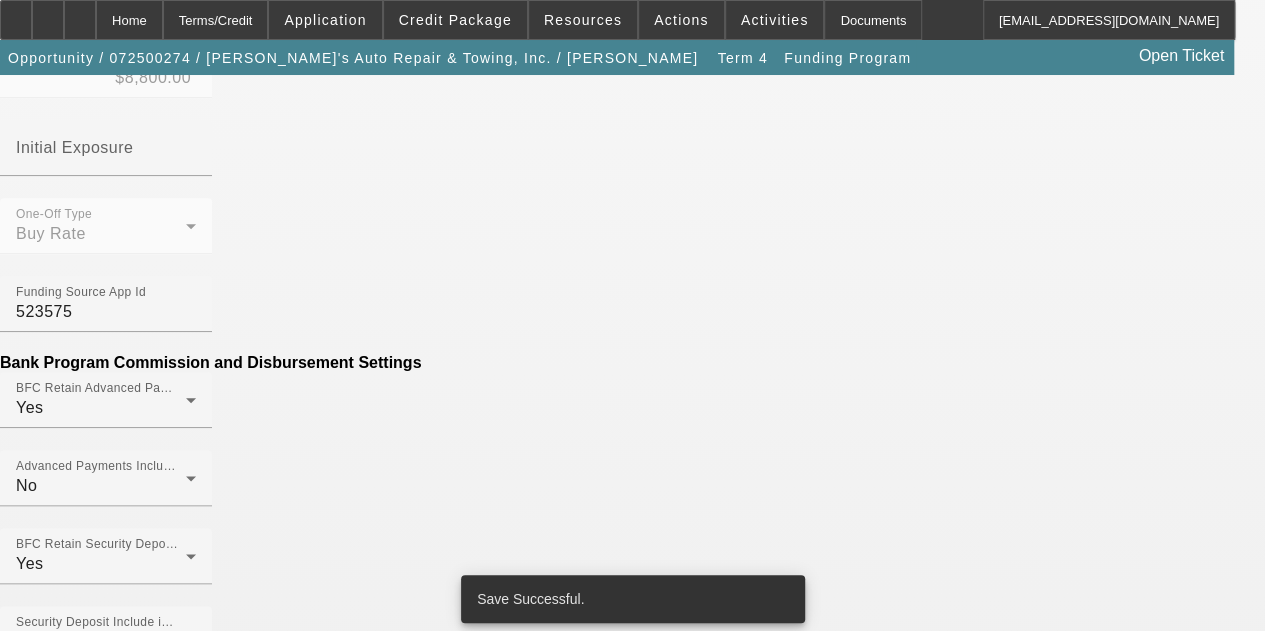 click on "Contract Type
Equipment Finance Agreement
Manage Profit Settings
Cost of Funds %
12.75
Margin %
0.75
Buy Rate %
13.50
Profit Cap (Pts)
8
Profit Share (%)
Max Profit Cap (Pts)
Net One-Off Profit ($)
$8,800.00
Initial Exposure
One-Off Type" at bounding box center [632, 579] 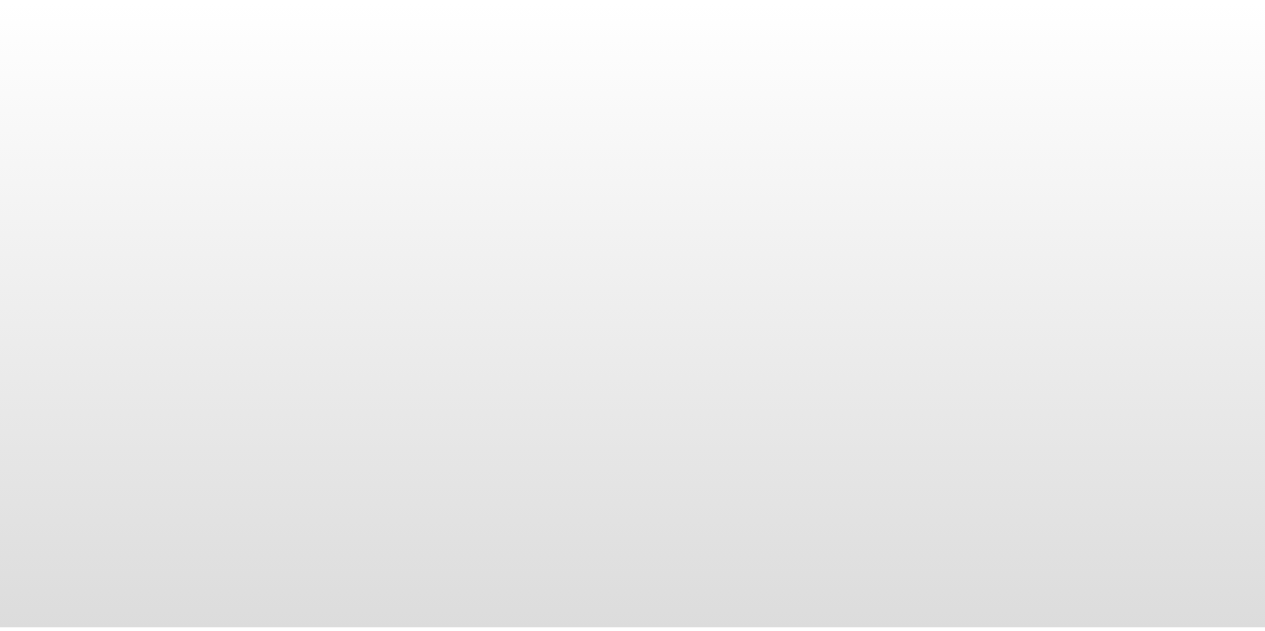 scroll, scrollTop: 0, scrollLeft: 0, axis: both 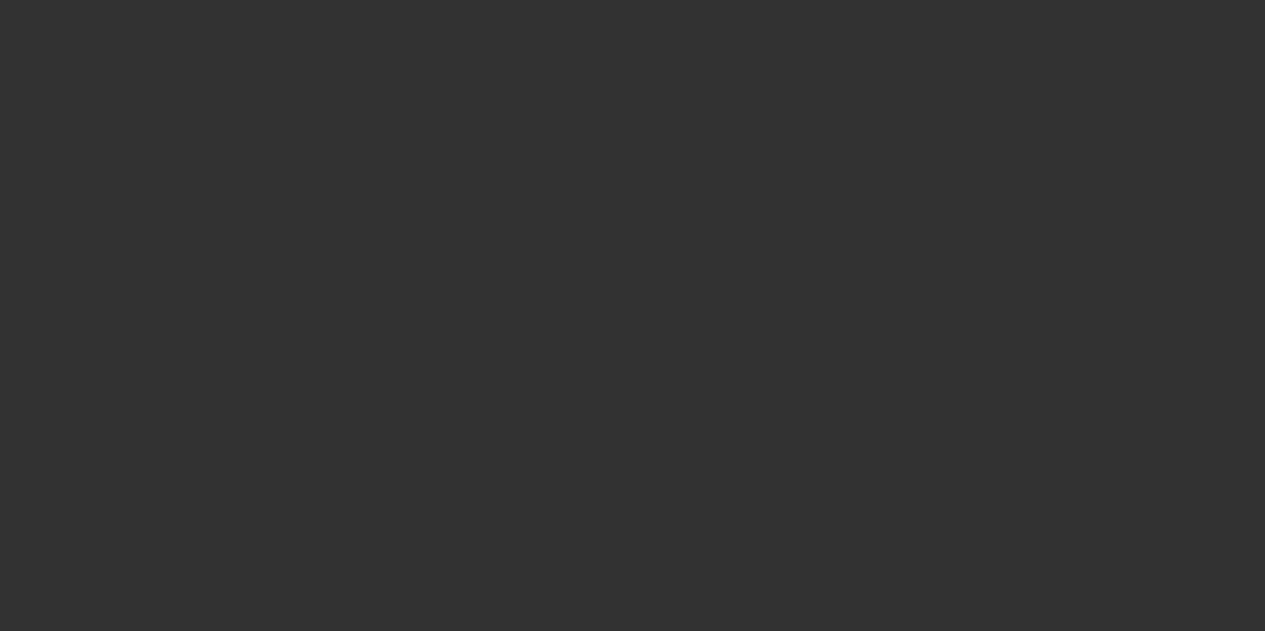 radio on "true" 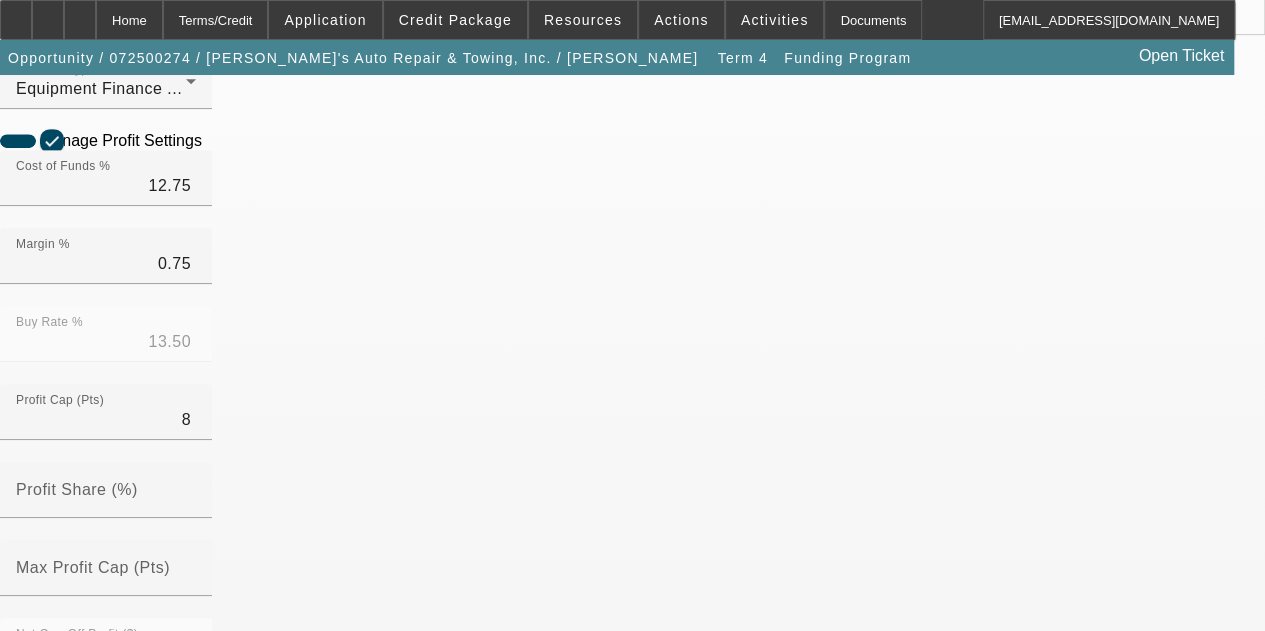 scroll, scrollTop: 412, scrollLeft: 0, axis: vertical 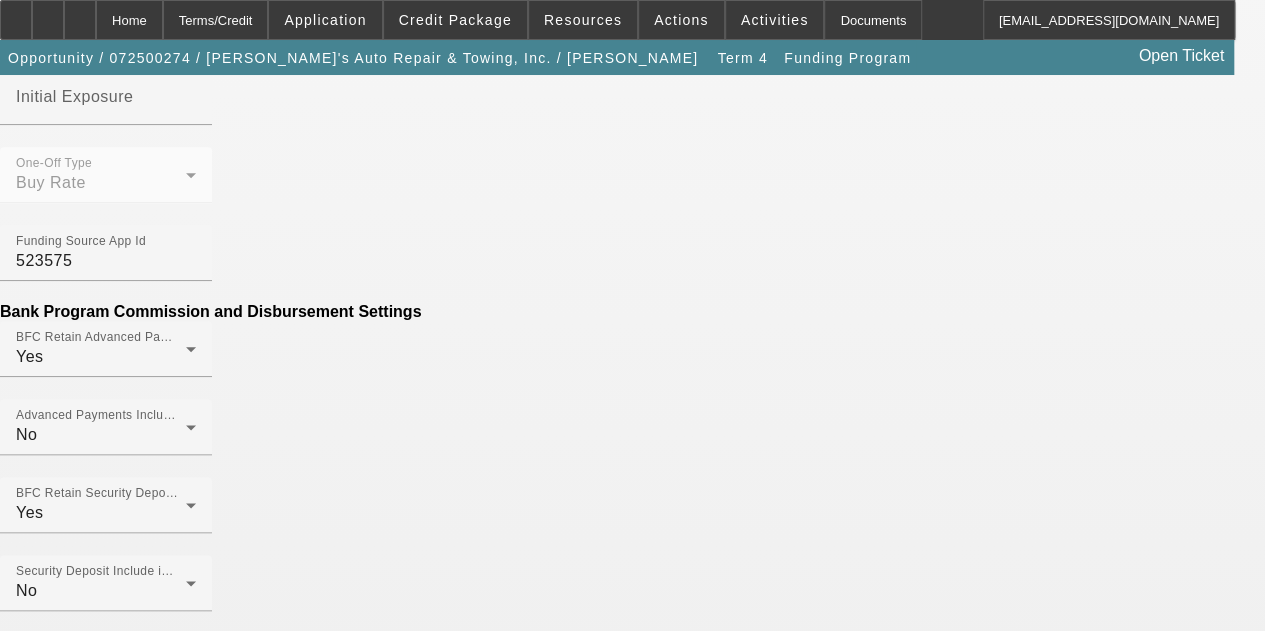 click on "Generate Disbursement Sheet" at bounding box center [108, 1521] 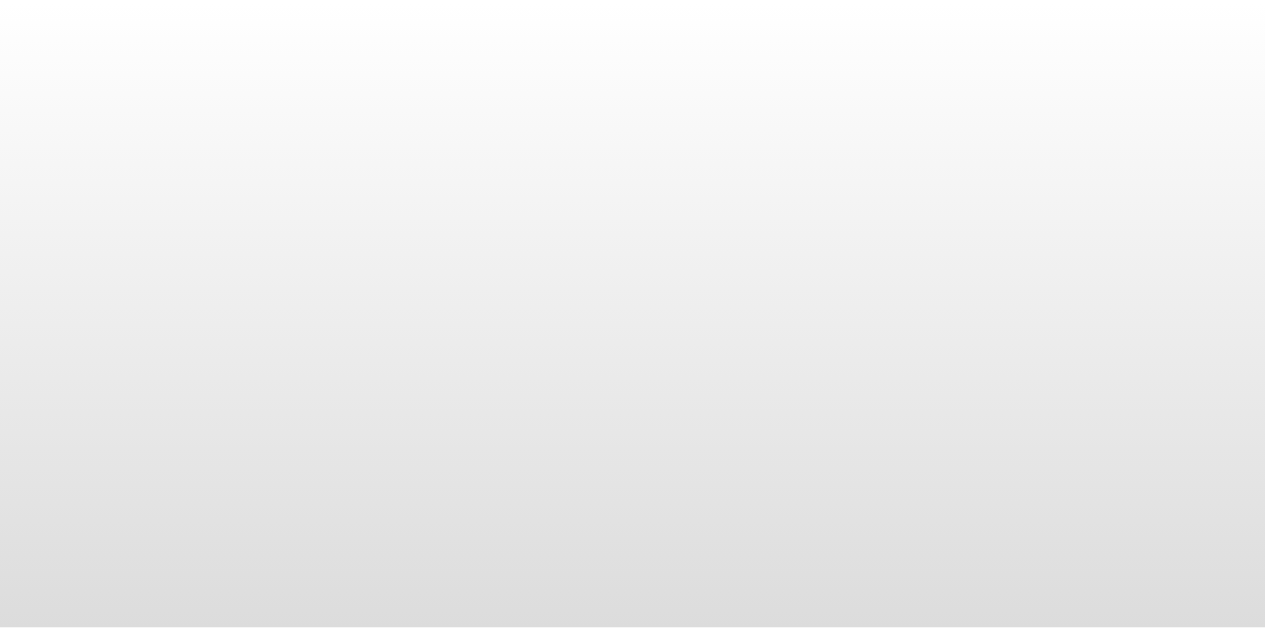 scroll, scrollTop: 0, scrollLeft: 0, axis: both 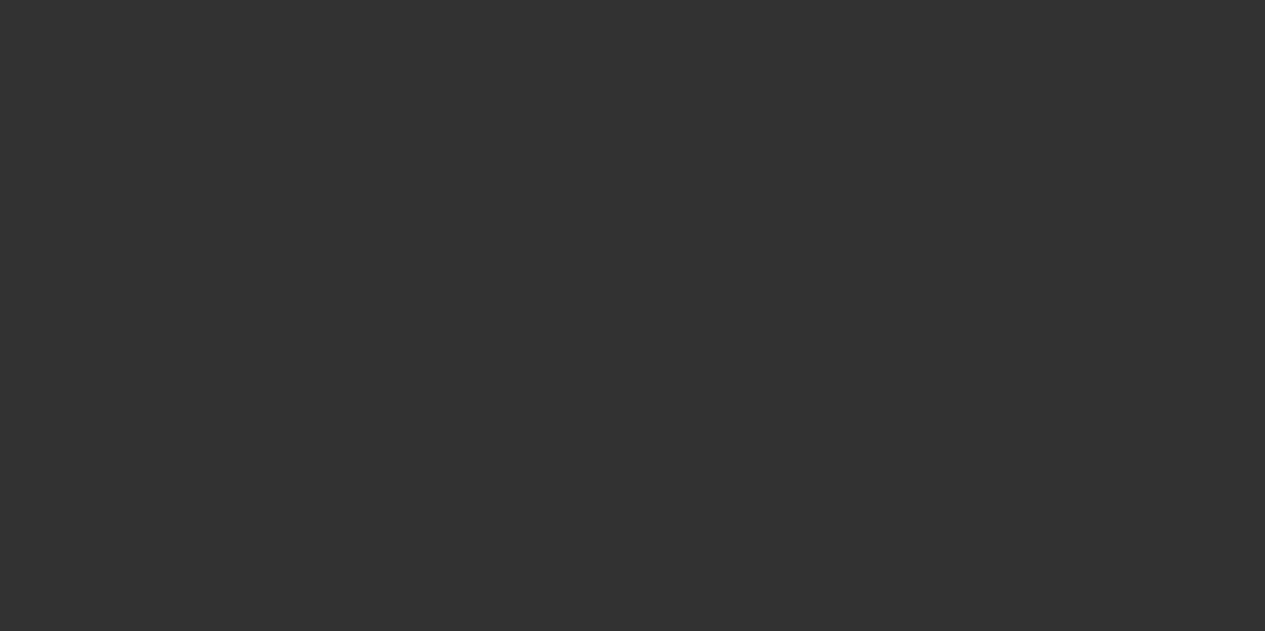 radio on "true" 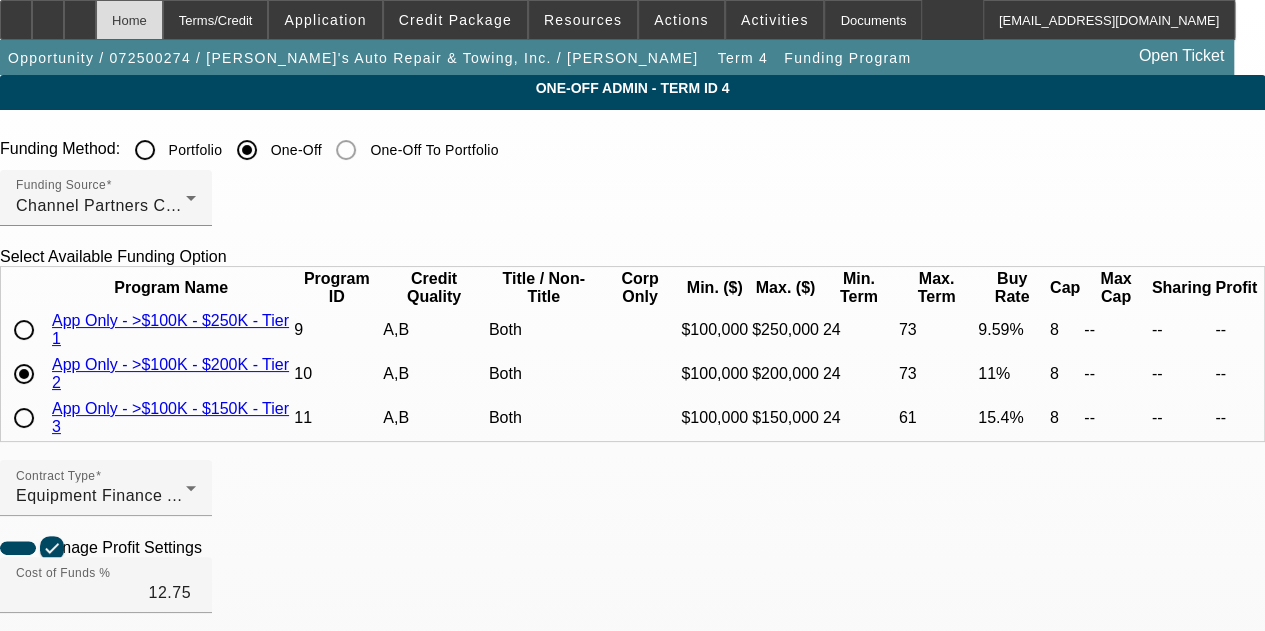 click on "Home" at bounding box center [129, 20] 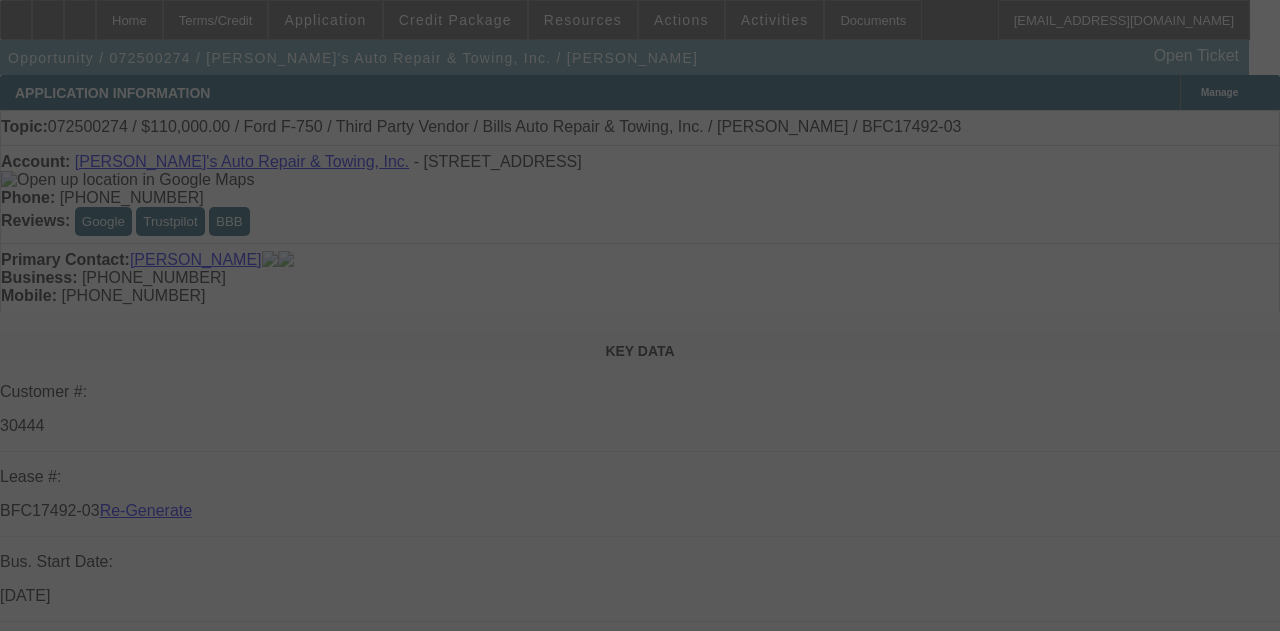 select on "4" 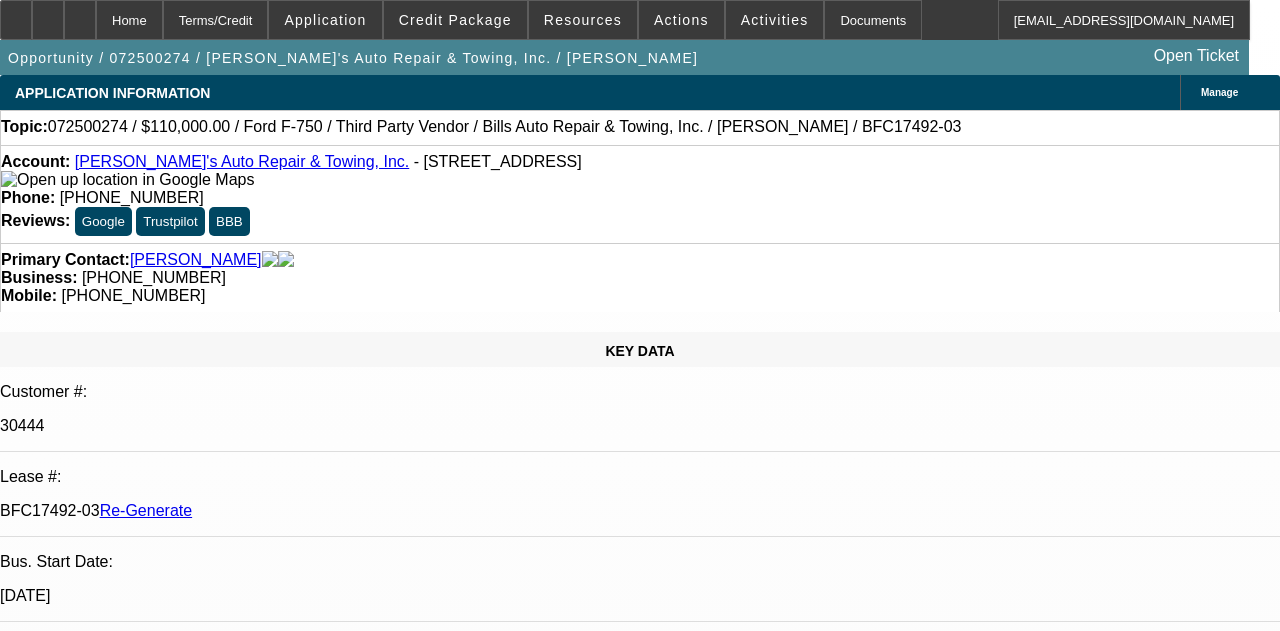 select on "0" 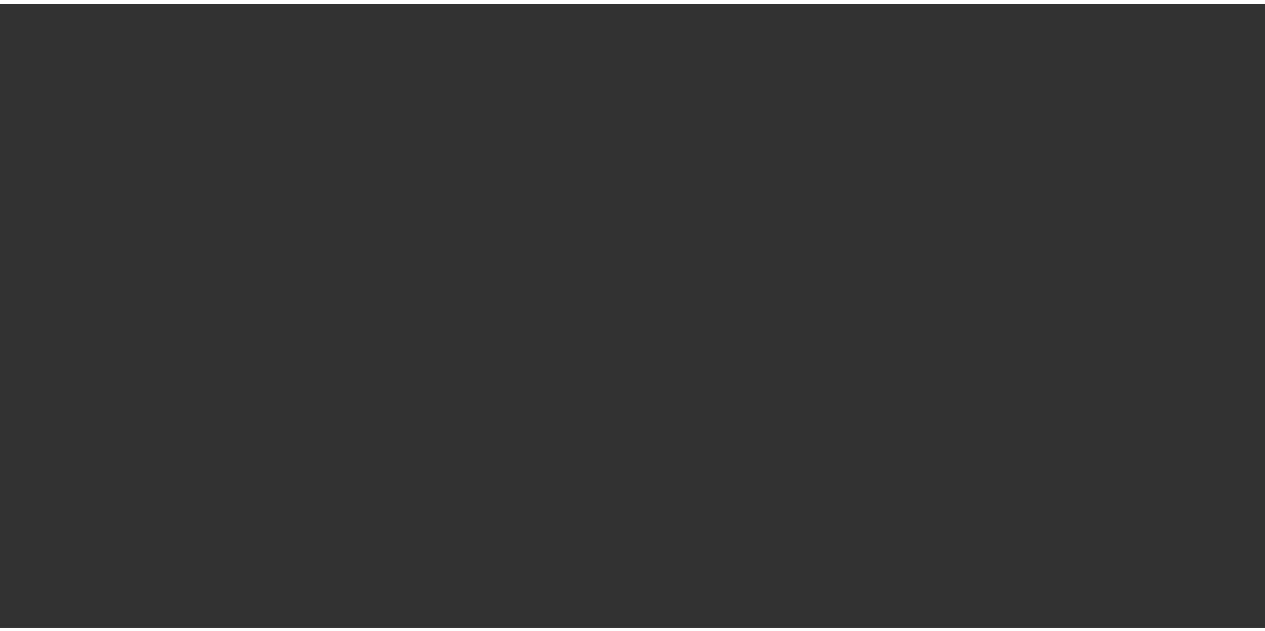 scroll, scrollTop: 0, scrollLeft: 0, axis: both 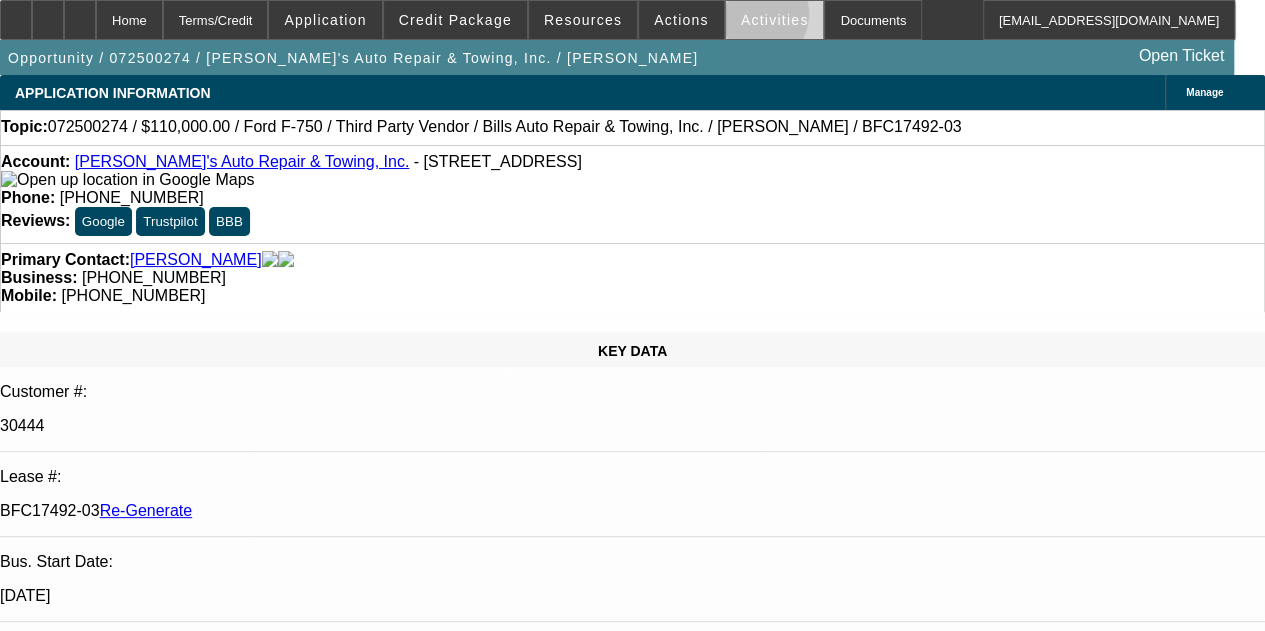 click on "Activities" at bounding box center [775, 20] 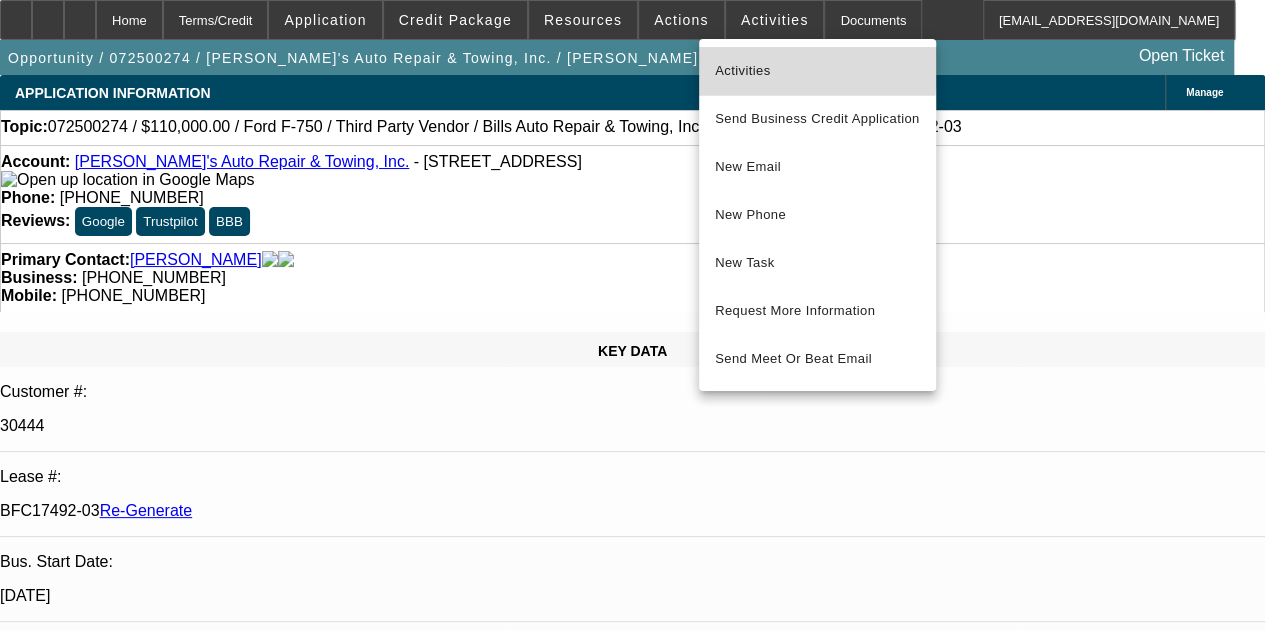 click on "Activities" at bounding box center (817, 71) 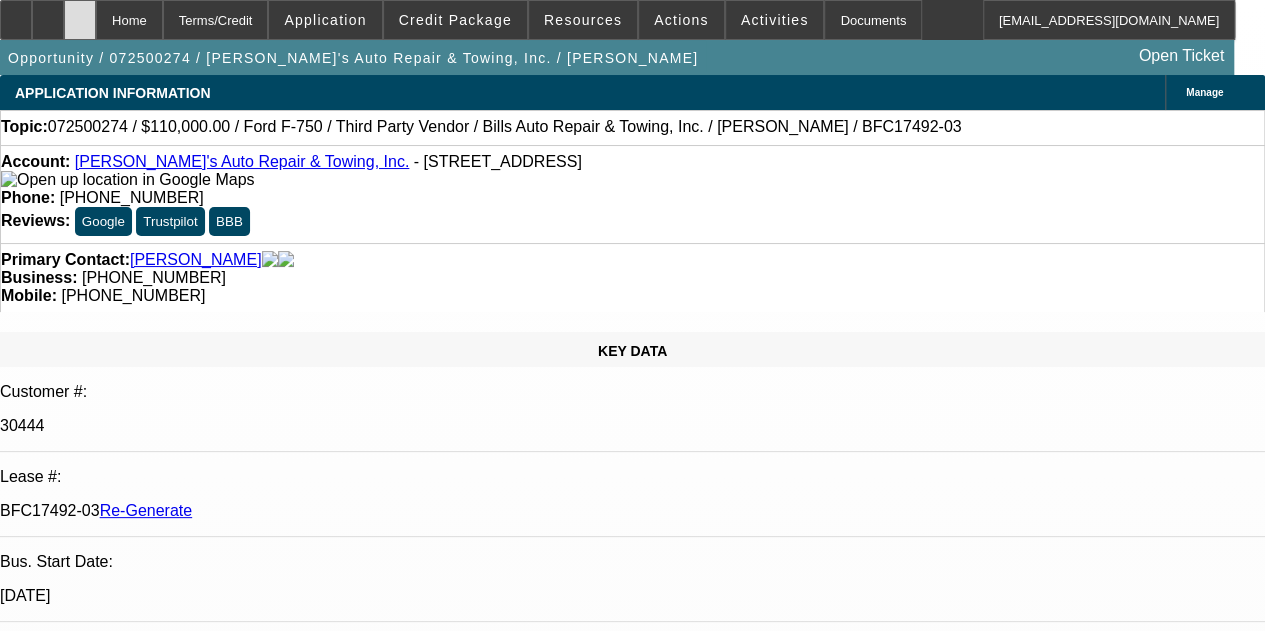 click at bounding box center (80, 13) 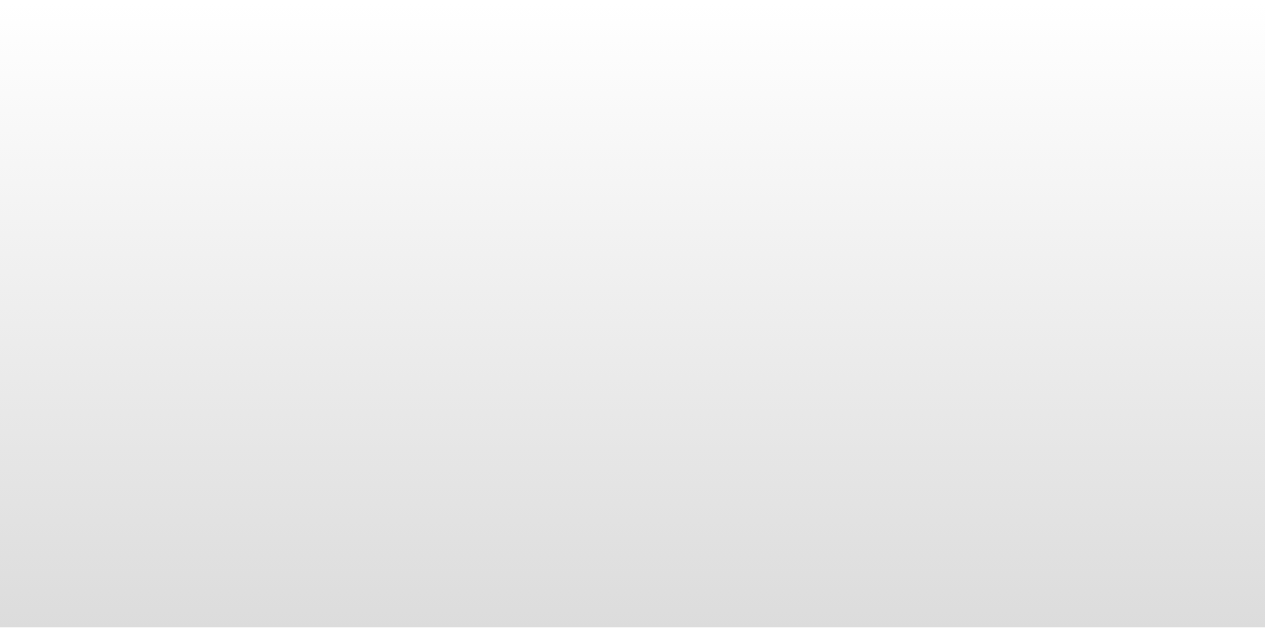 scroll, scrollTop: 0, scrollLeft: 0, axis: both 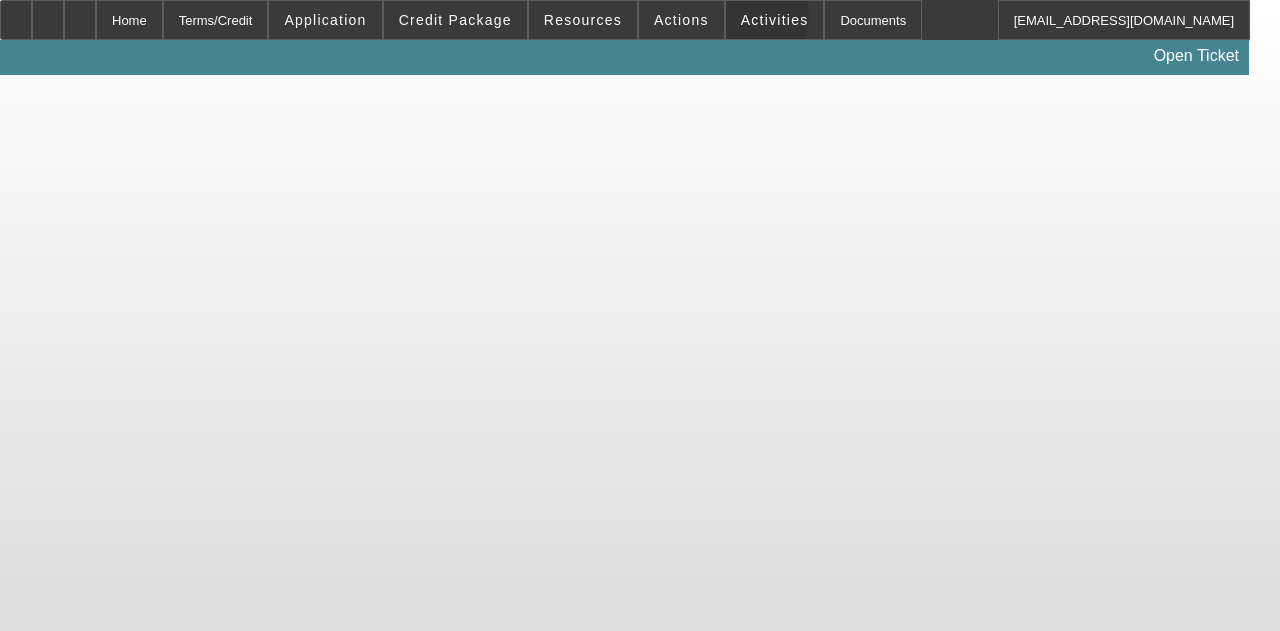 click on "Activities" at bounding box center (775, 20) 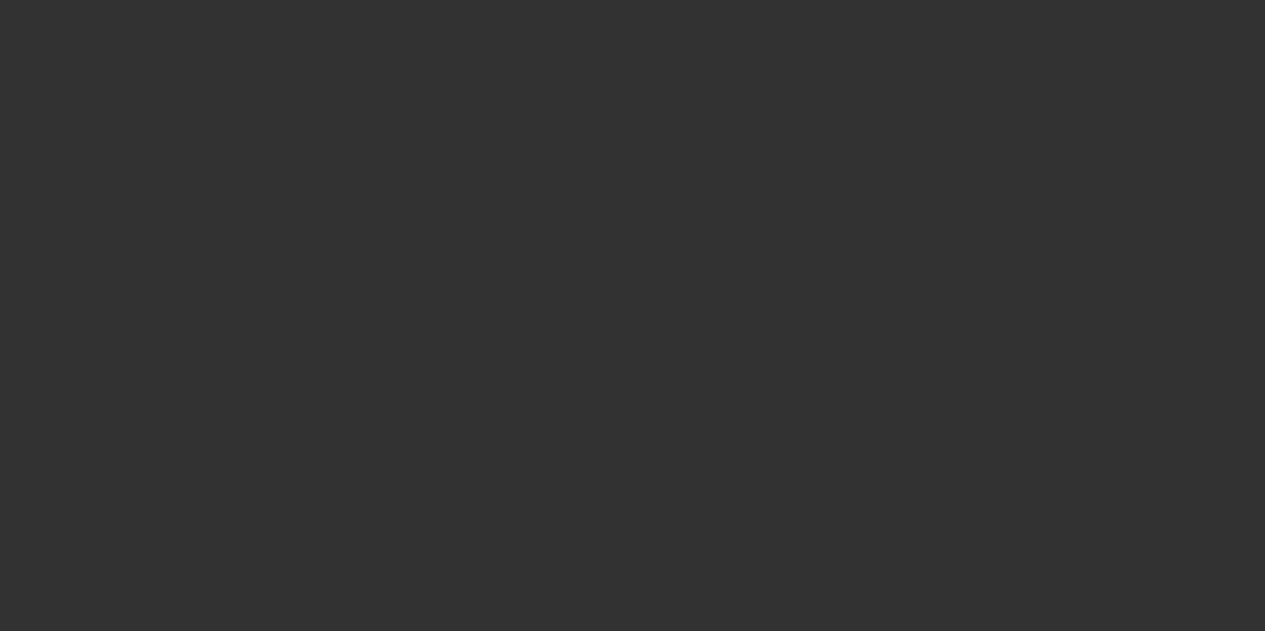 click 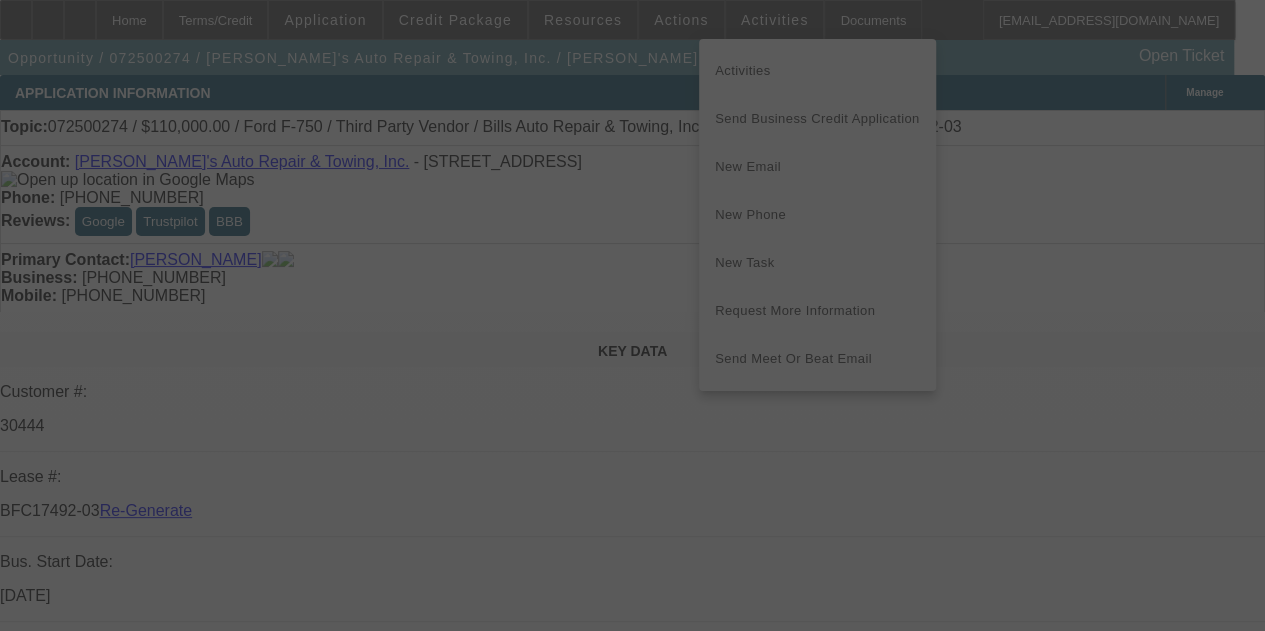 select on "4" 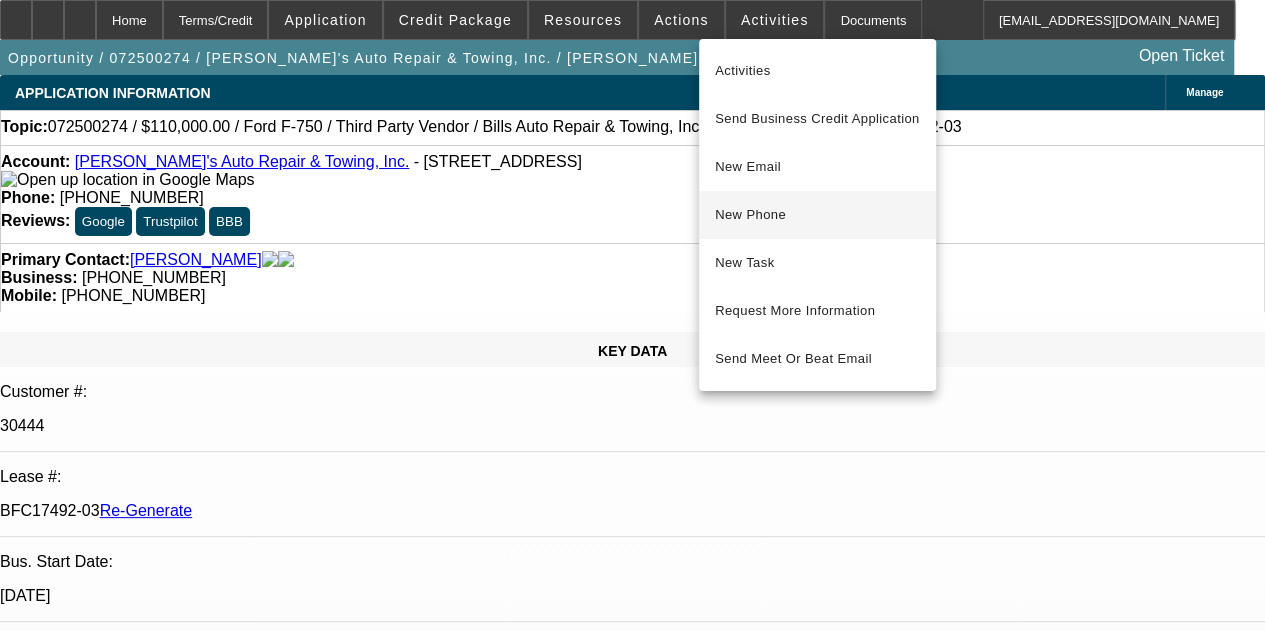 select on "0" 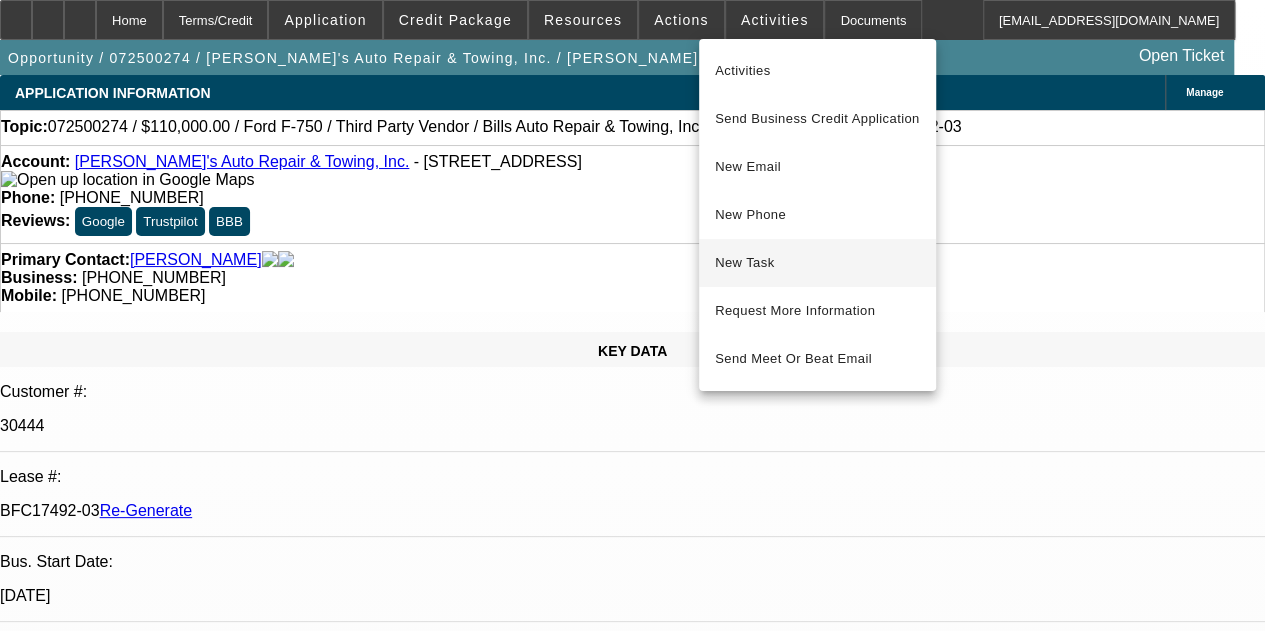 select on "6" 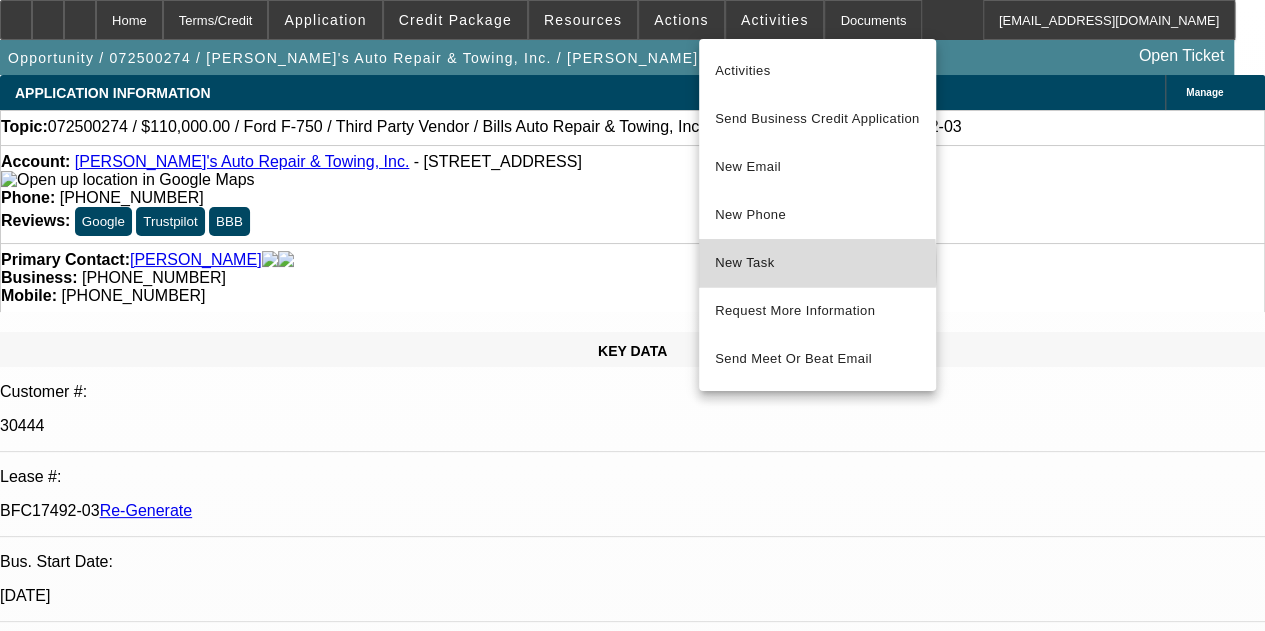 click on "New Task" at bounding box center [817, 263] 